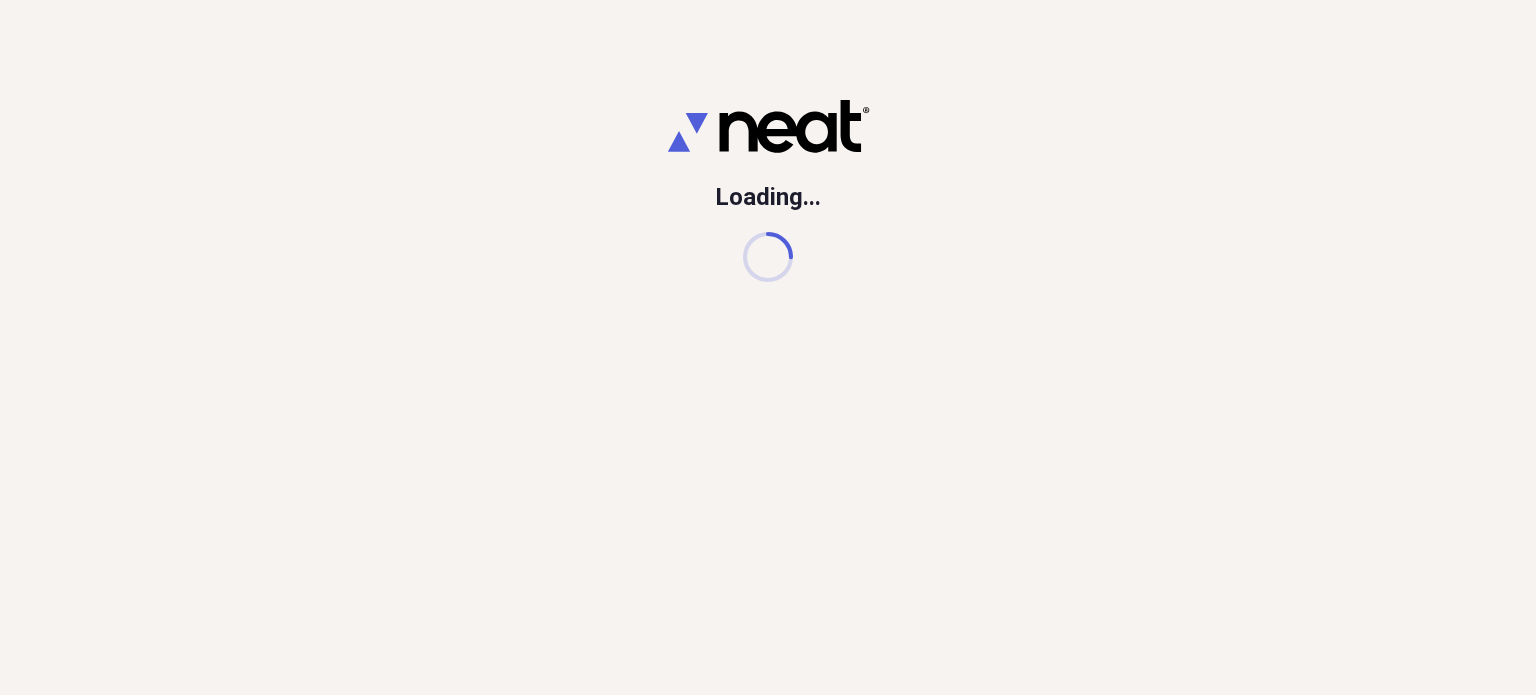 scroll, scrollTop: 0, scrollLeft: 0, axis: both 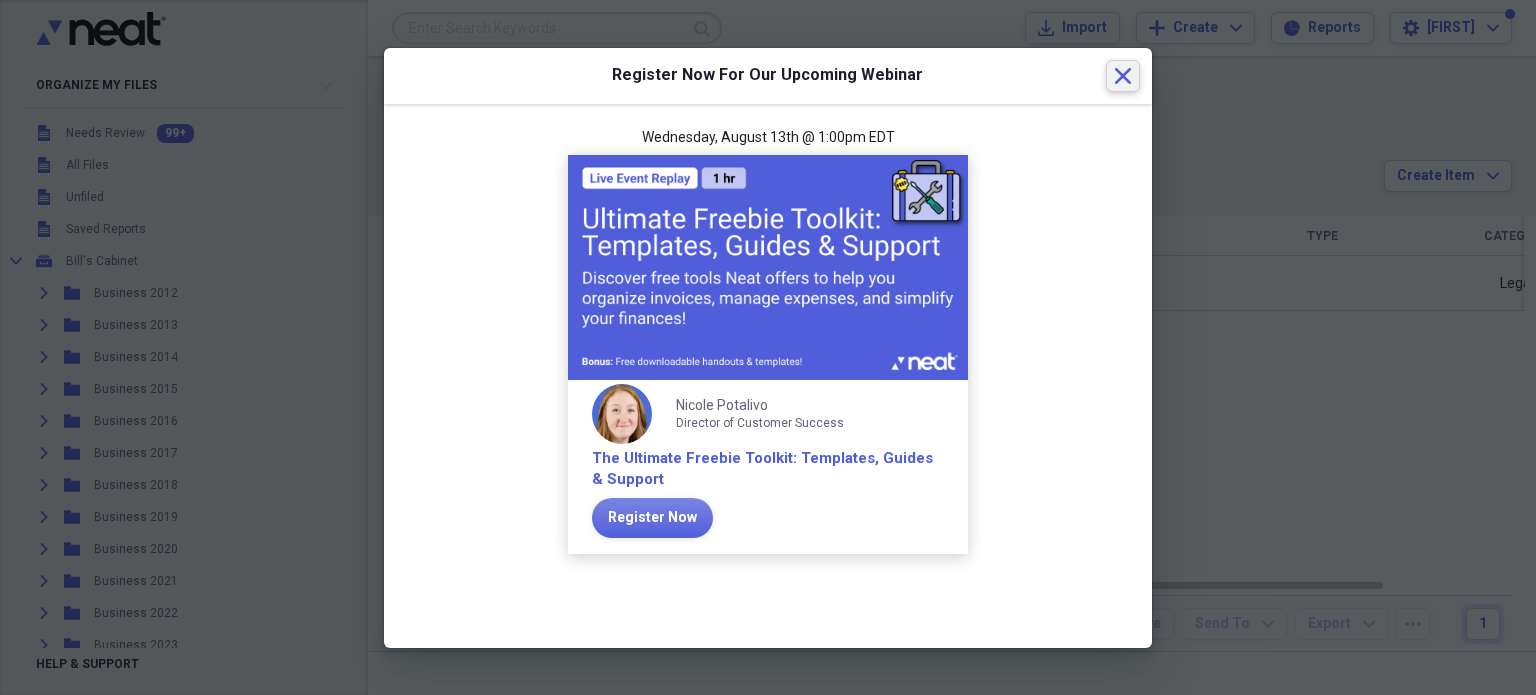 click 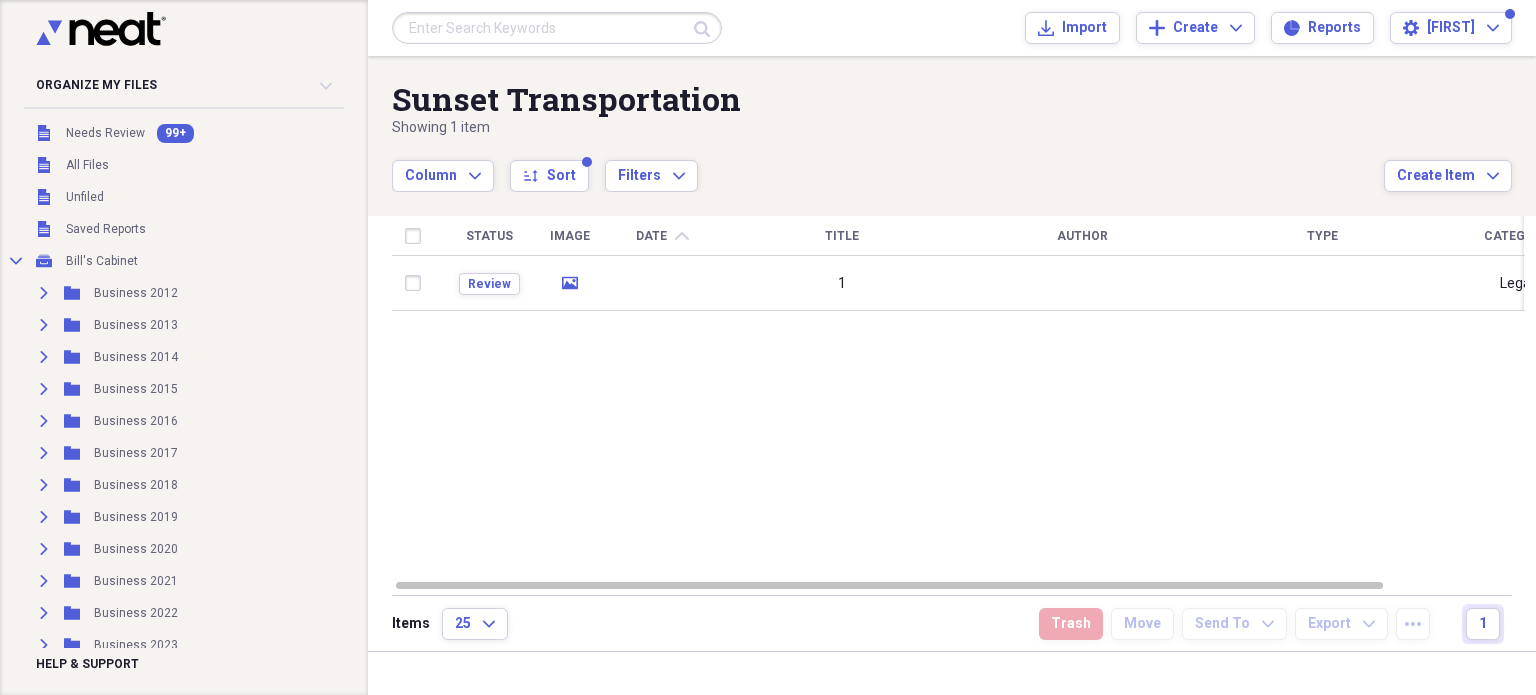 scroll, scrollTop: 465, scrollLeft: 0, axis: vertical 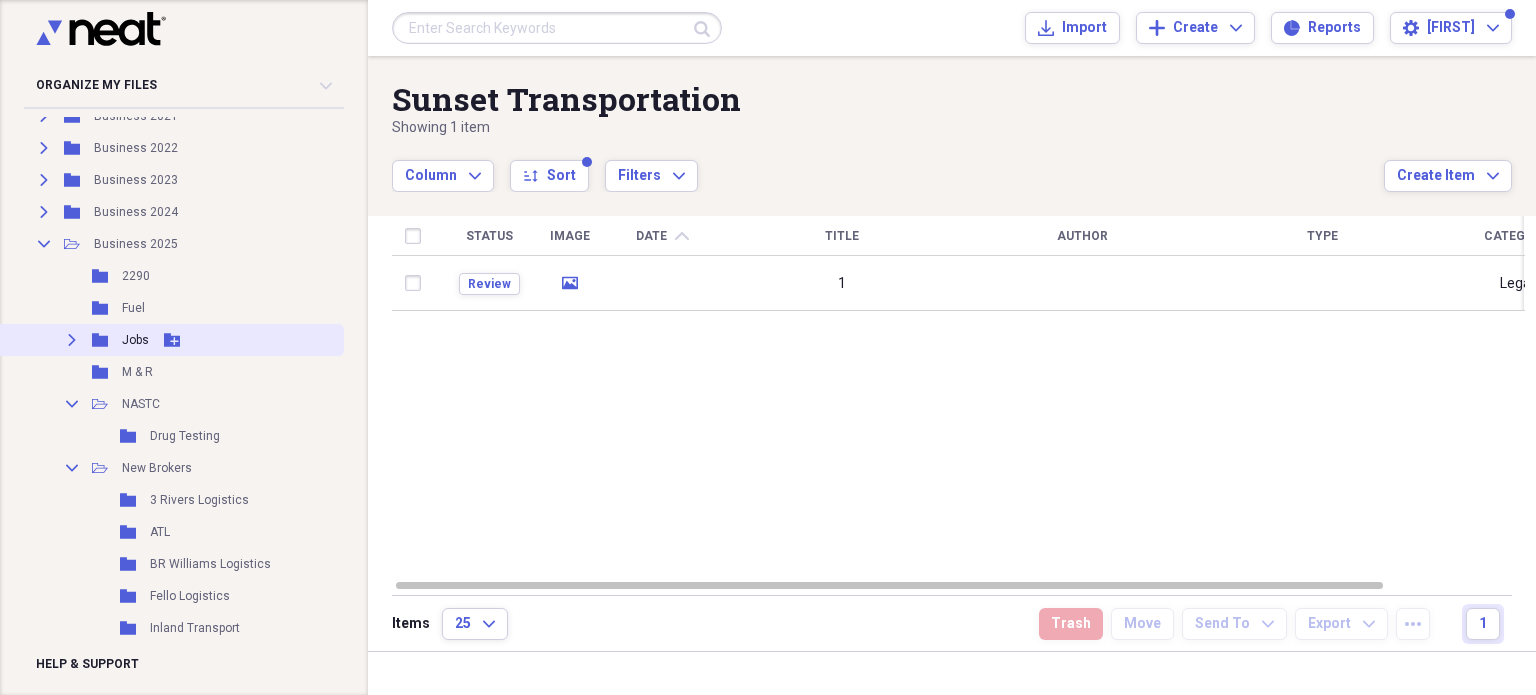click on "Expand" at bounding box center (72, 340) 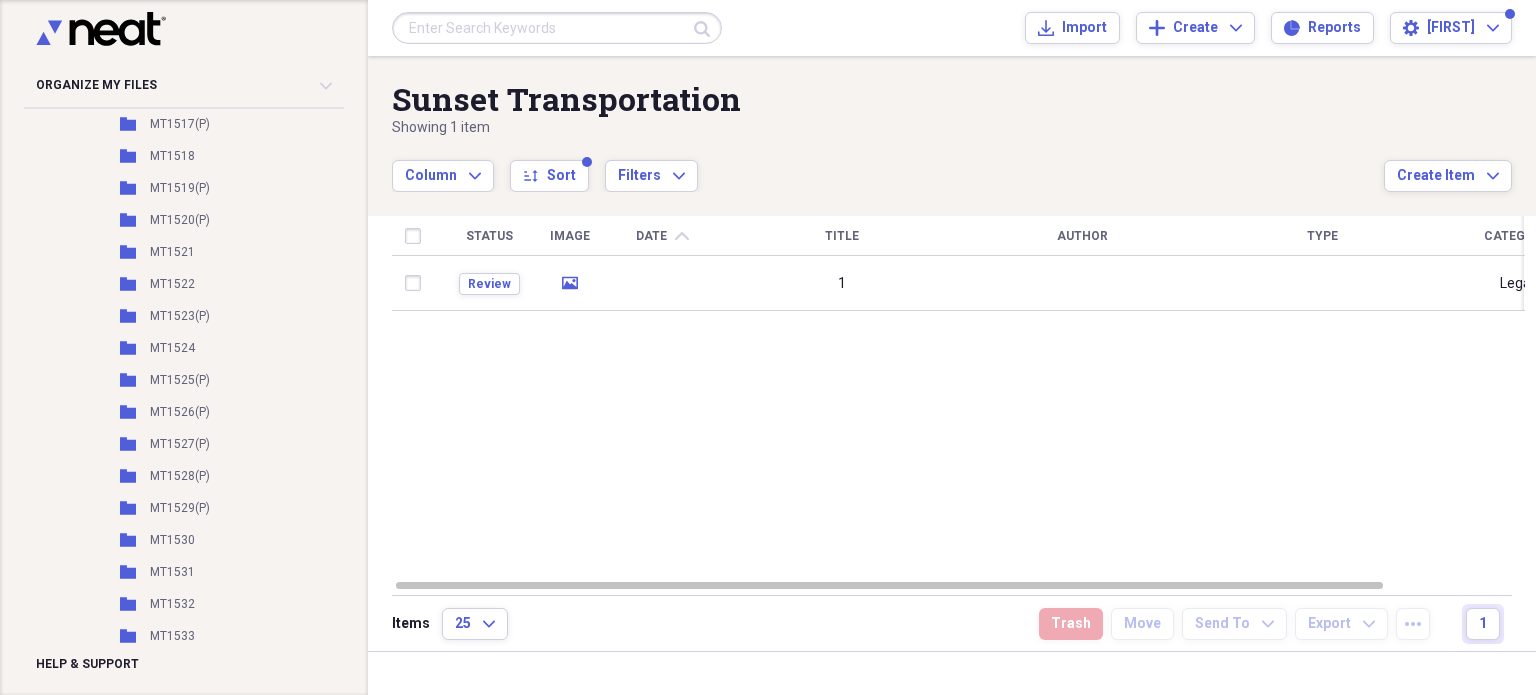 scroll, scrollTop: 3259, scrollLeft: 0, axis: vertical 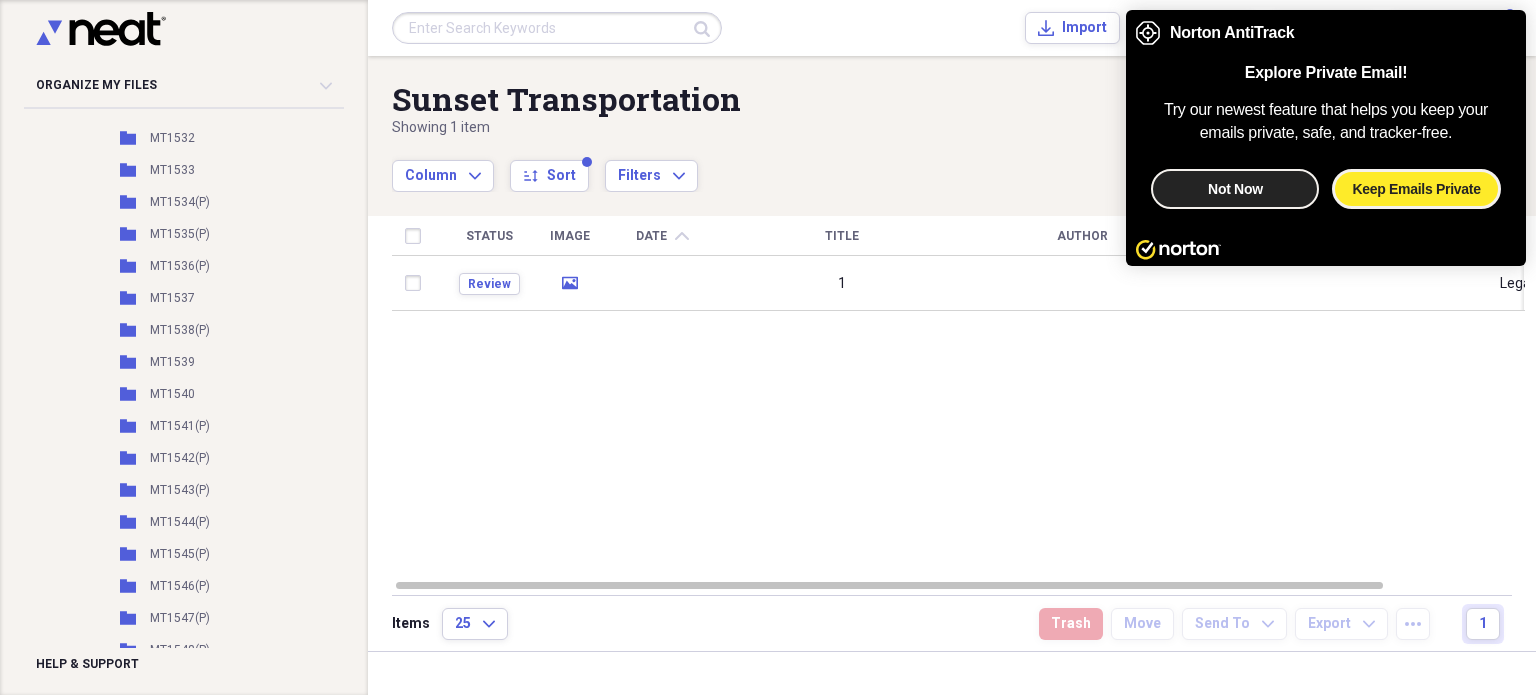 click on "Norton AntiTrack Explore Private Email! Try our newest feature that helps you keep your emails private, safe, and tracker-free. Not Now Keep Emails Private" at bounding box center (768, 0) 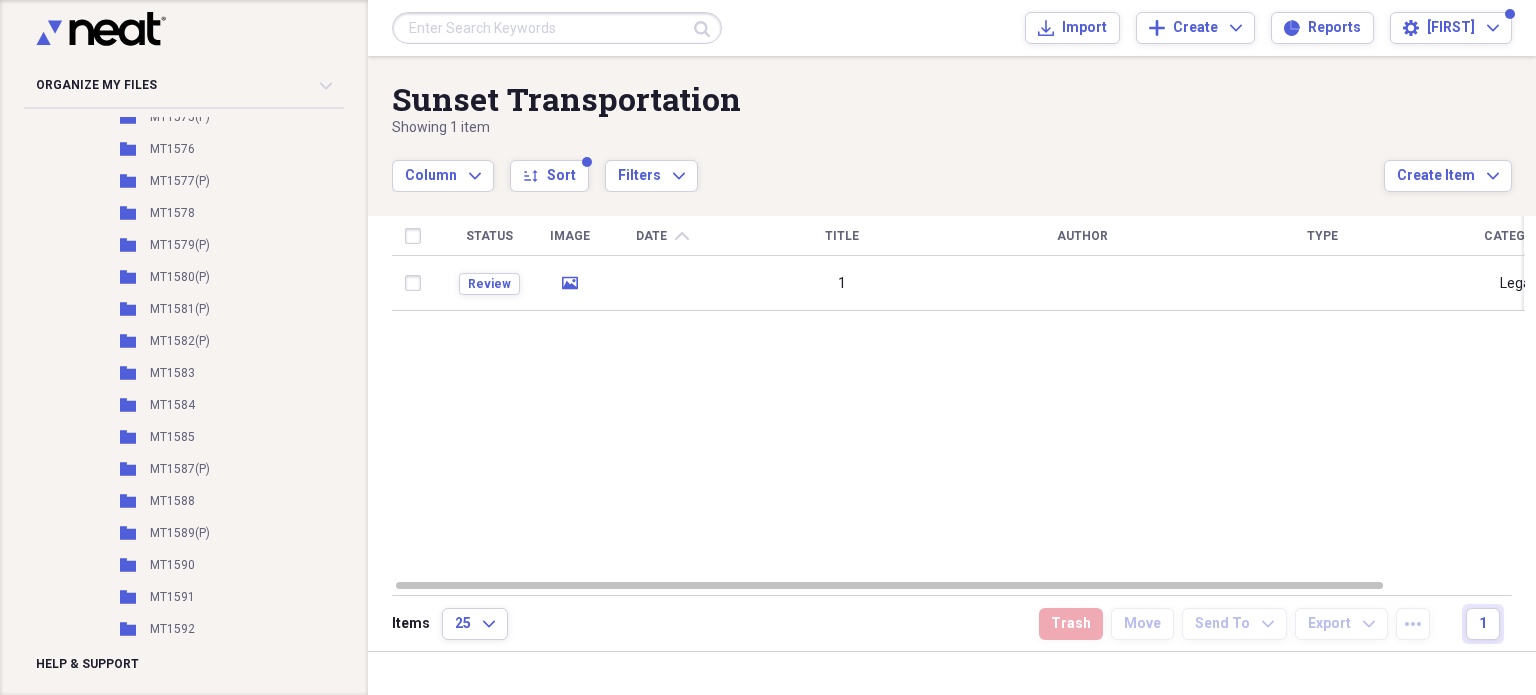 scroll, scrollTop: 5121, scrollLeft: 0, axis: vertical 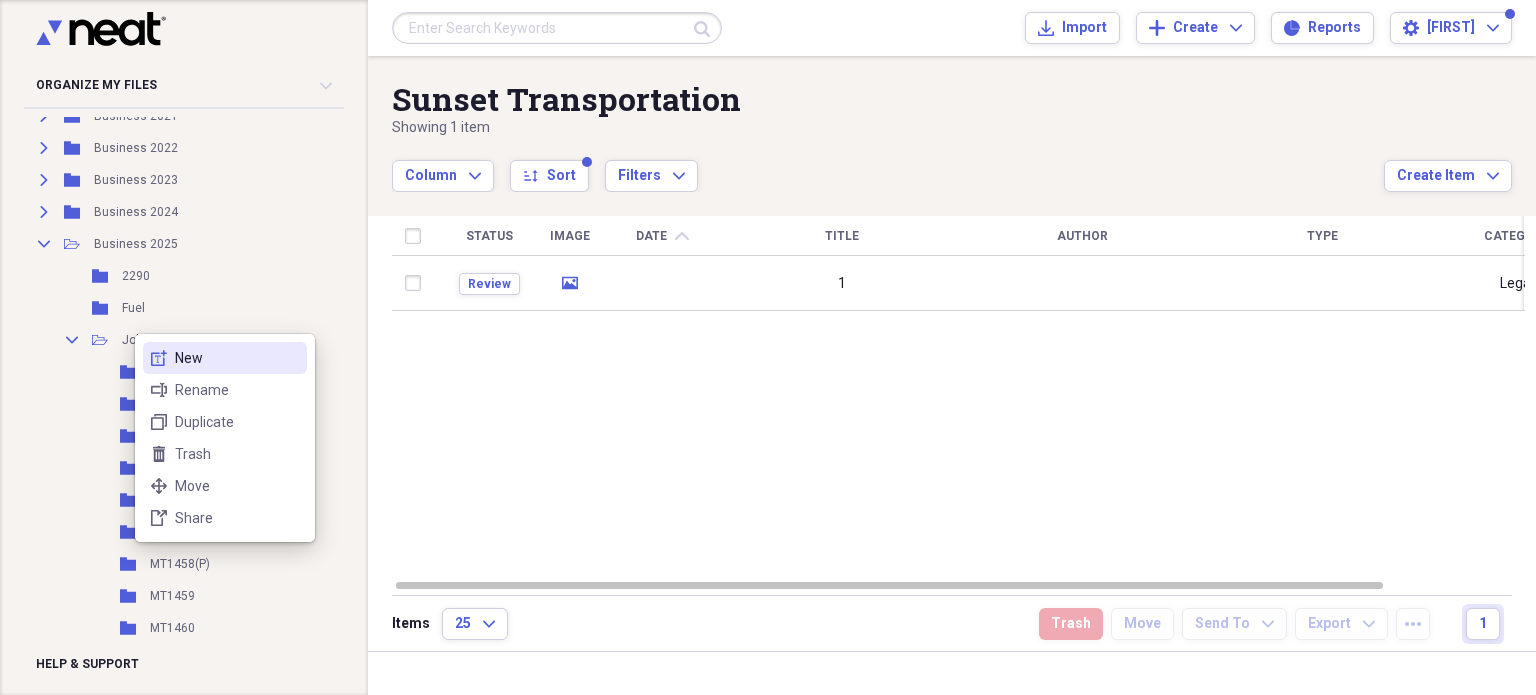 click on "New" at bounding box center [237, 358] 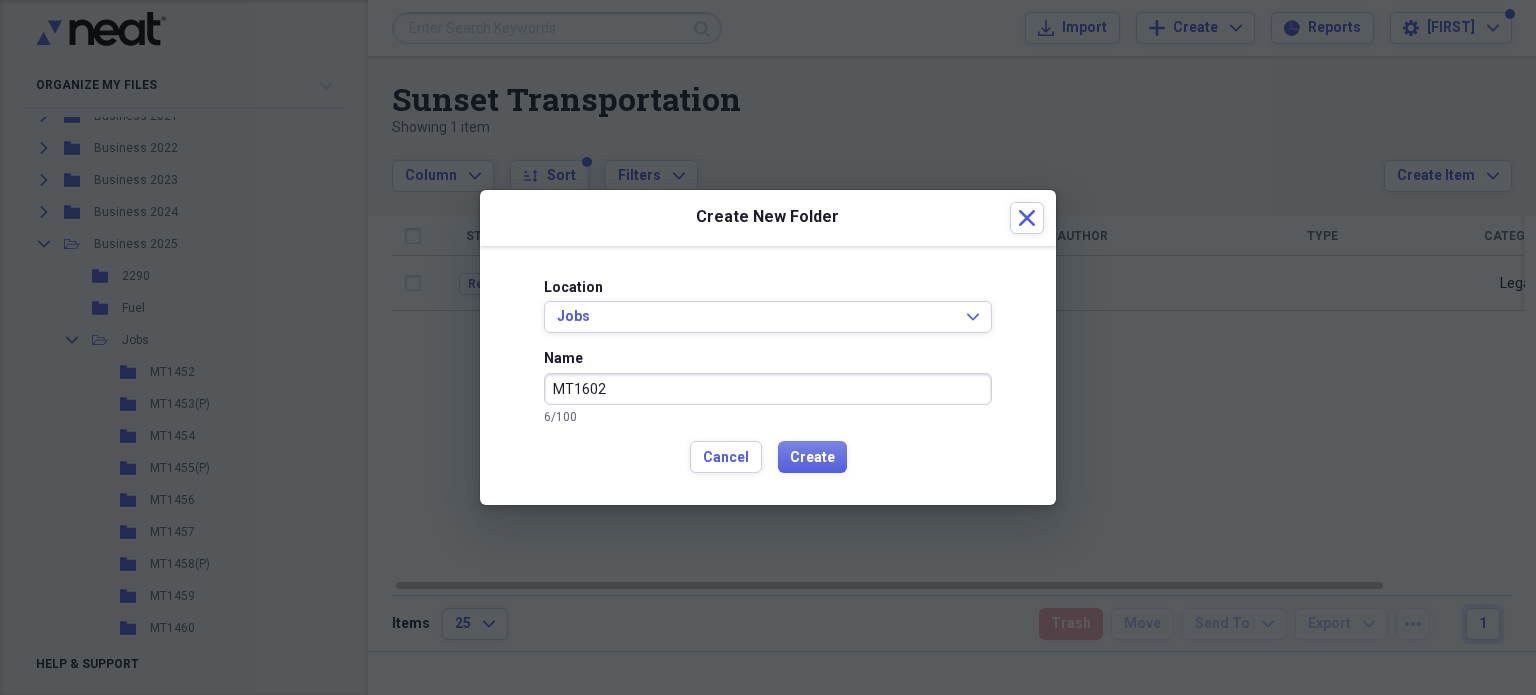 type on "MT1602" 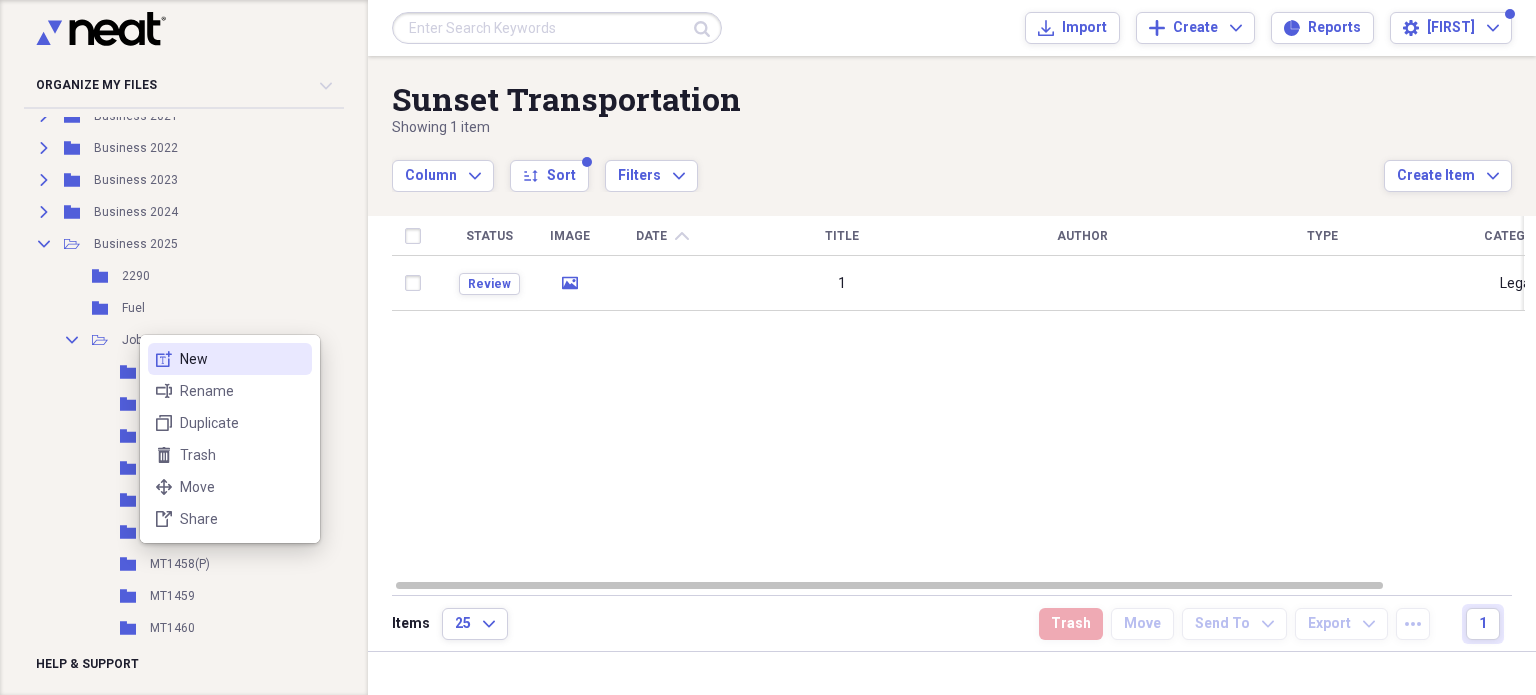 click on "New" at bounding box center [242, 359] 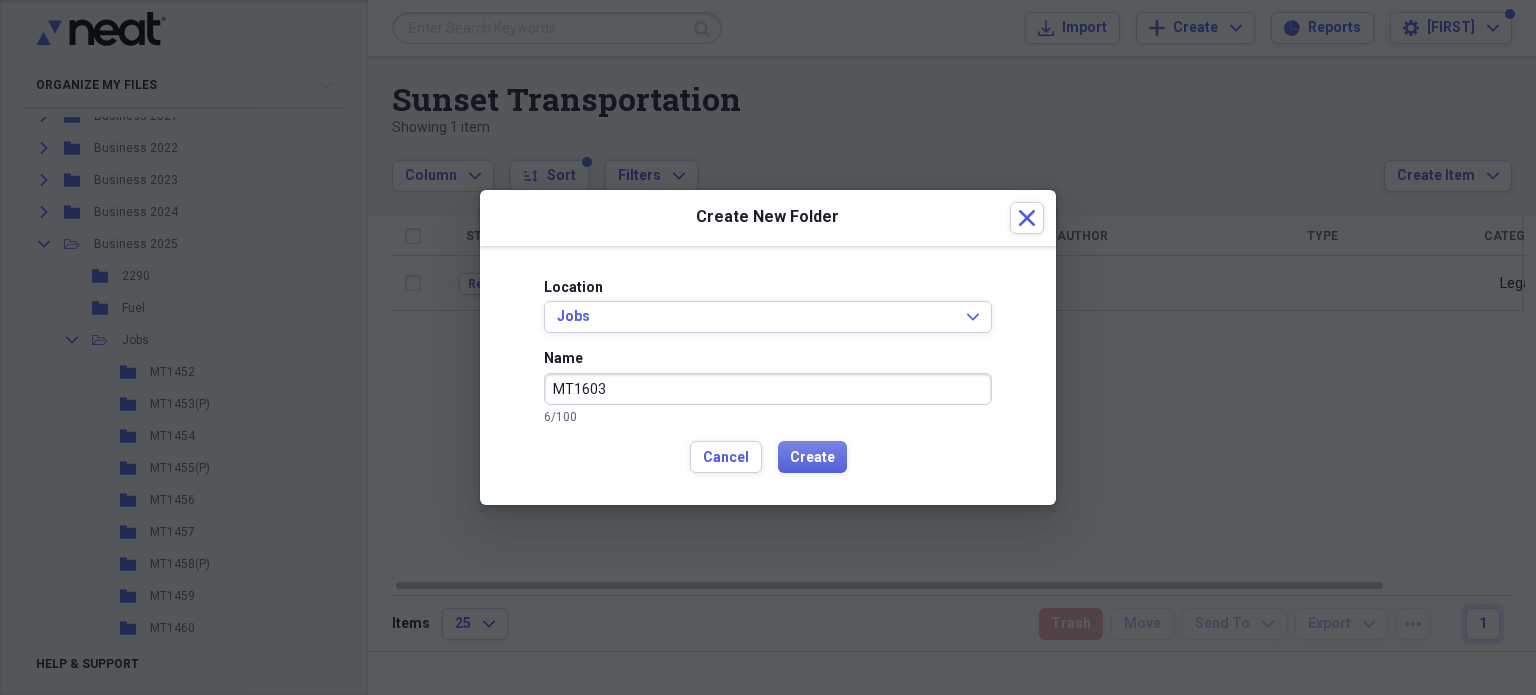 type on "MT1603" 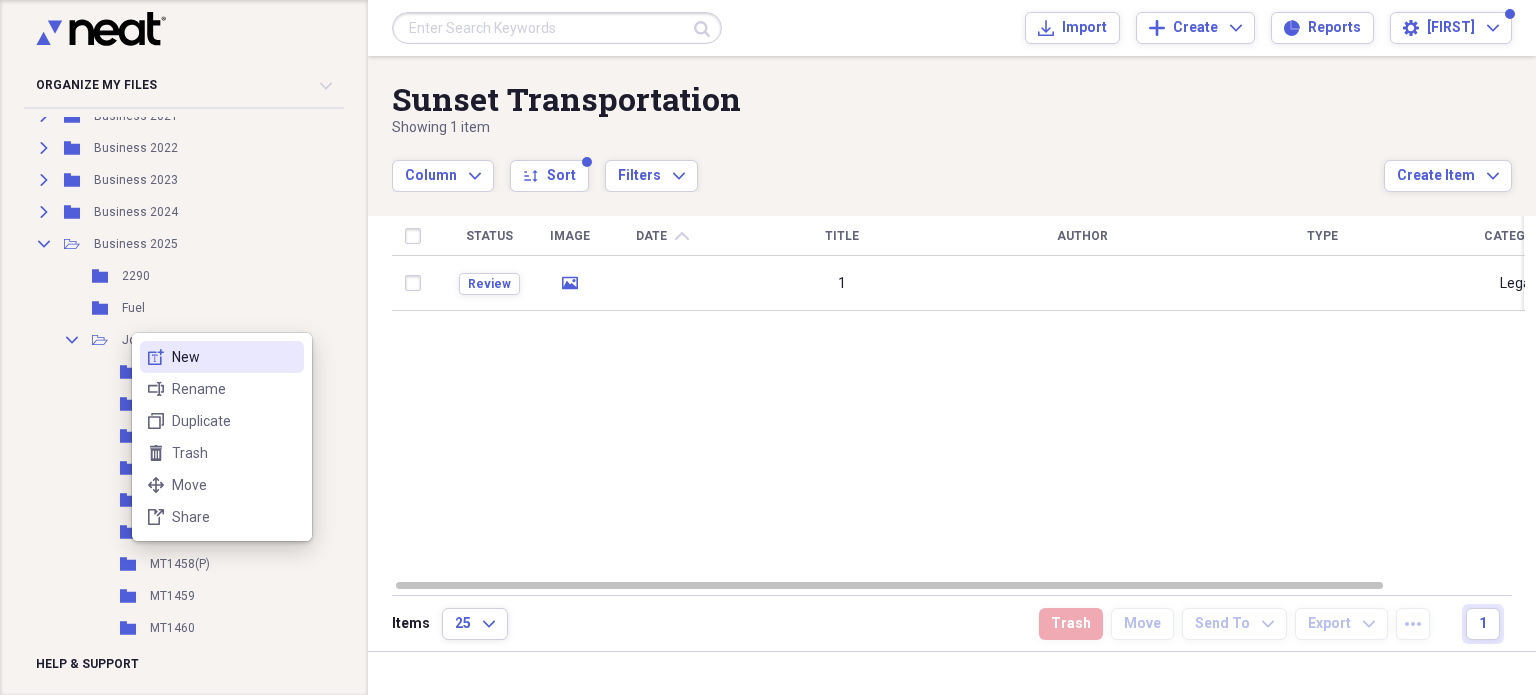 click on "New" at bounding box center [234, 357] 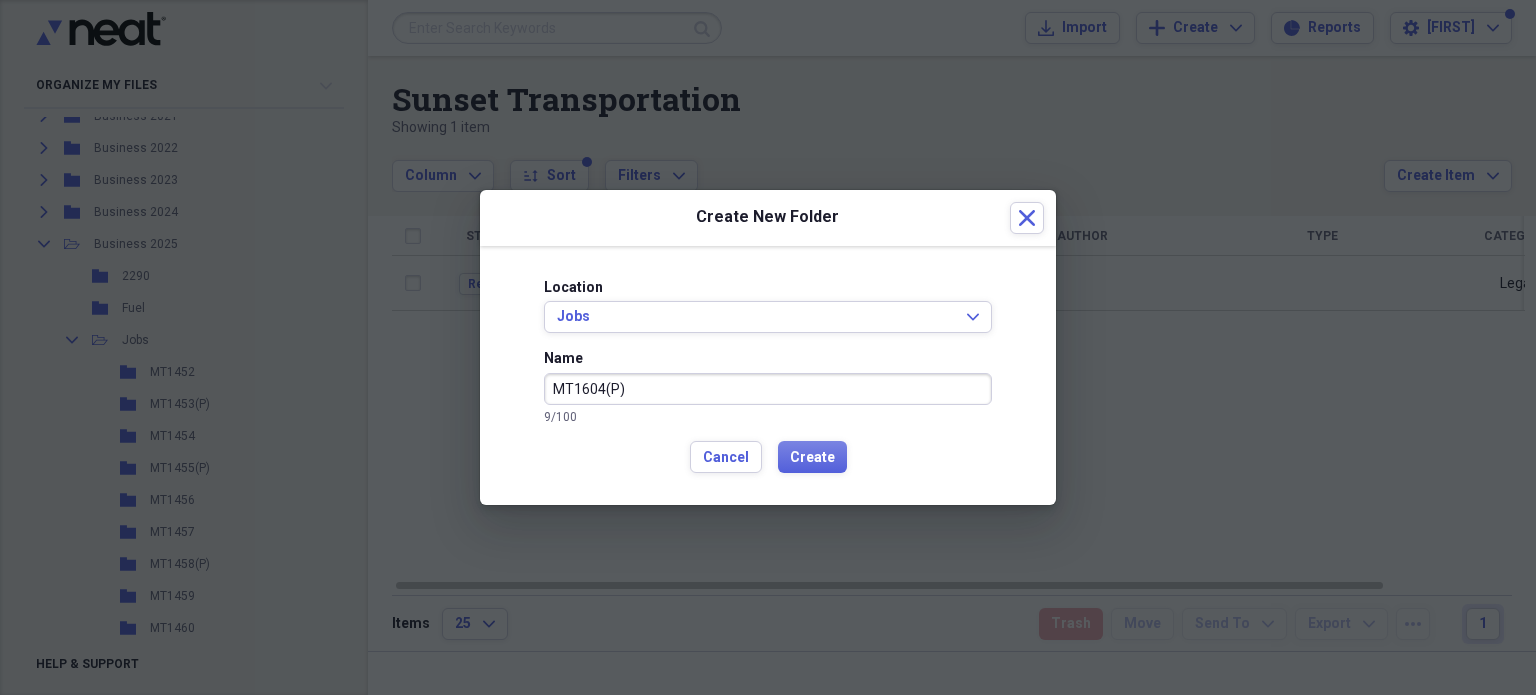 type on "MT1604(P)" 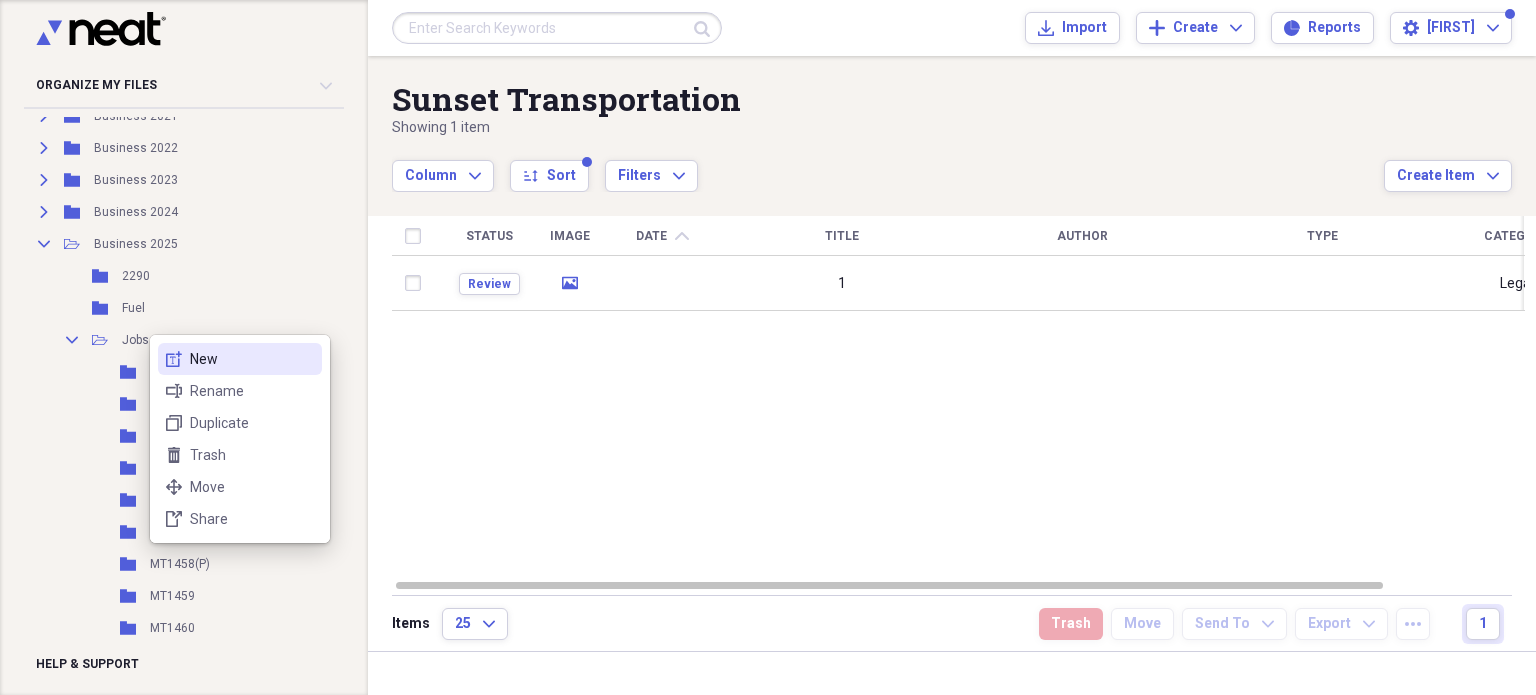 click on "New" at bounding box center [252, 359] 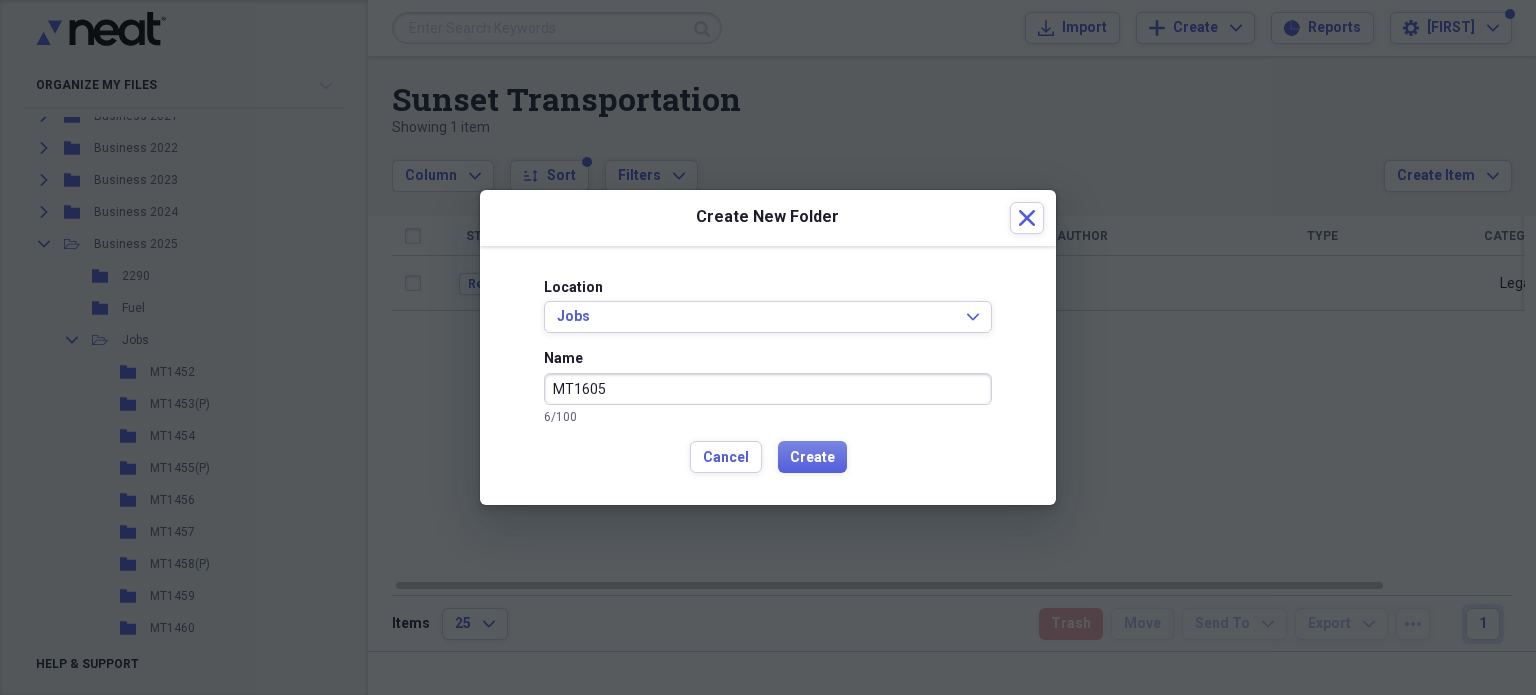type on "MT1605" 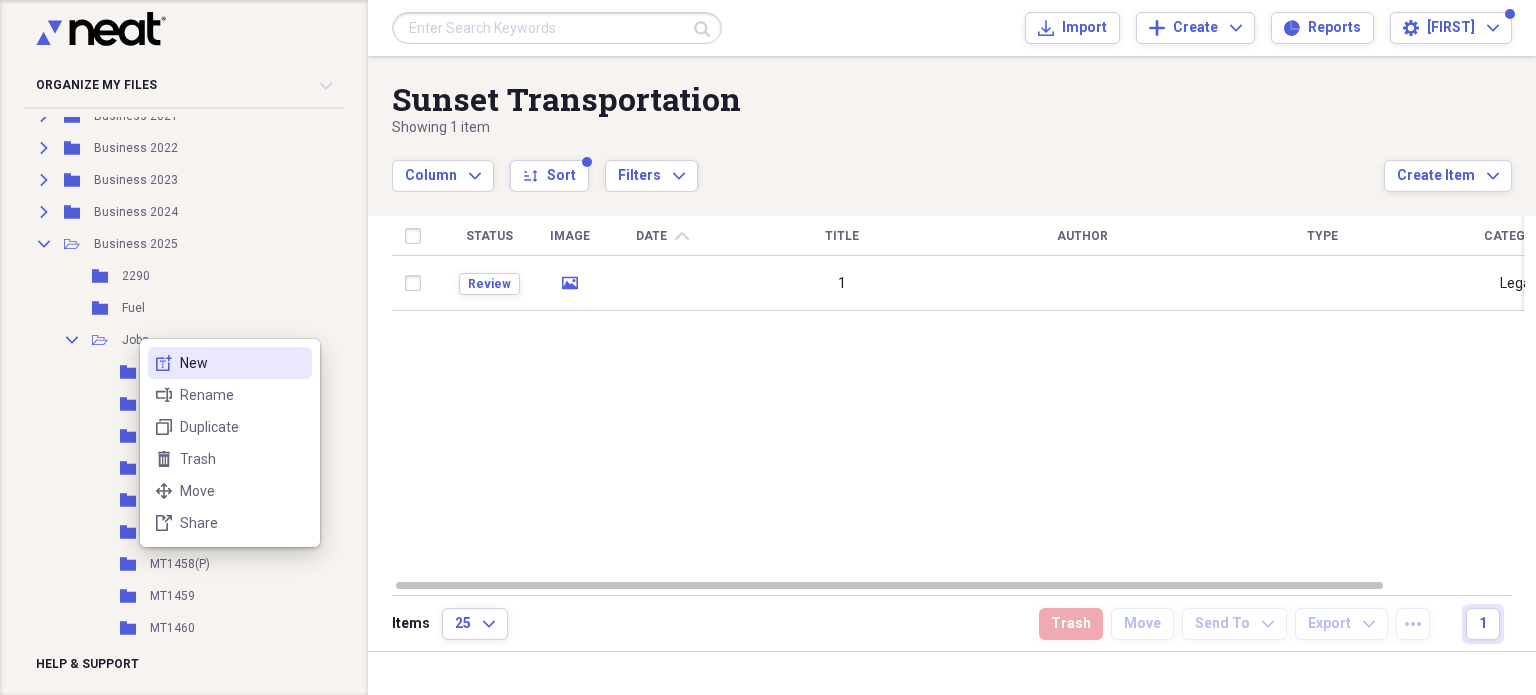 click on "New" at bounding box center (242, 363) 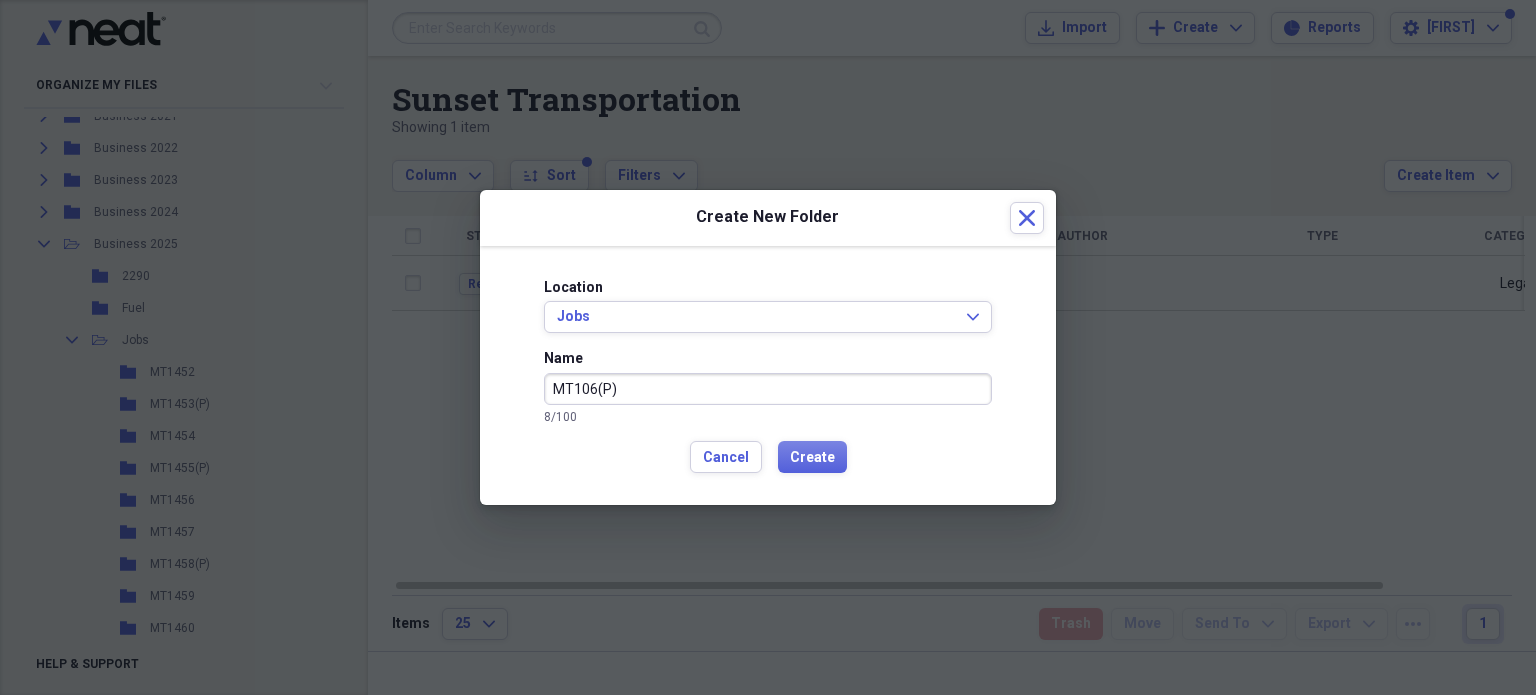 type on "MT106(P)" 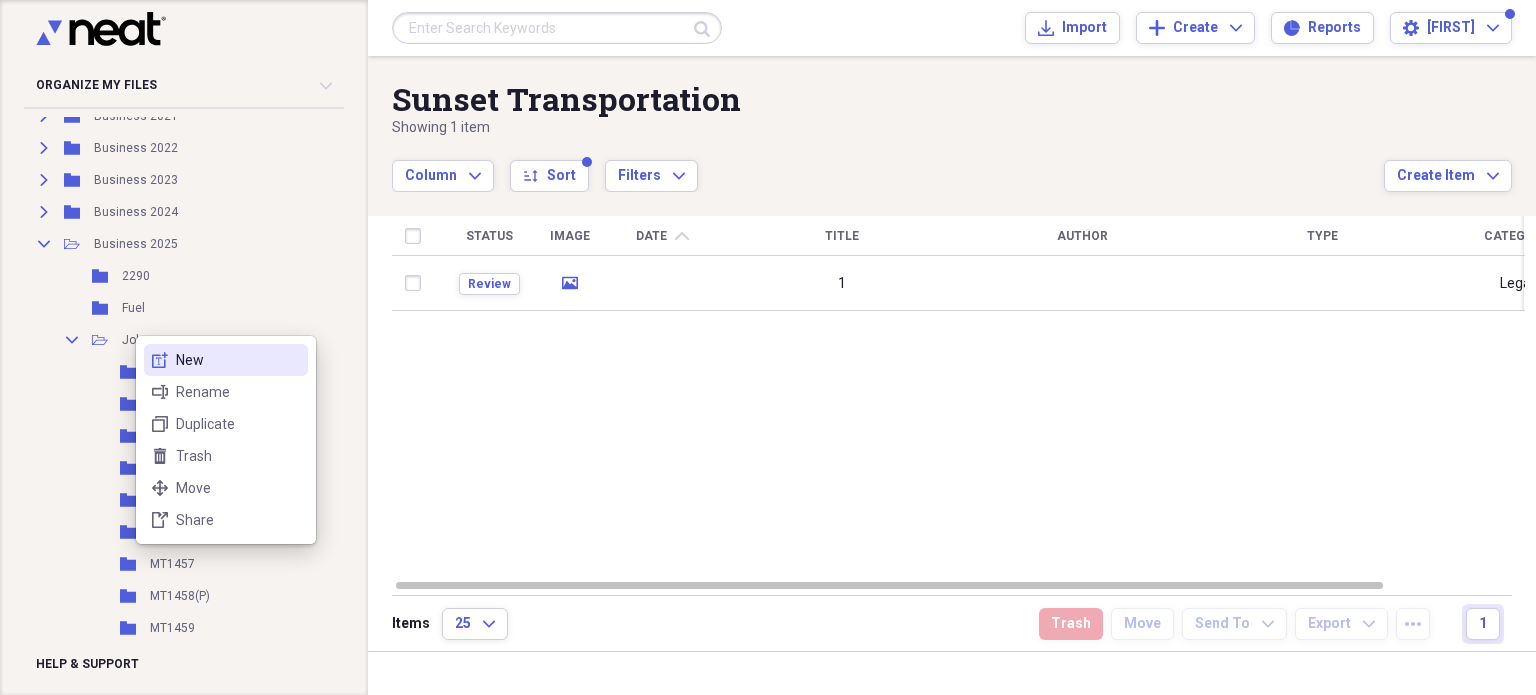 click on "New" at bounding box center (238, 360) 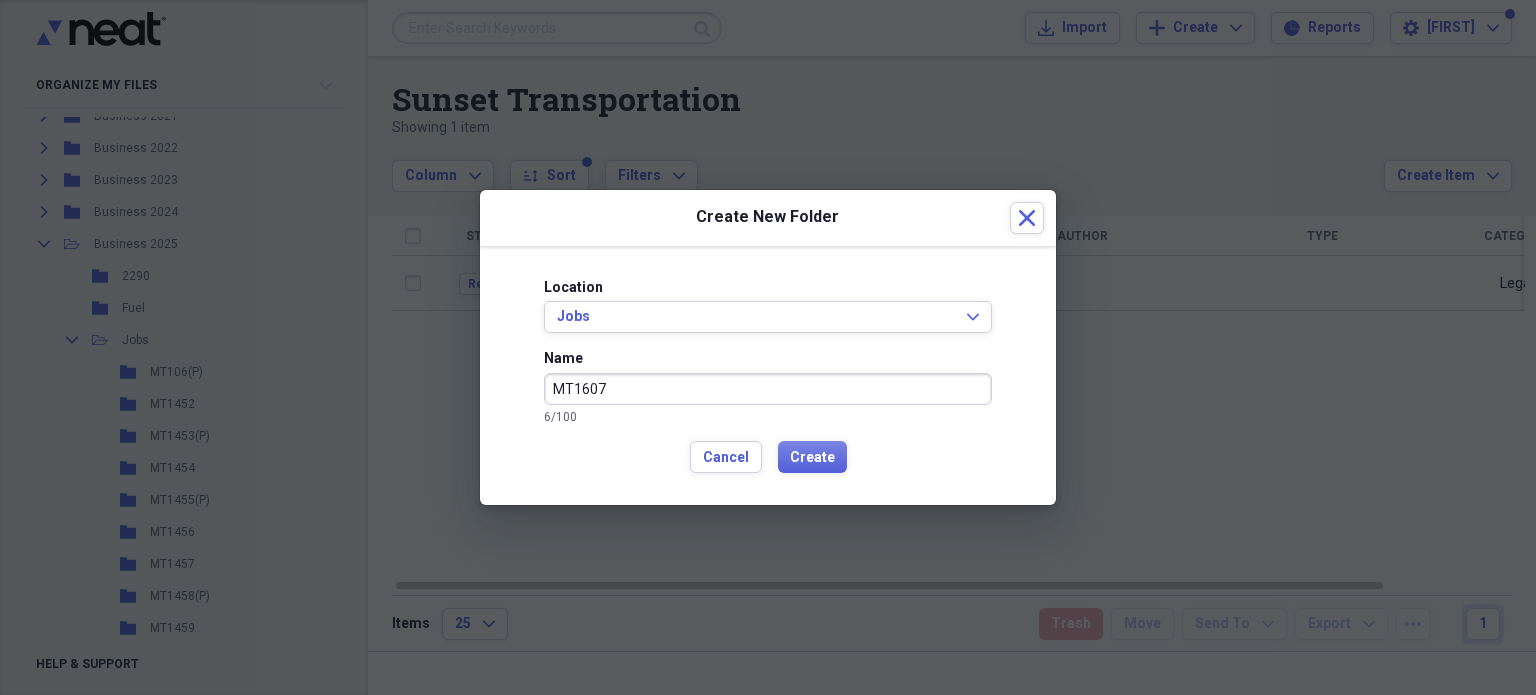 type on "MT1607" 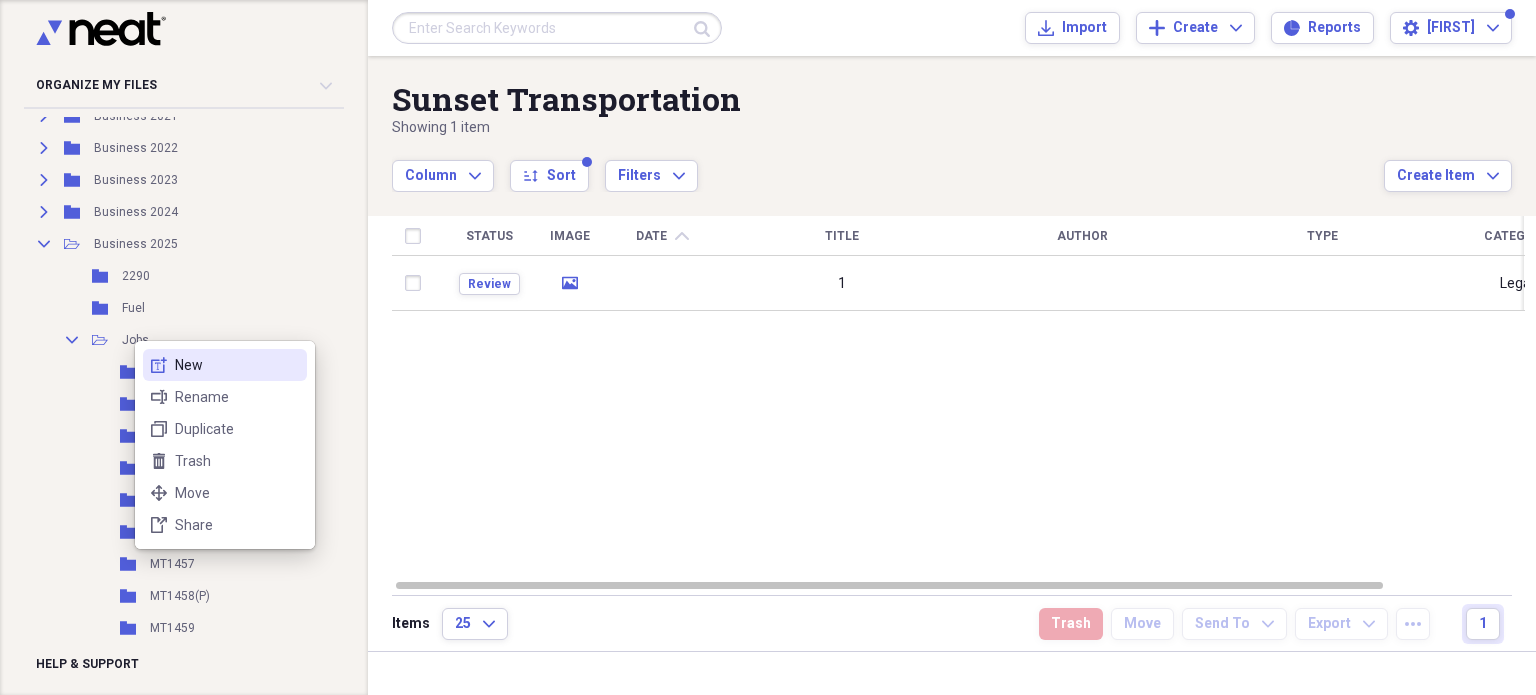 click on "New" at bounding box center [237, 365] 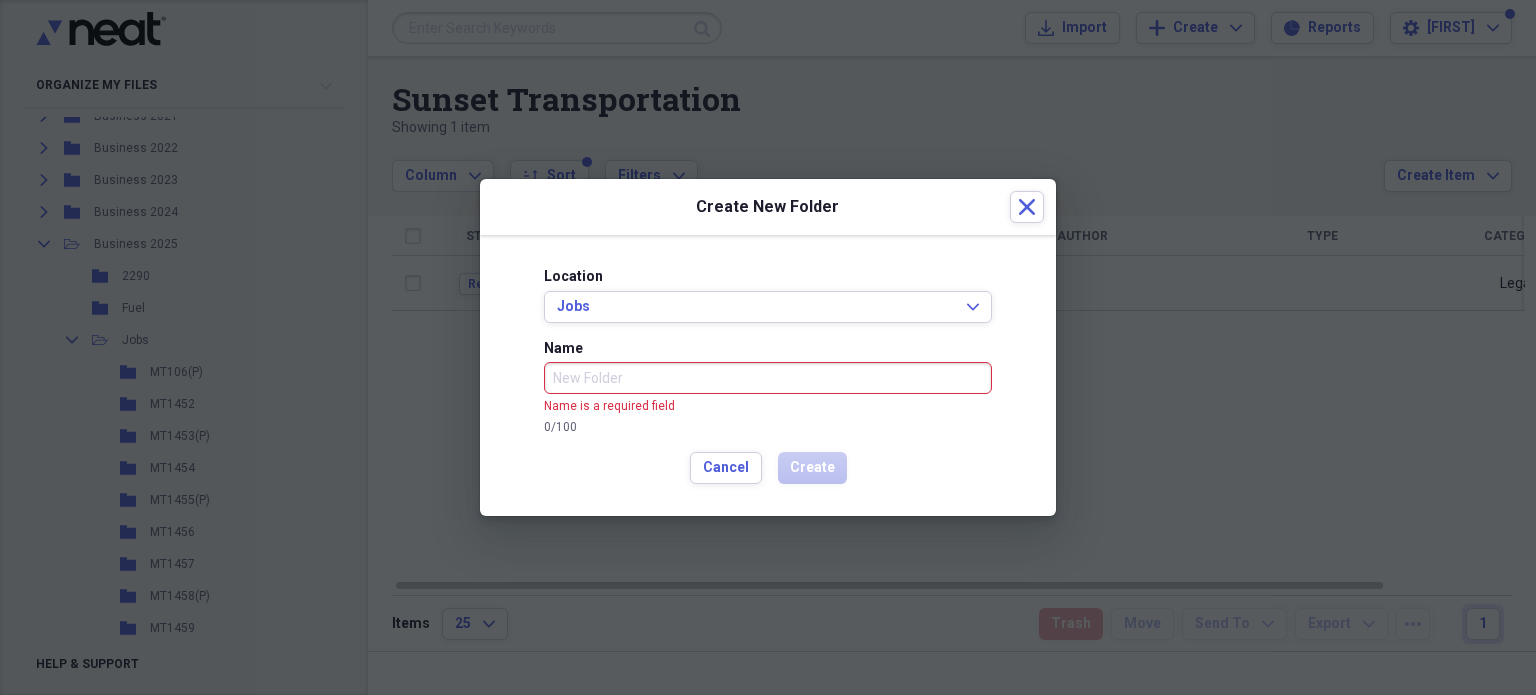 type on "T" 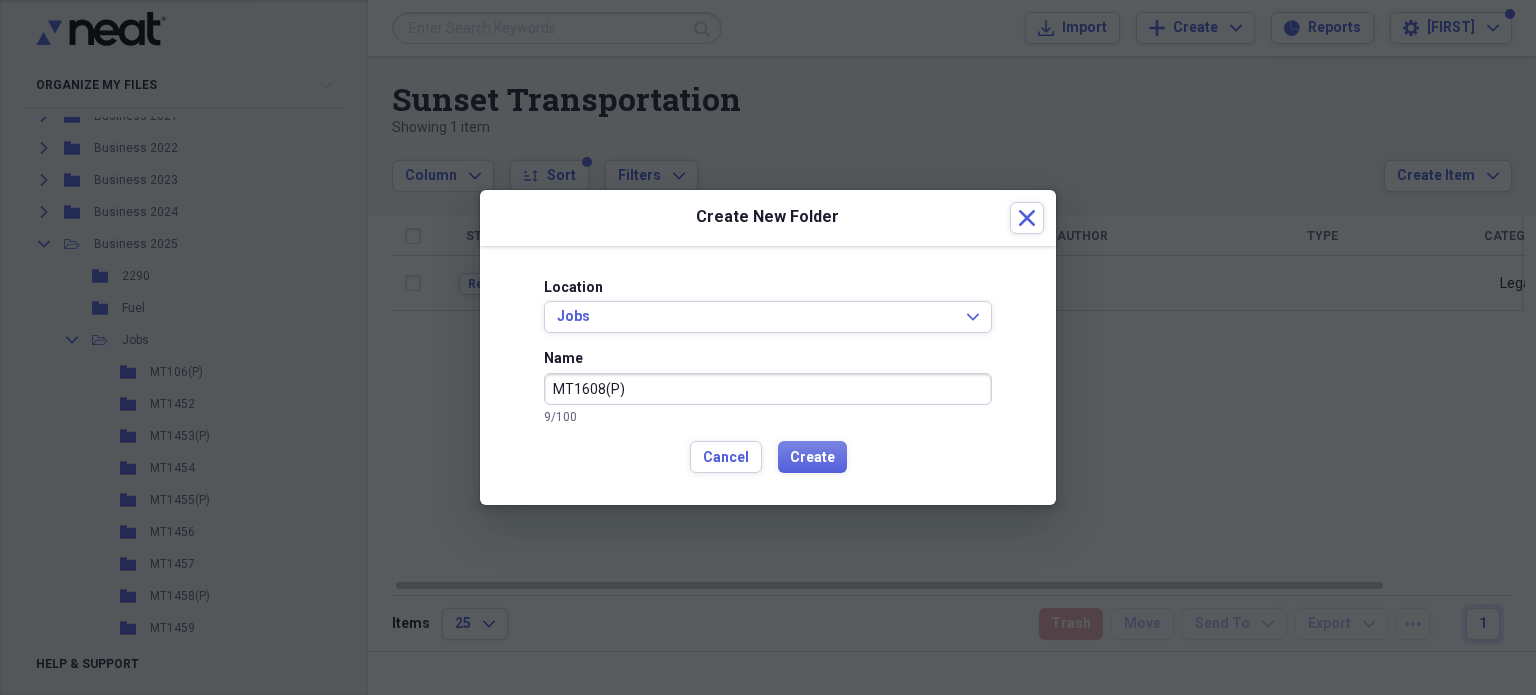 type on "MT1608(P)" 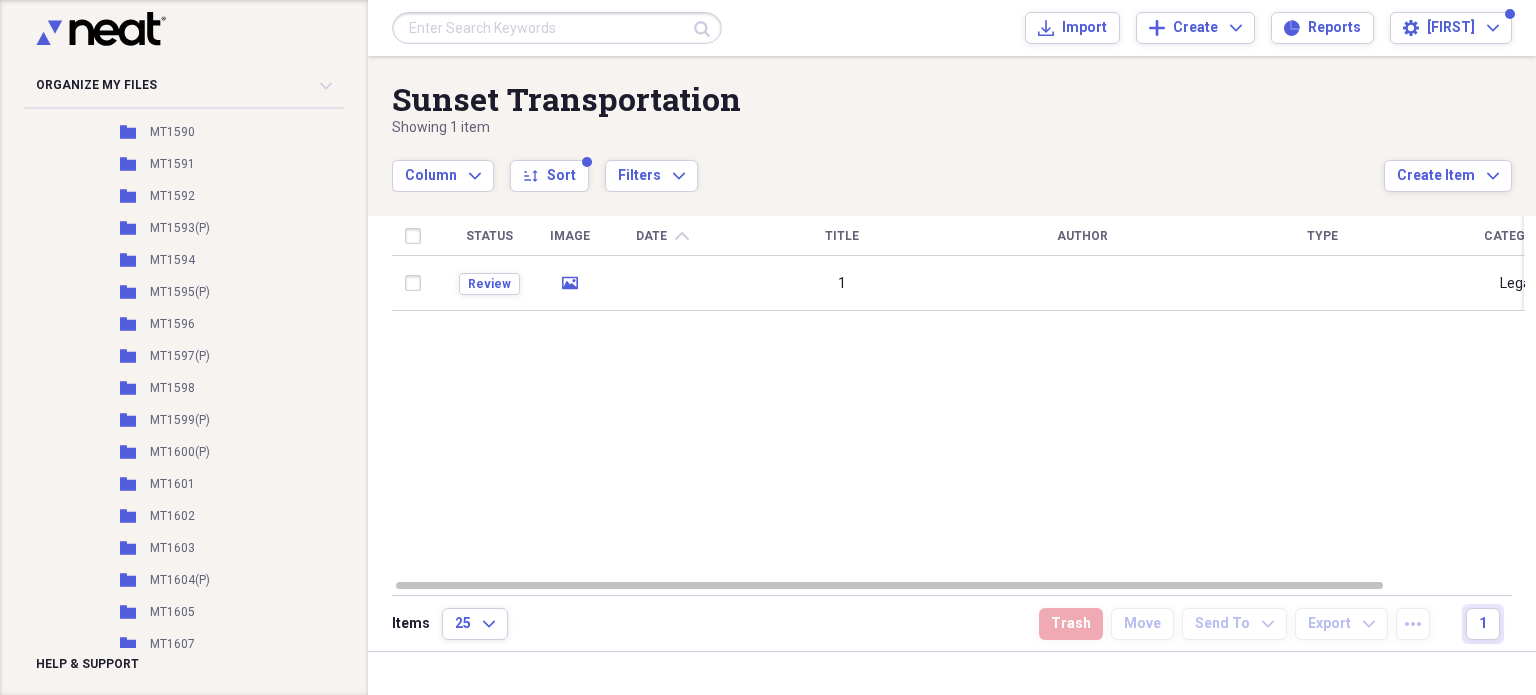 scroll, scrollTop: 5587, scrollLeft: 0, axis: vertical 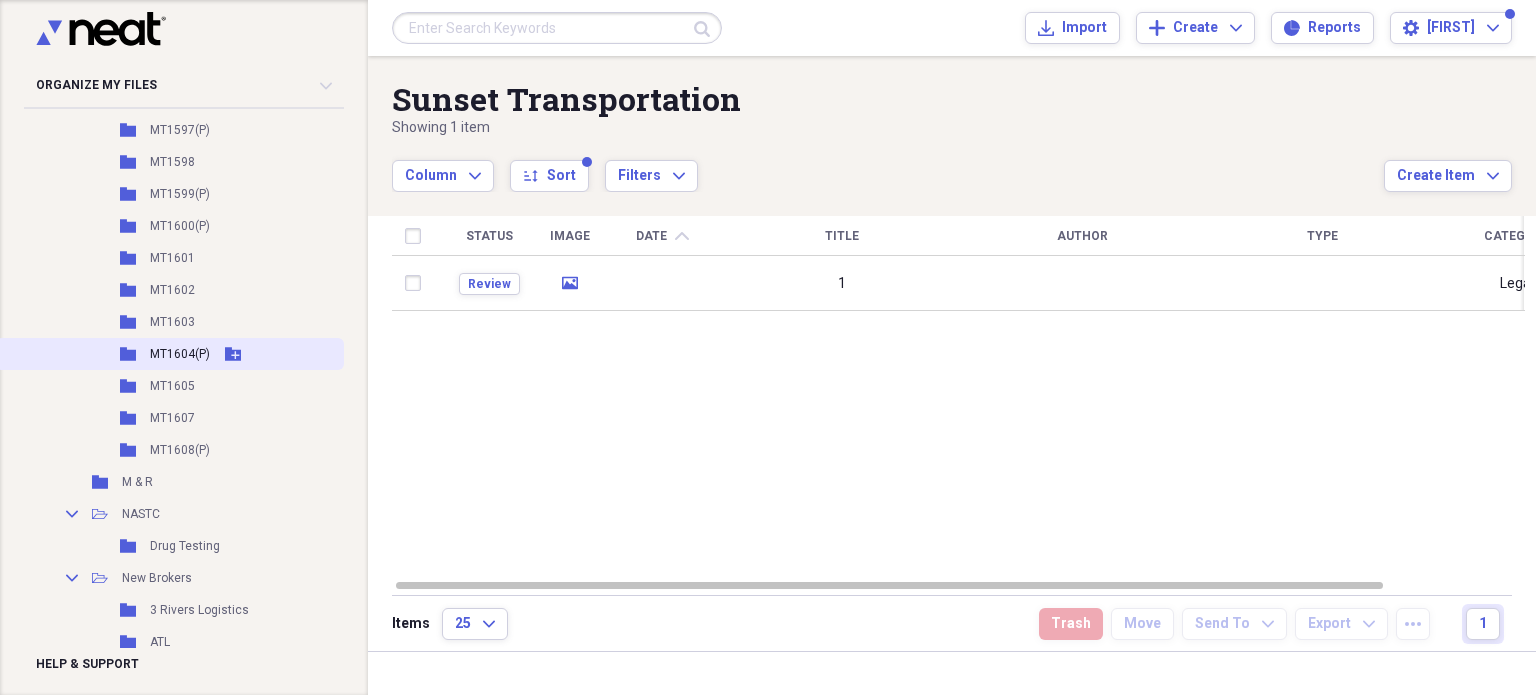 click on "MT1604(P)" at bounding box center (180, 354) 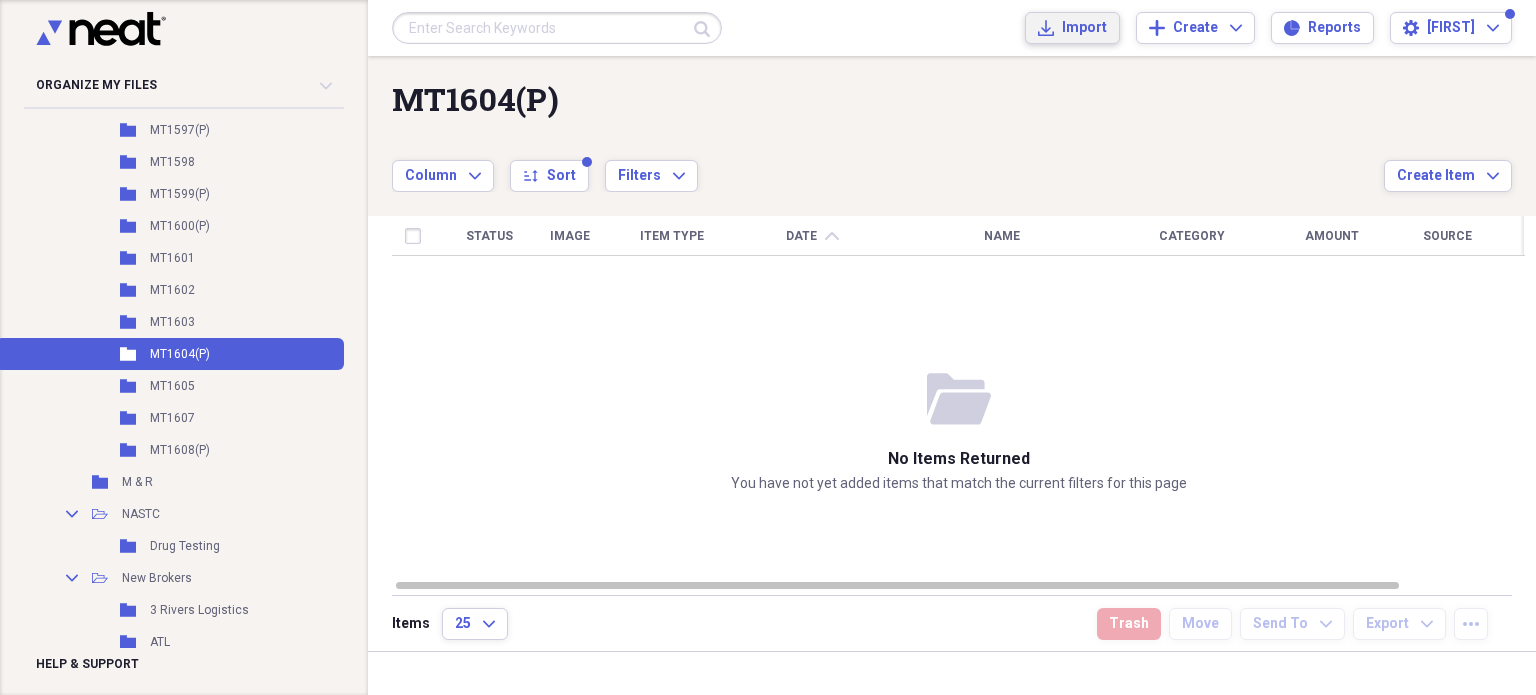 click on "Import" at bounding box center (1084, 28) 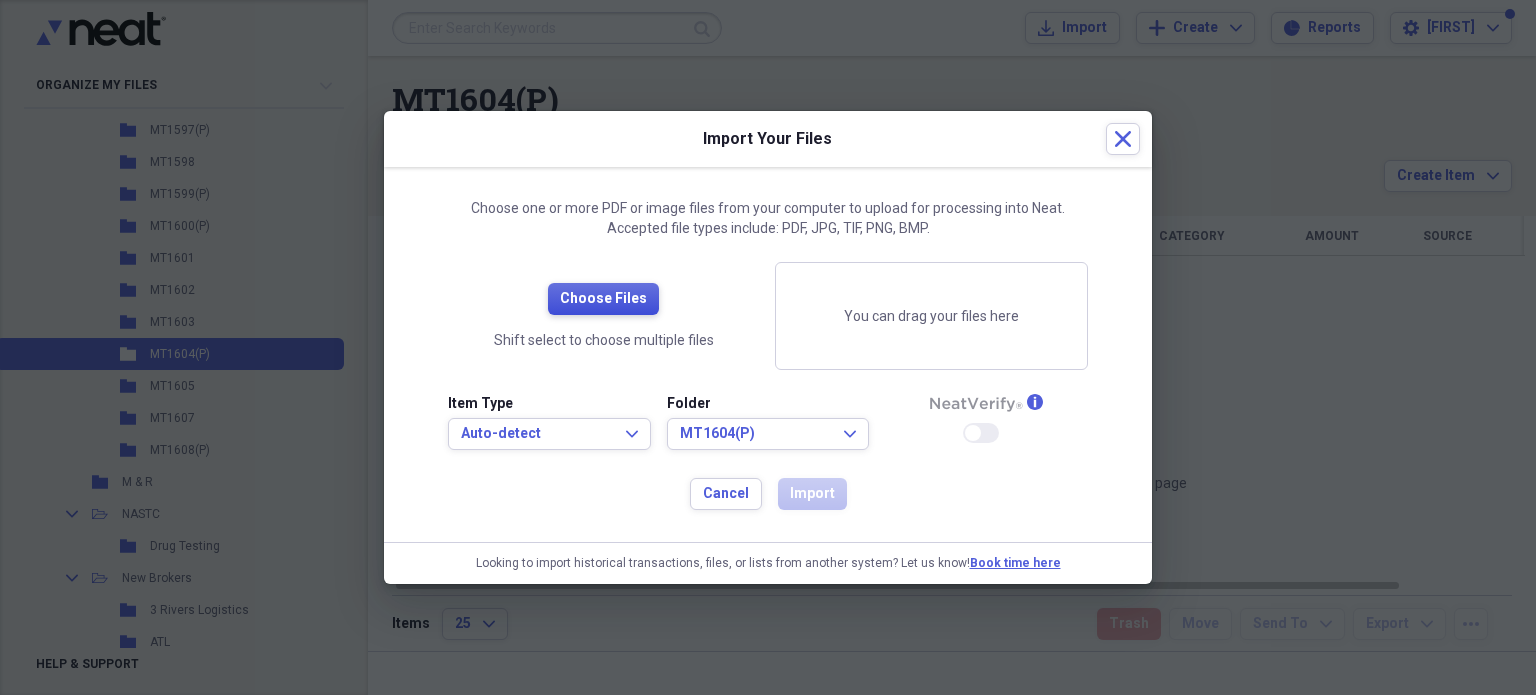 click on "Choose Files" at bounding box center (603, 299) 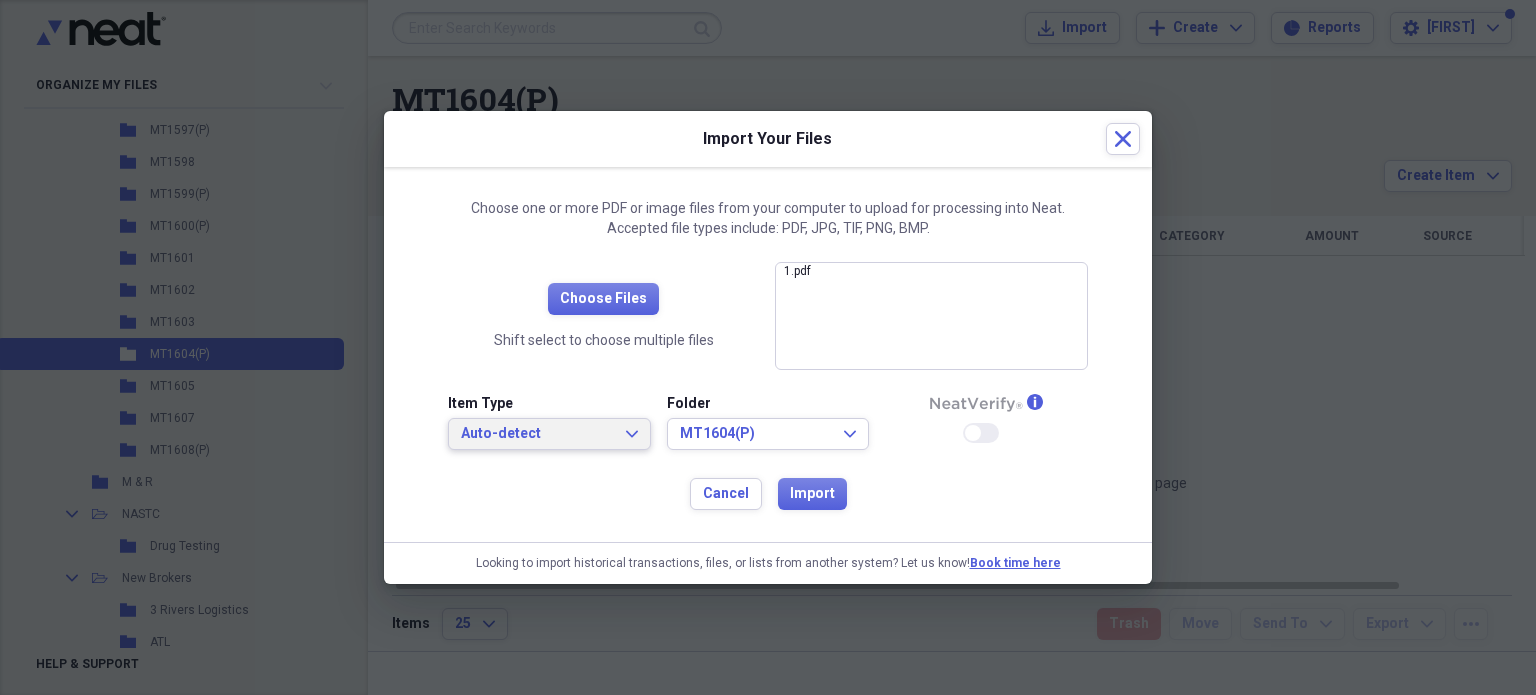 click on "Auto-detect Expand" at bounding box center (549, 434) 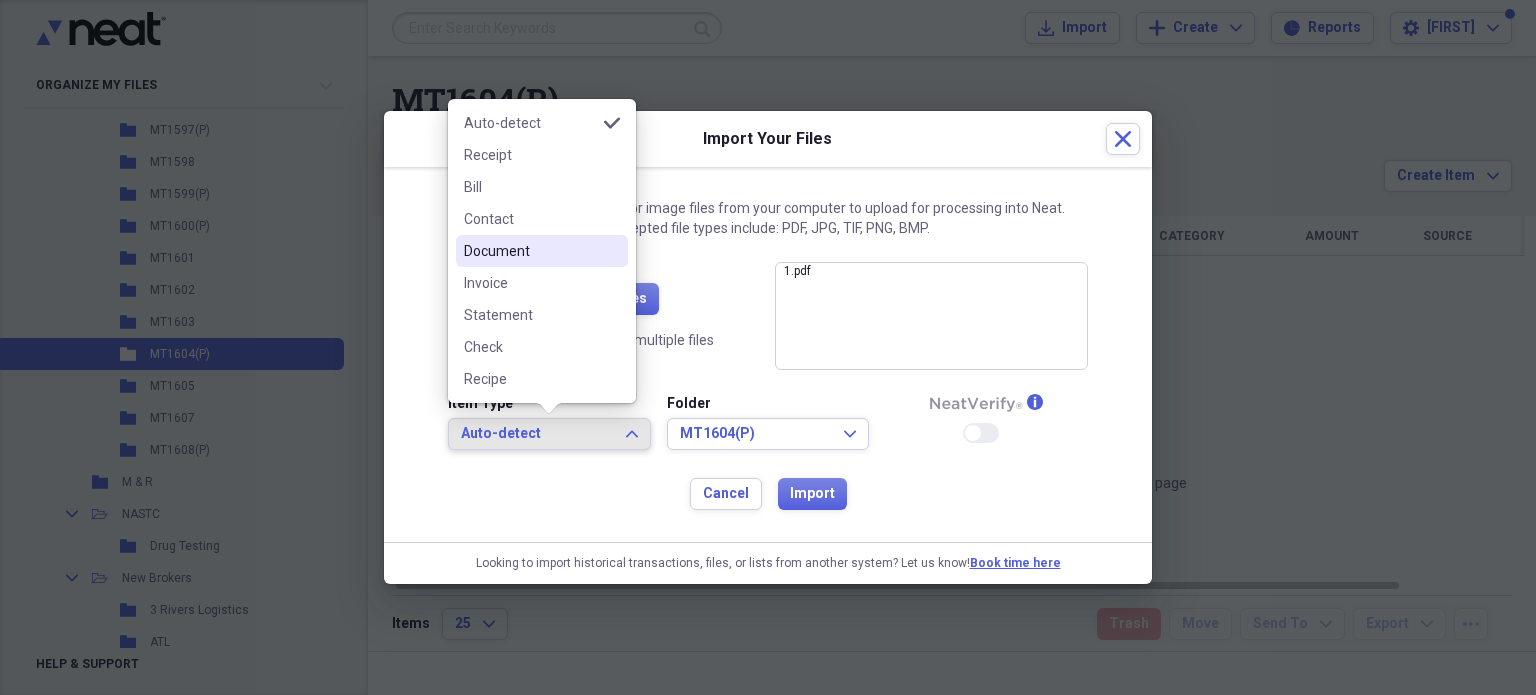 click on "Document" at bounding box center [530, 251] 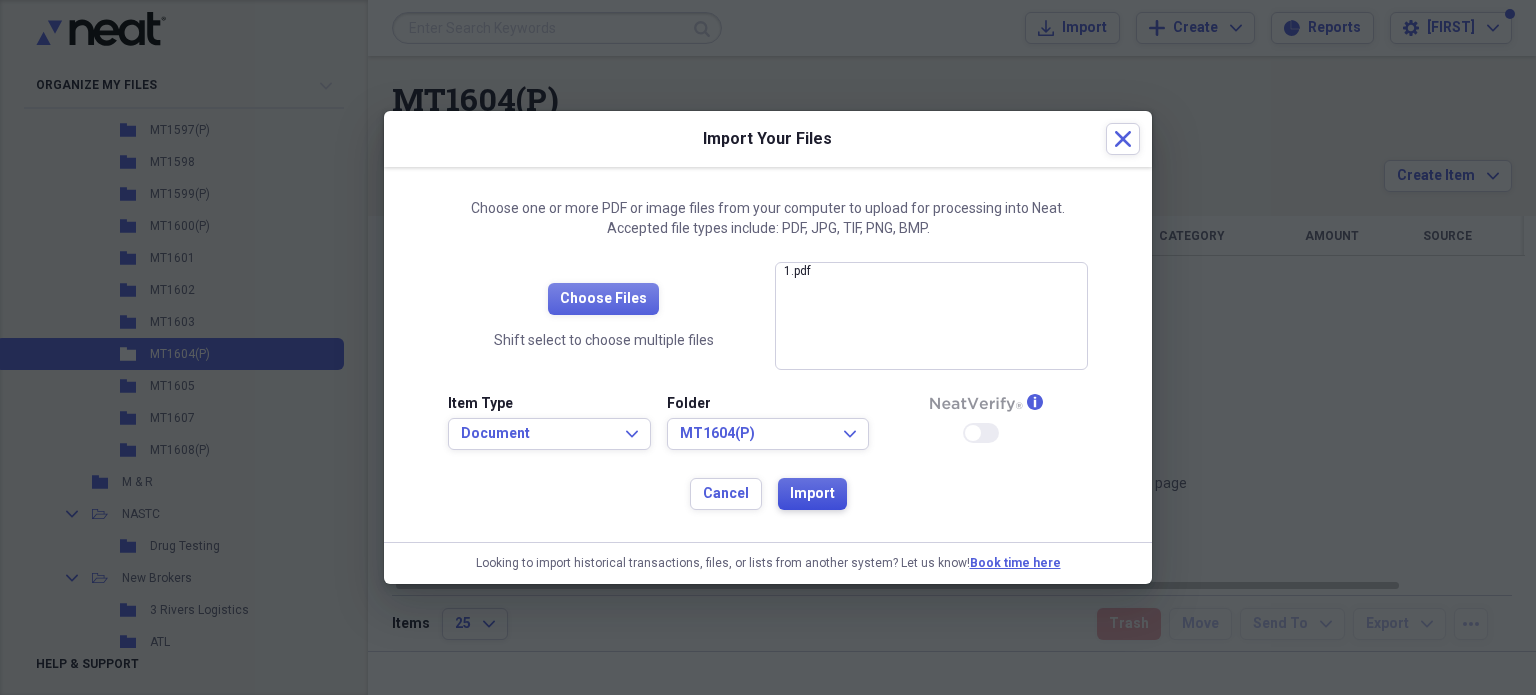 click on "Import" at bounding box center (812, 494) 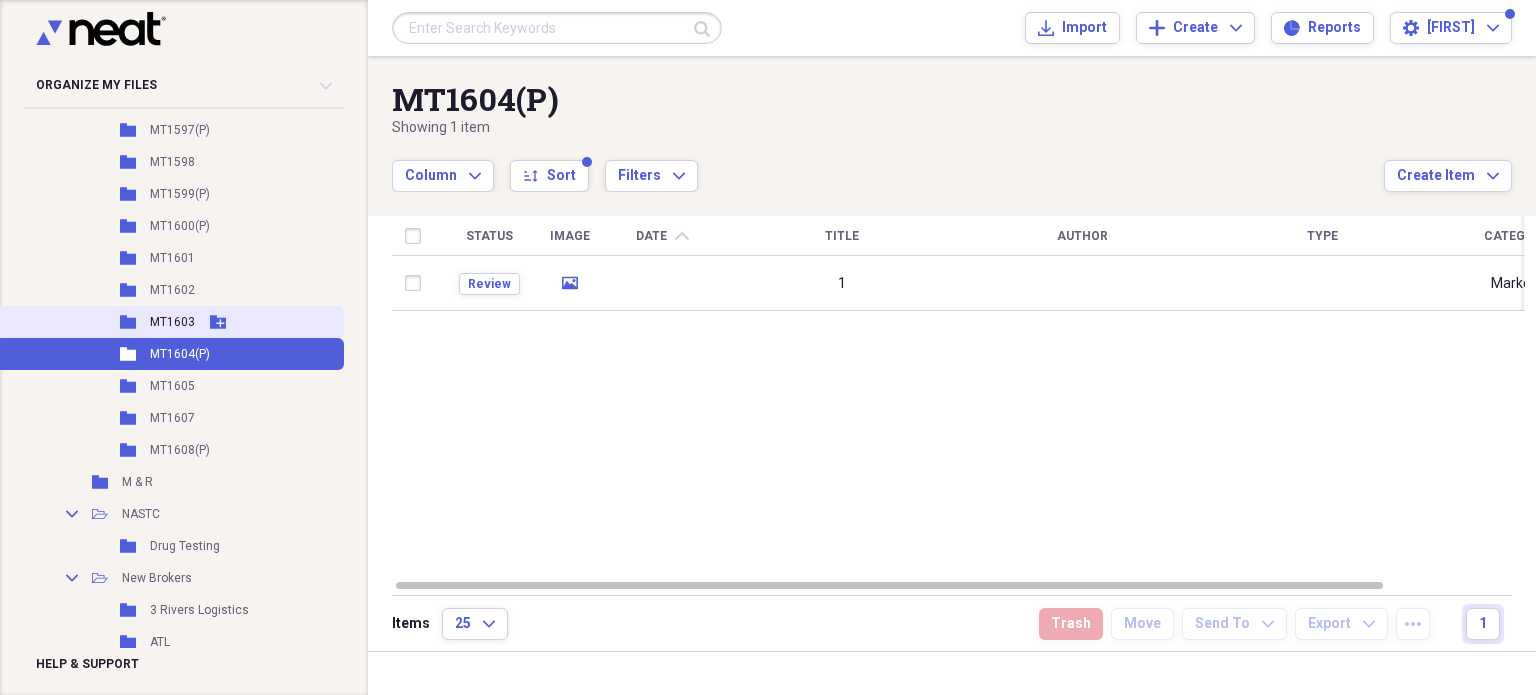 click on "Folder MT1603 Add Folder" at bounding box center (170, 322) 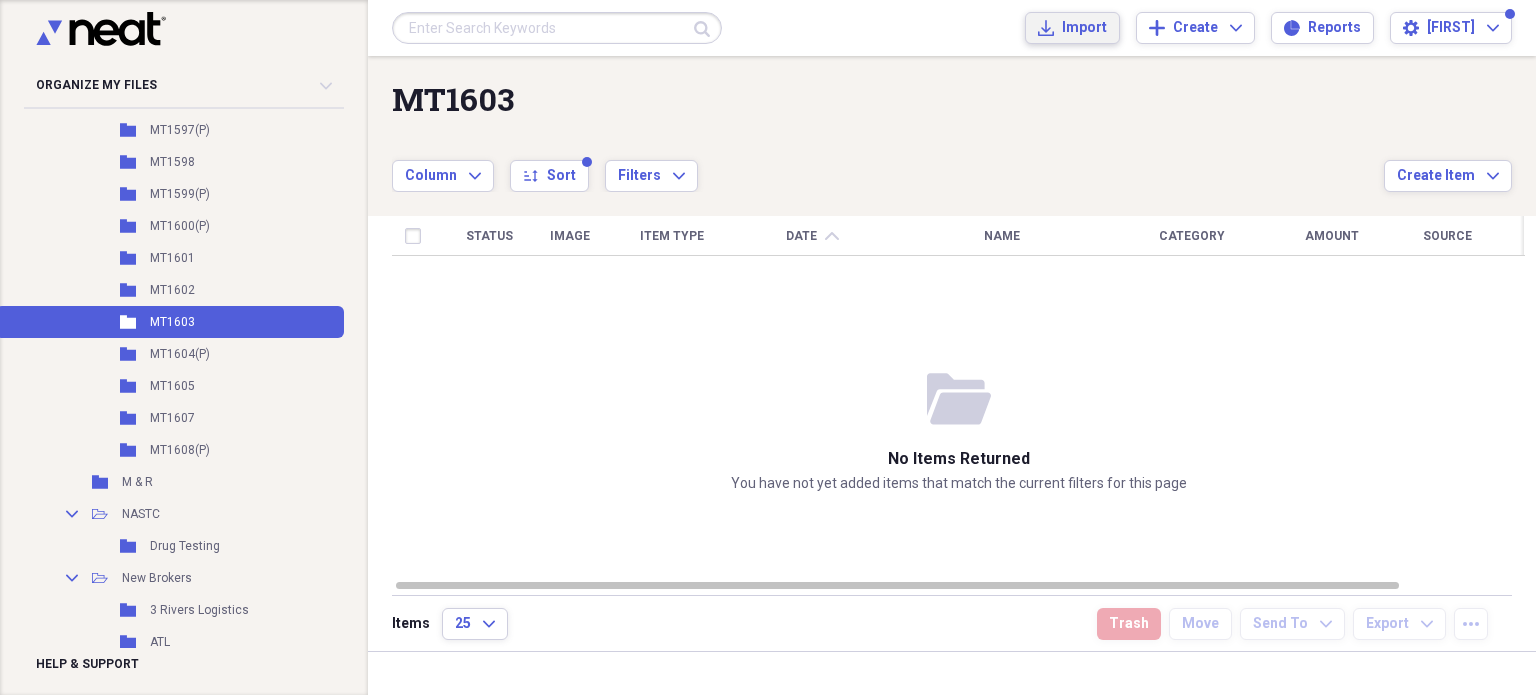 click on "Import" at bounding box center (1084, 28) 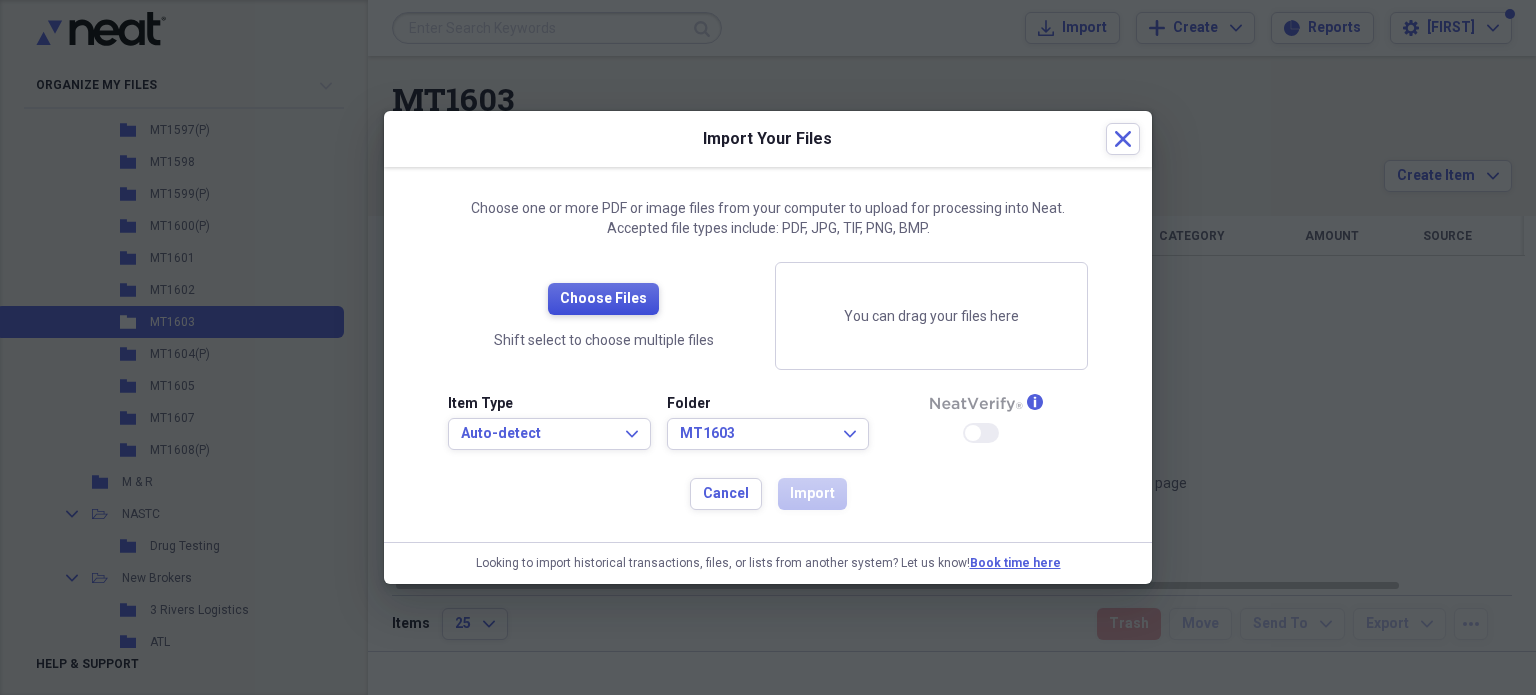 click on "Choose Files" at bounding box center (603, 299) 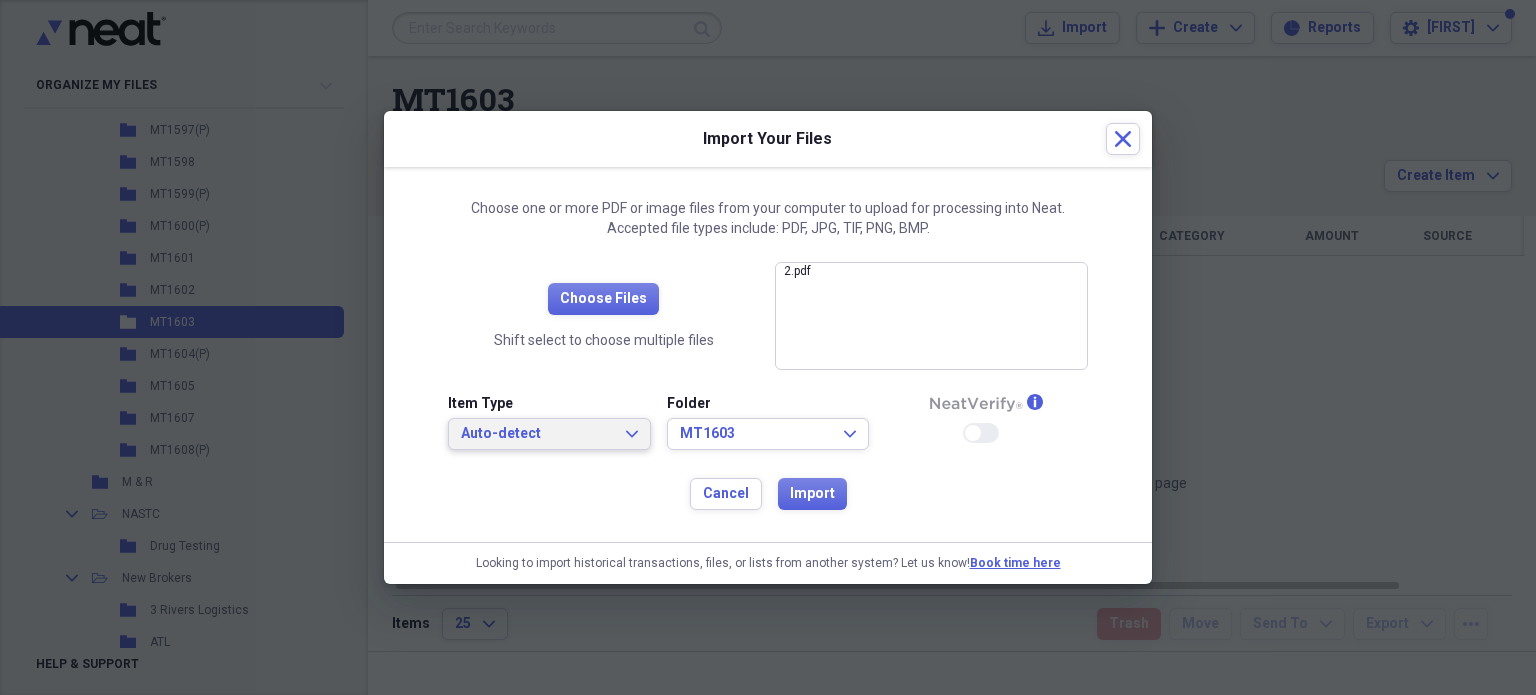 click on "Auto-detect" at bounding box center [537, 434] 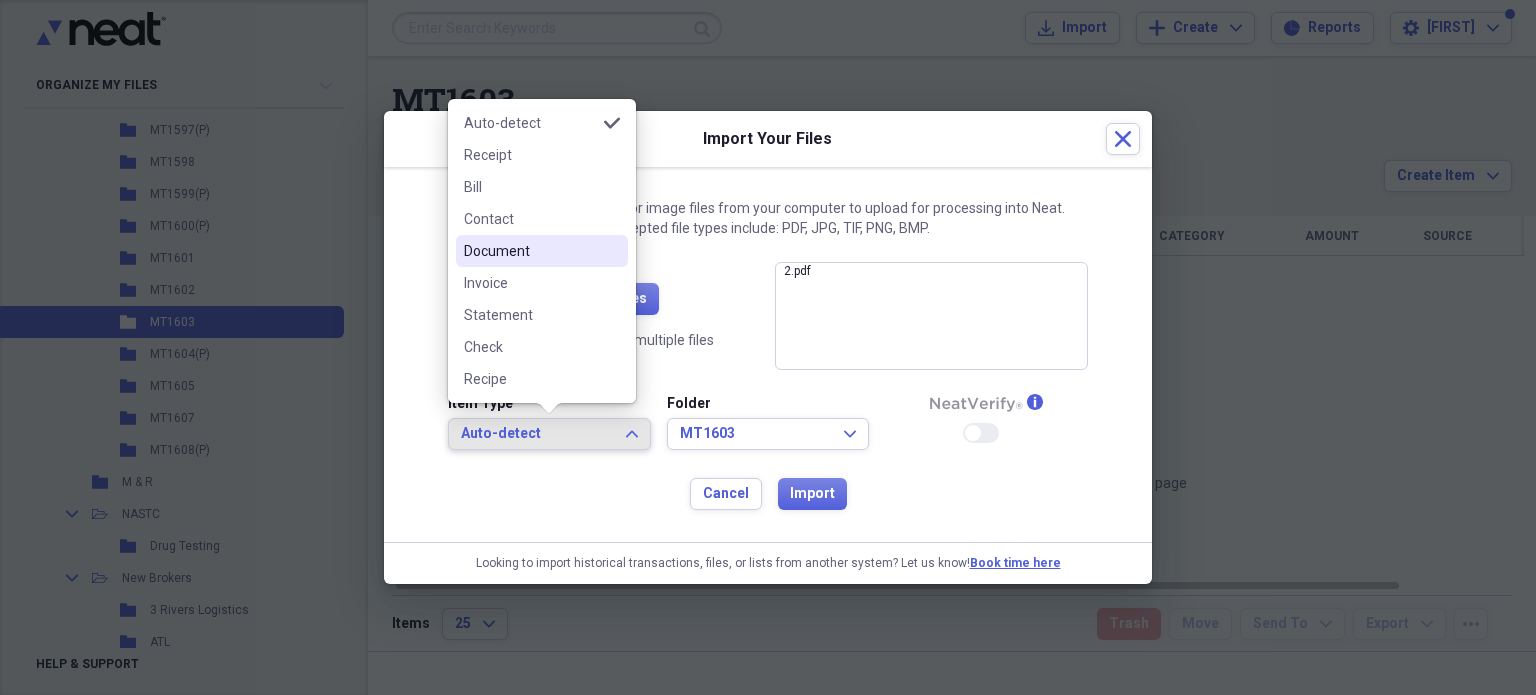 click on "Document" at bounding box center [530, 251] 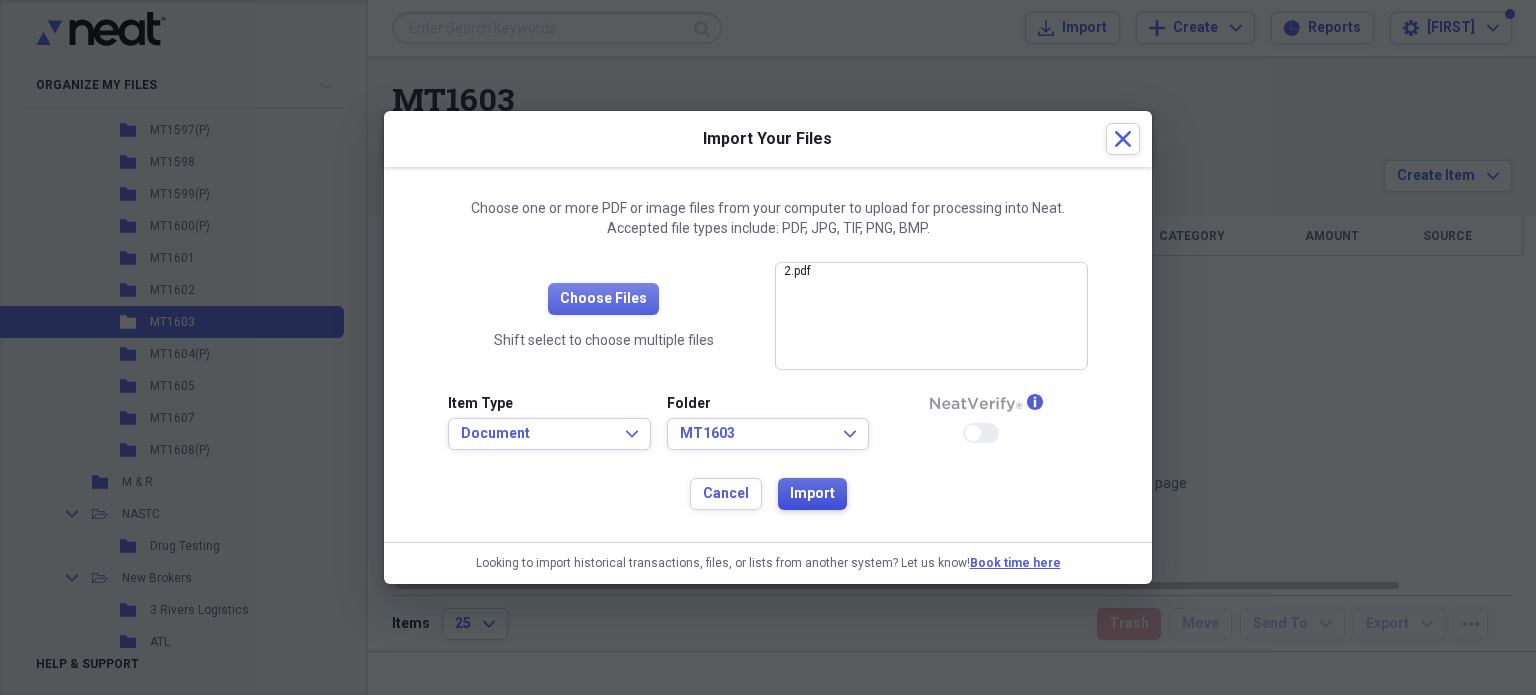 click on "Import" at bounding box center [812, 494] 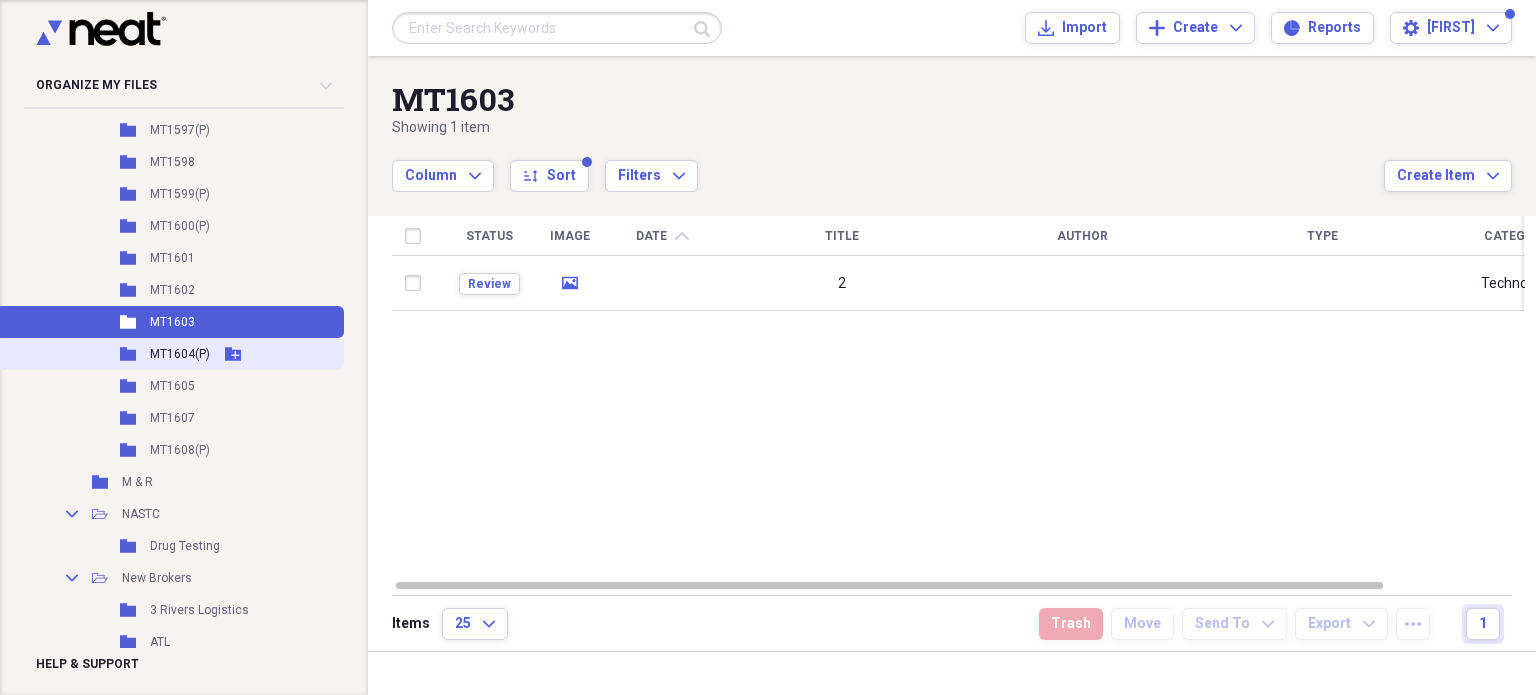 click on "MT1604(P)" at bounding box center [180, 354] 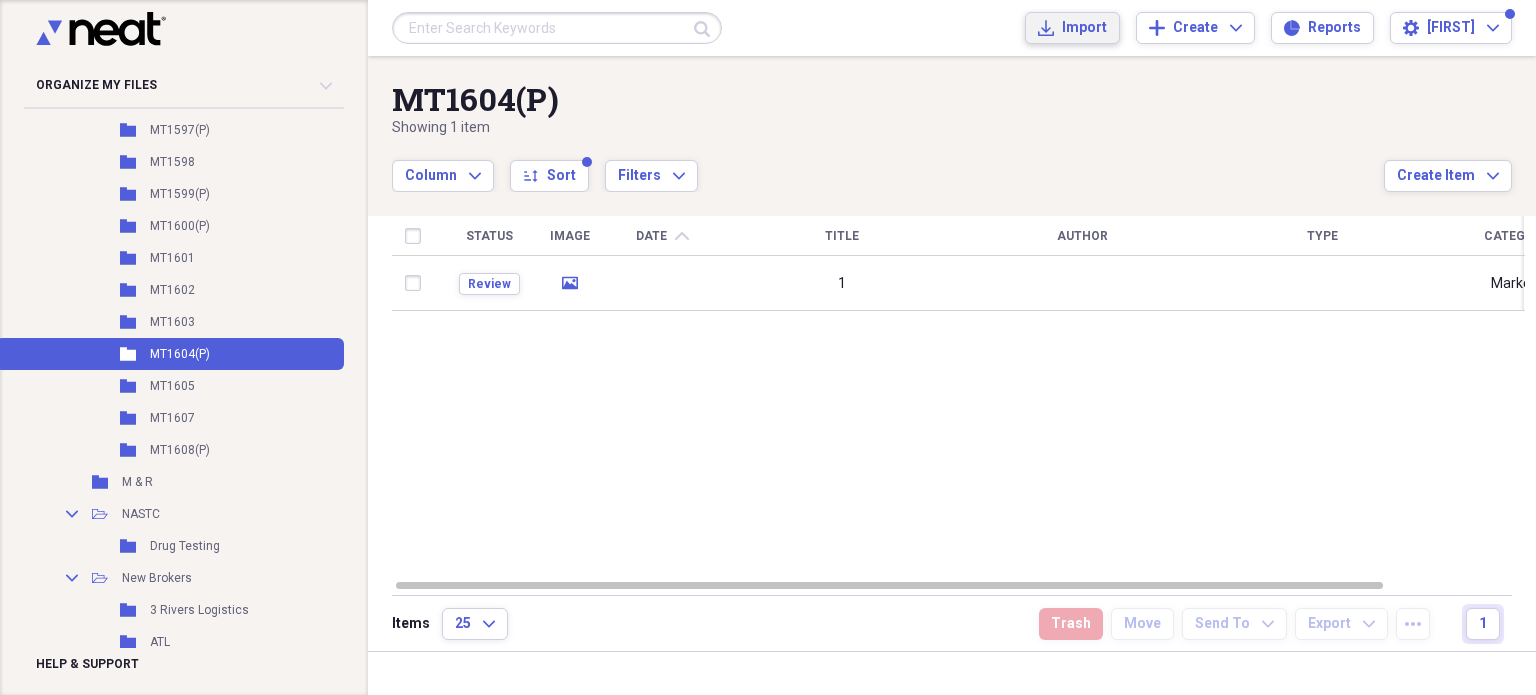 click on "Import Import" at bounding box center [1072, 28] 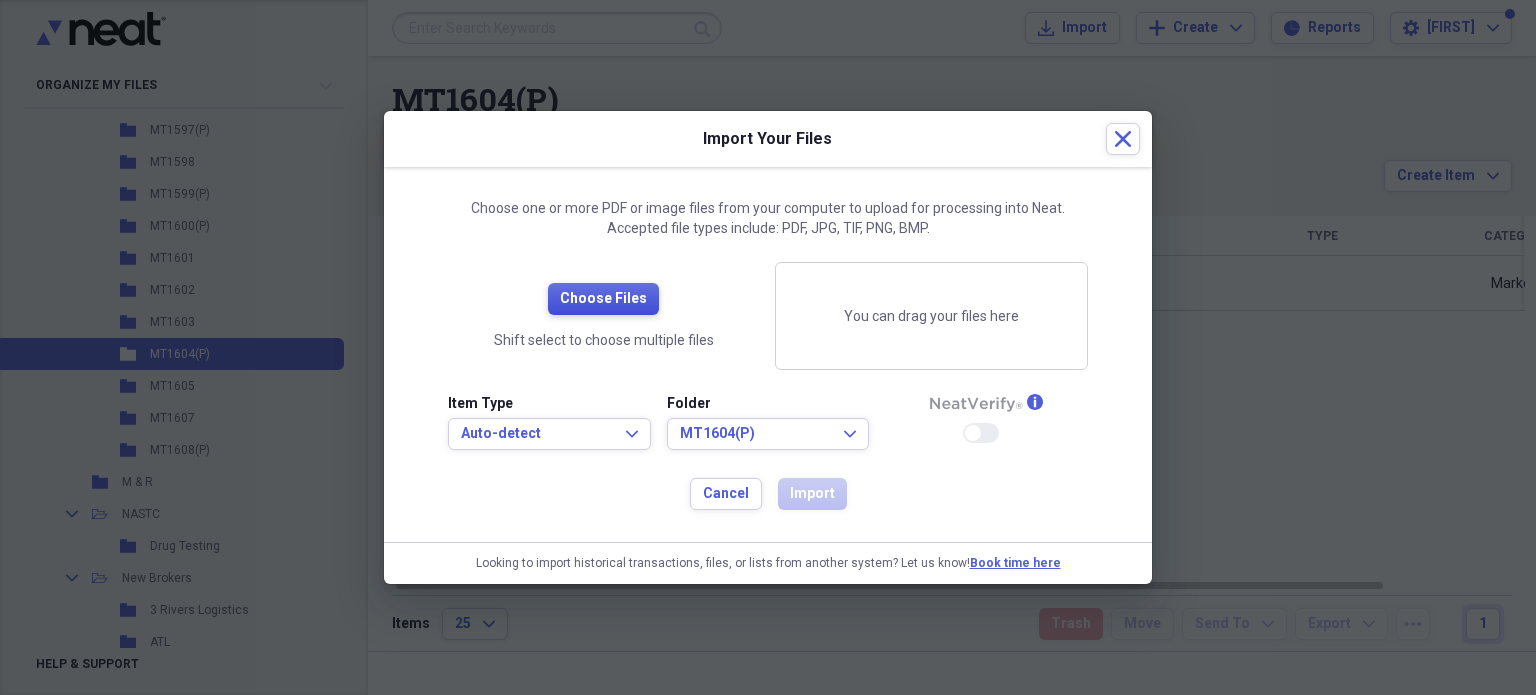 click on "Choose Files" at bounding box center [603, 299] 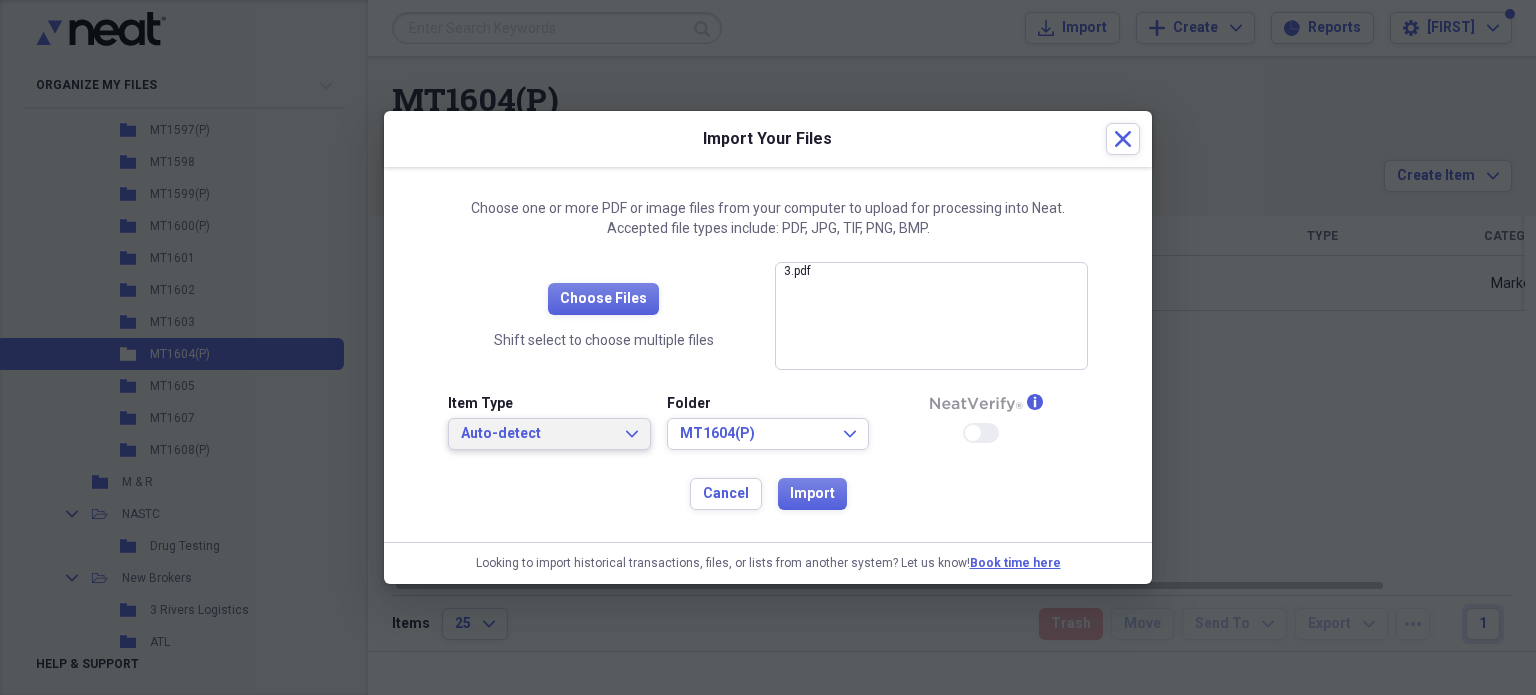click on "Auto-detect Expand" at bounding box center [549, 434] 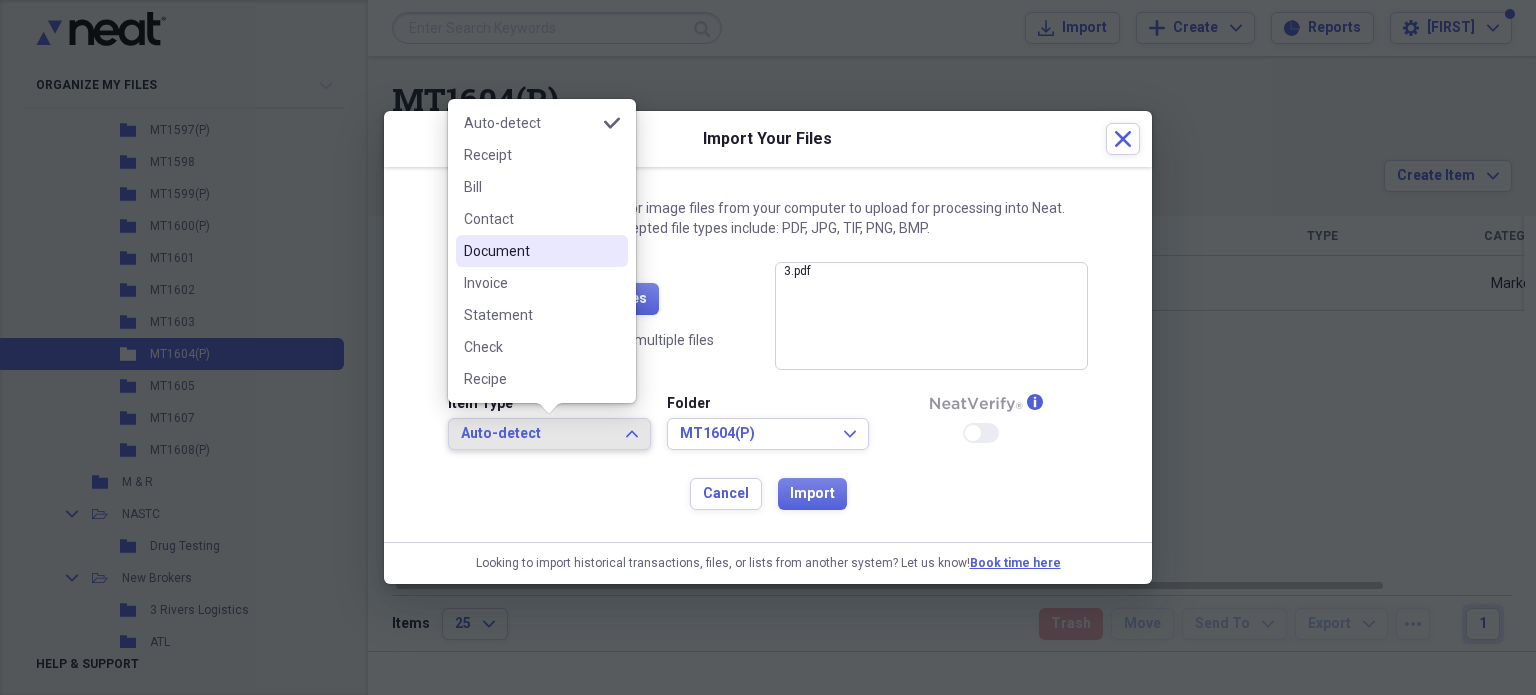 click on "Document" at bounding box center (530, 251) 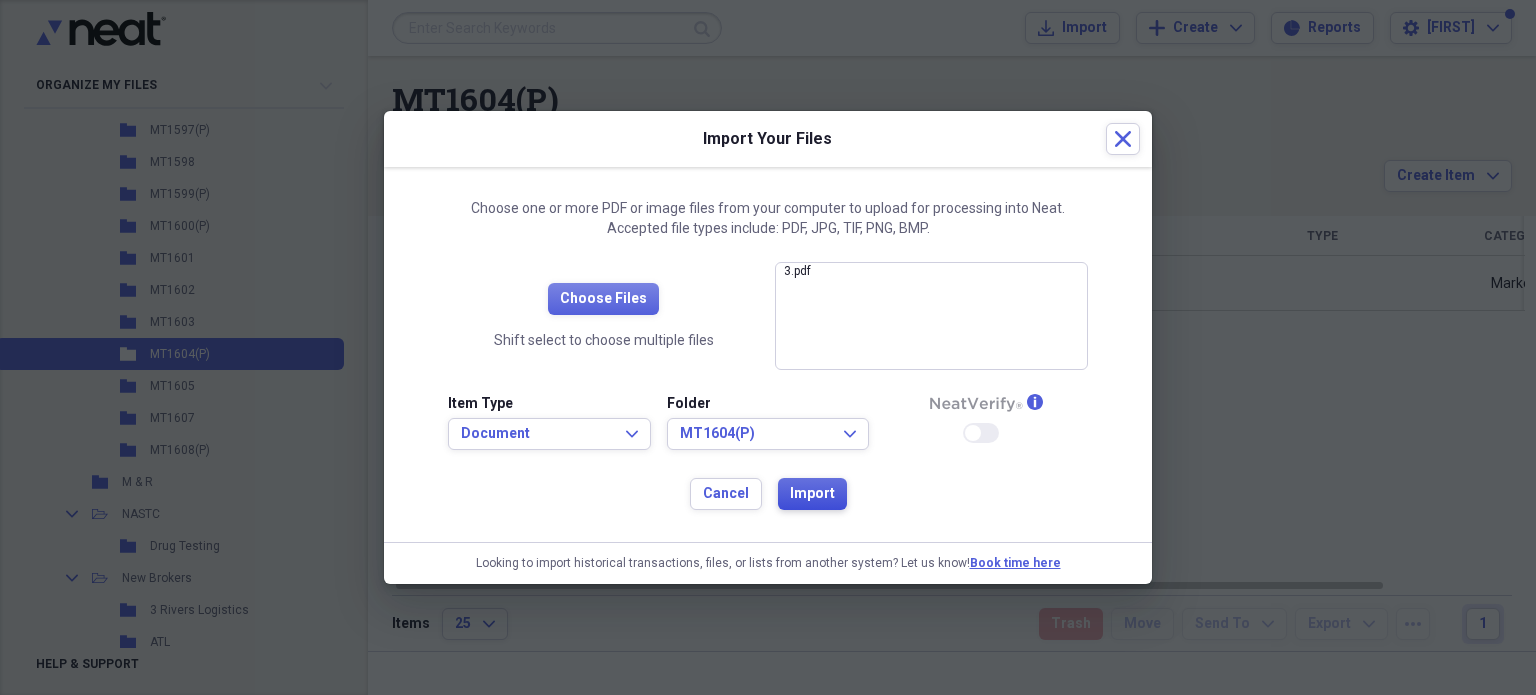 click on "Import" at bounding box center (812, 494) 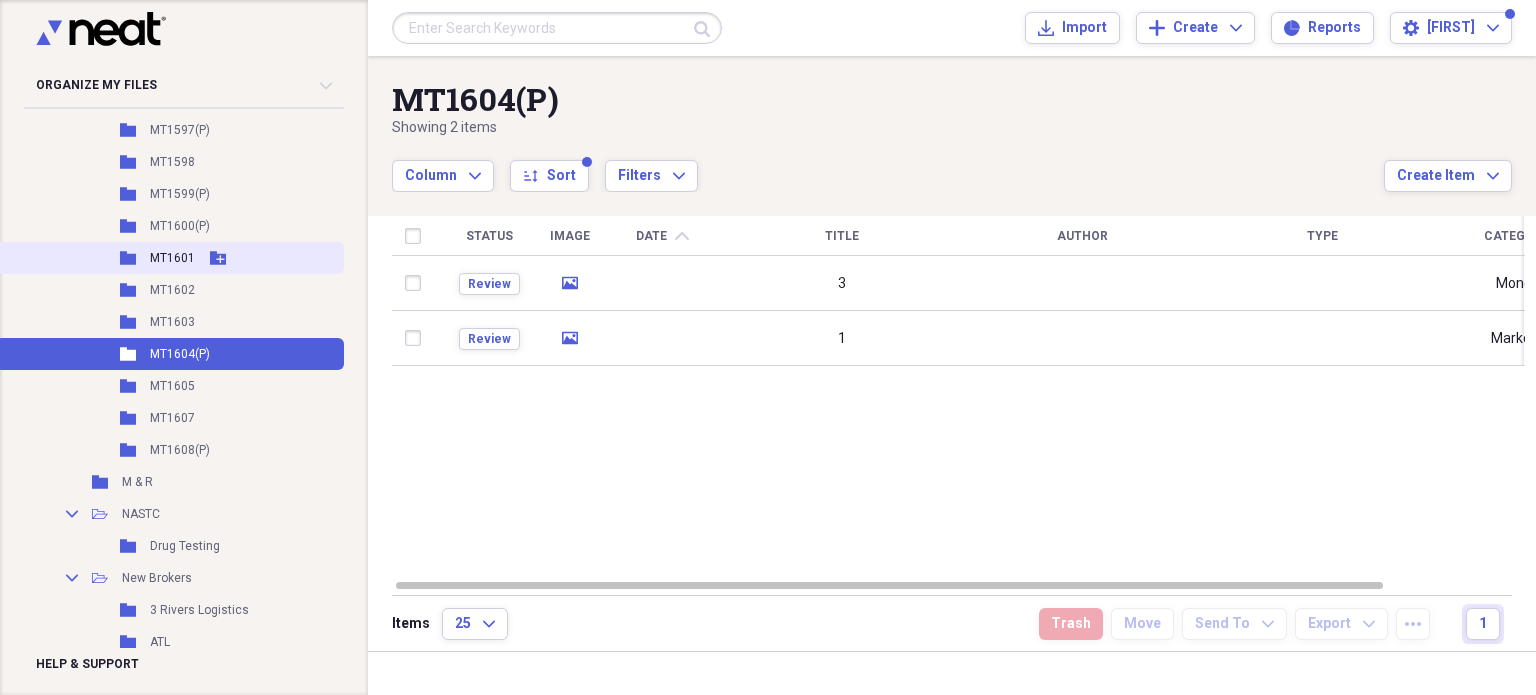 click on "MT1601" at bounding box center [172, 258] 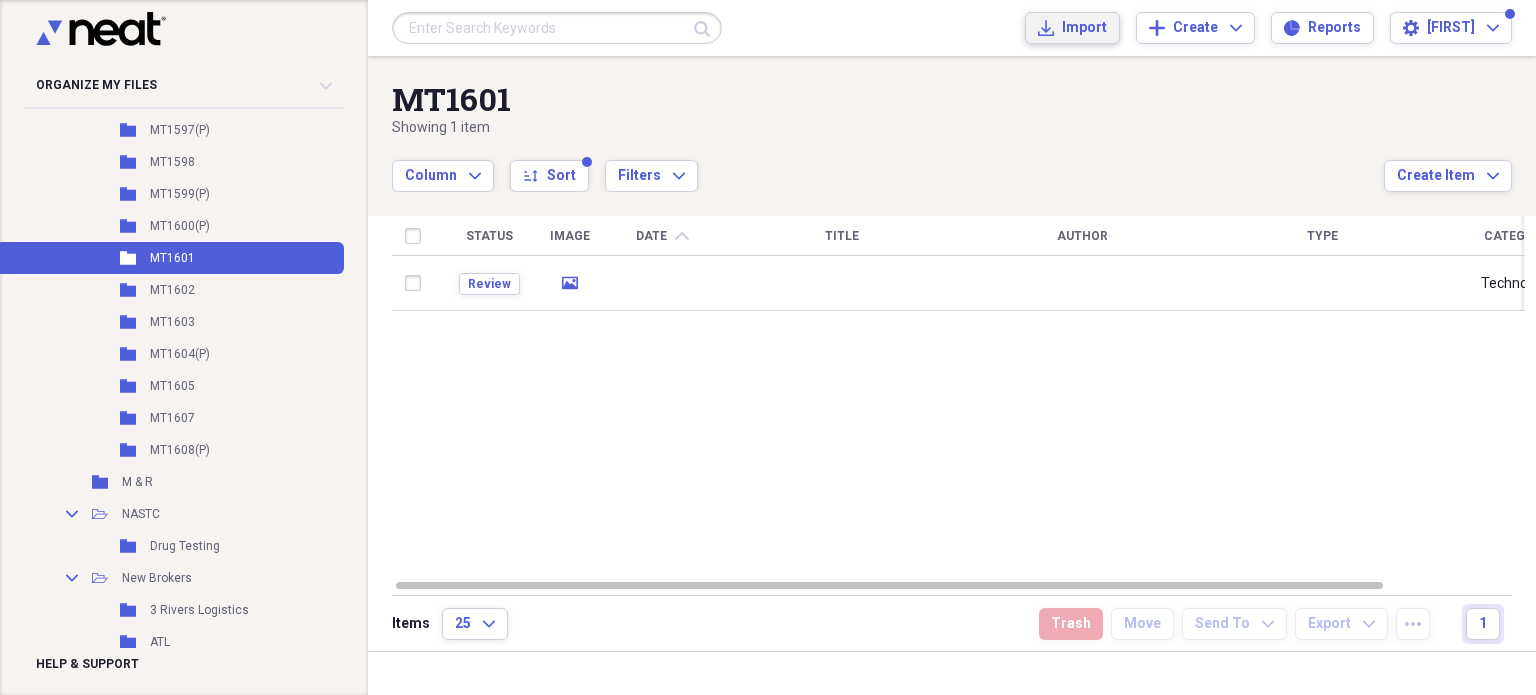 click on "Import" at bounding box center (1084, 28) 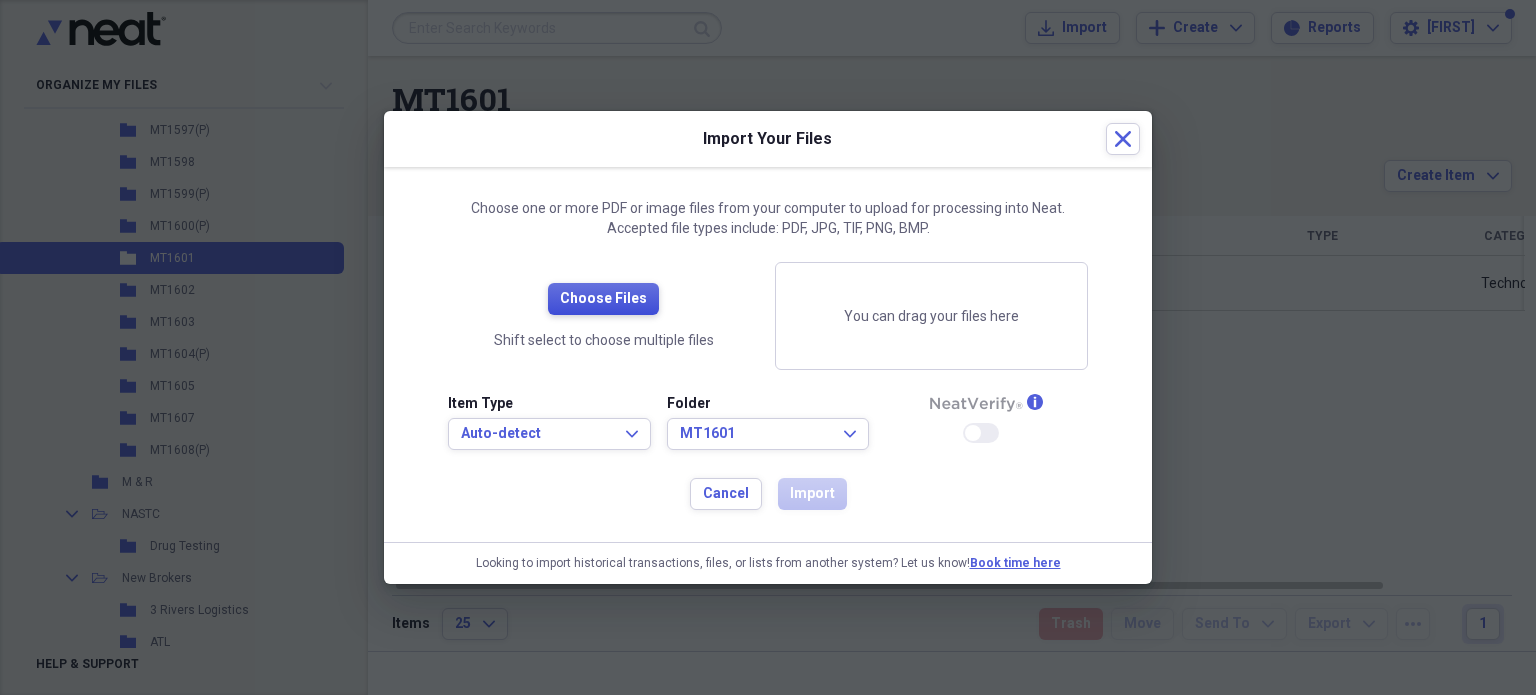click on "Choose Files" at bounding box center [603, 299] 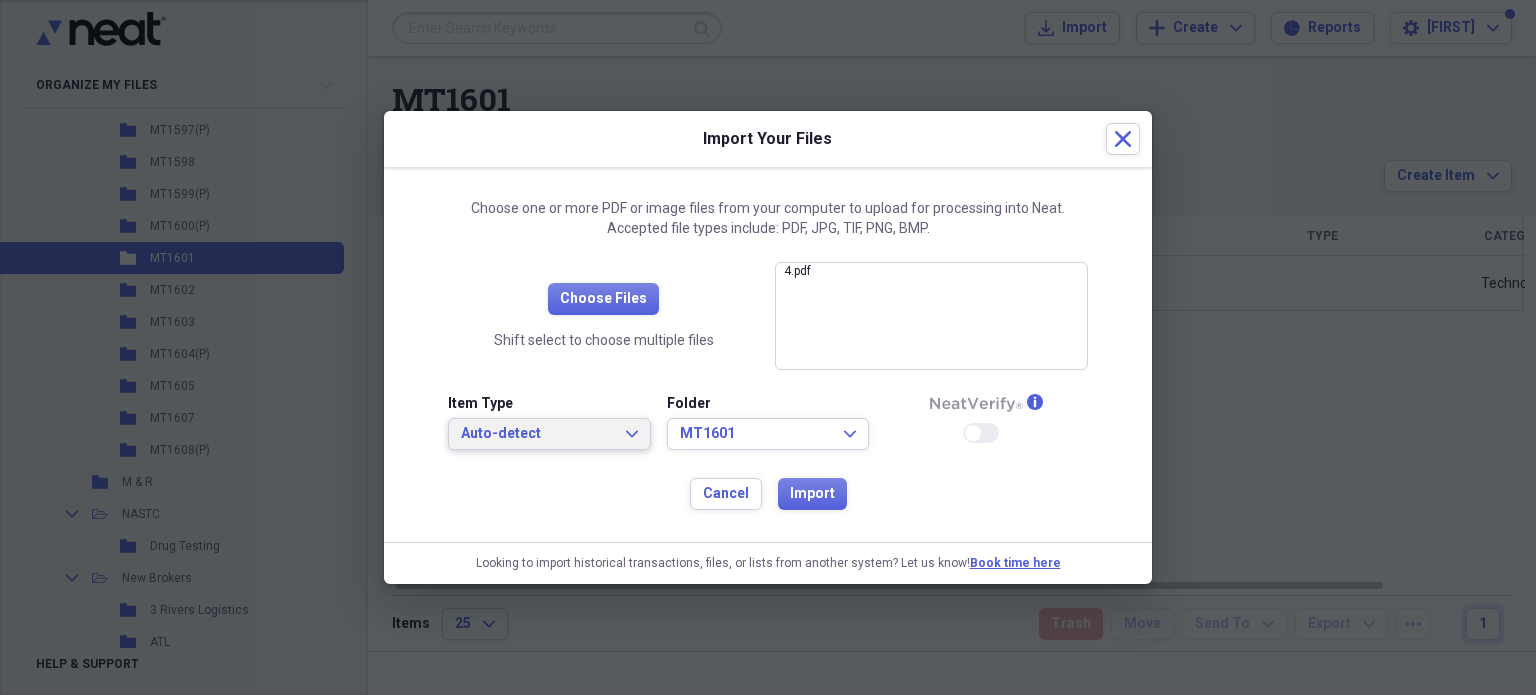 click on "Expand" 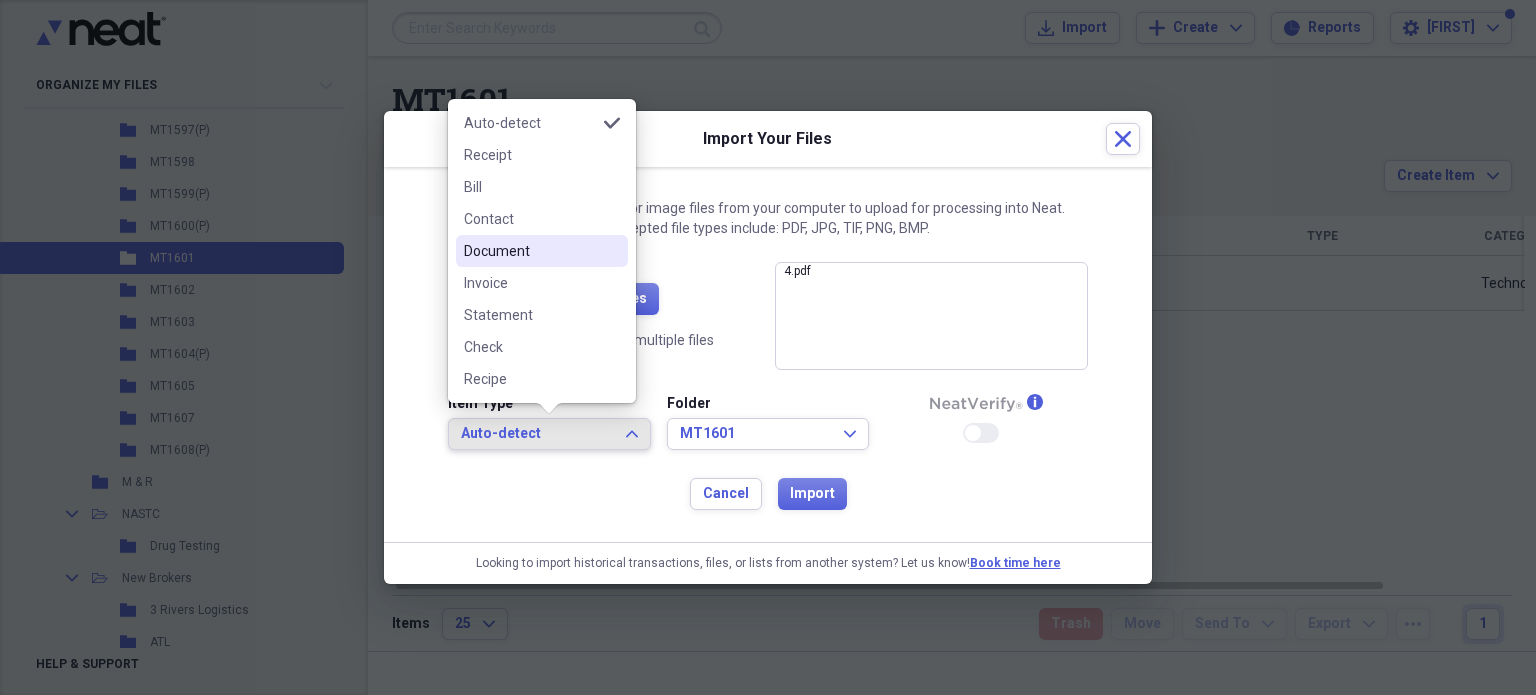 click on "Document" at bounding box center (530, 251) 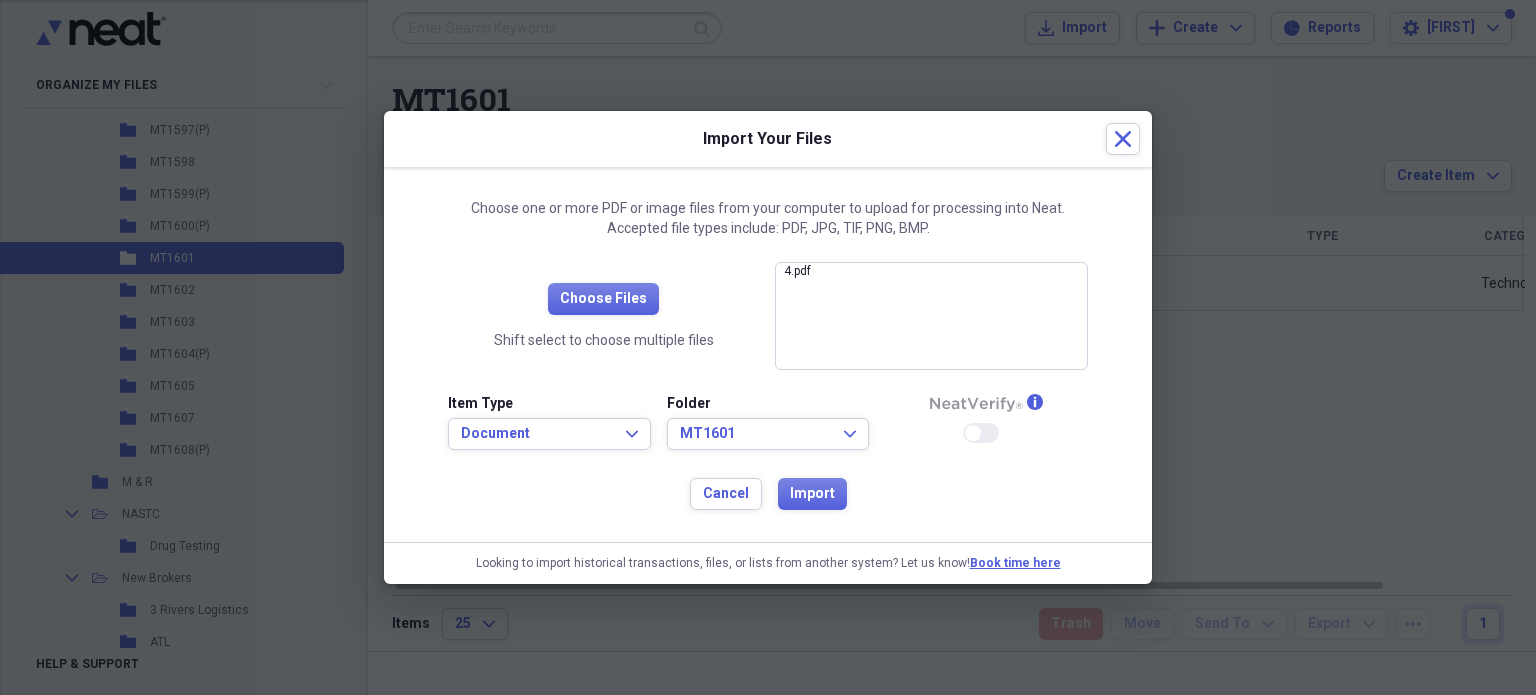 click on "Choose one or more PDF or image files from your computer to upload for processing into Neat. Accepted file types include: PDF, JPG, TIF, PNG, BMP. Choose Files Shift select to choose multiple files 4.pdf close Item Type Document Expand Folder MT1601 Expand info Enable Neat Verify Cancel Import" at bounding box center (768, 354) 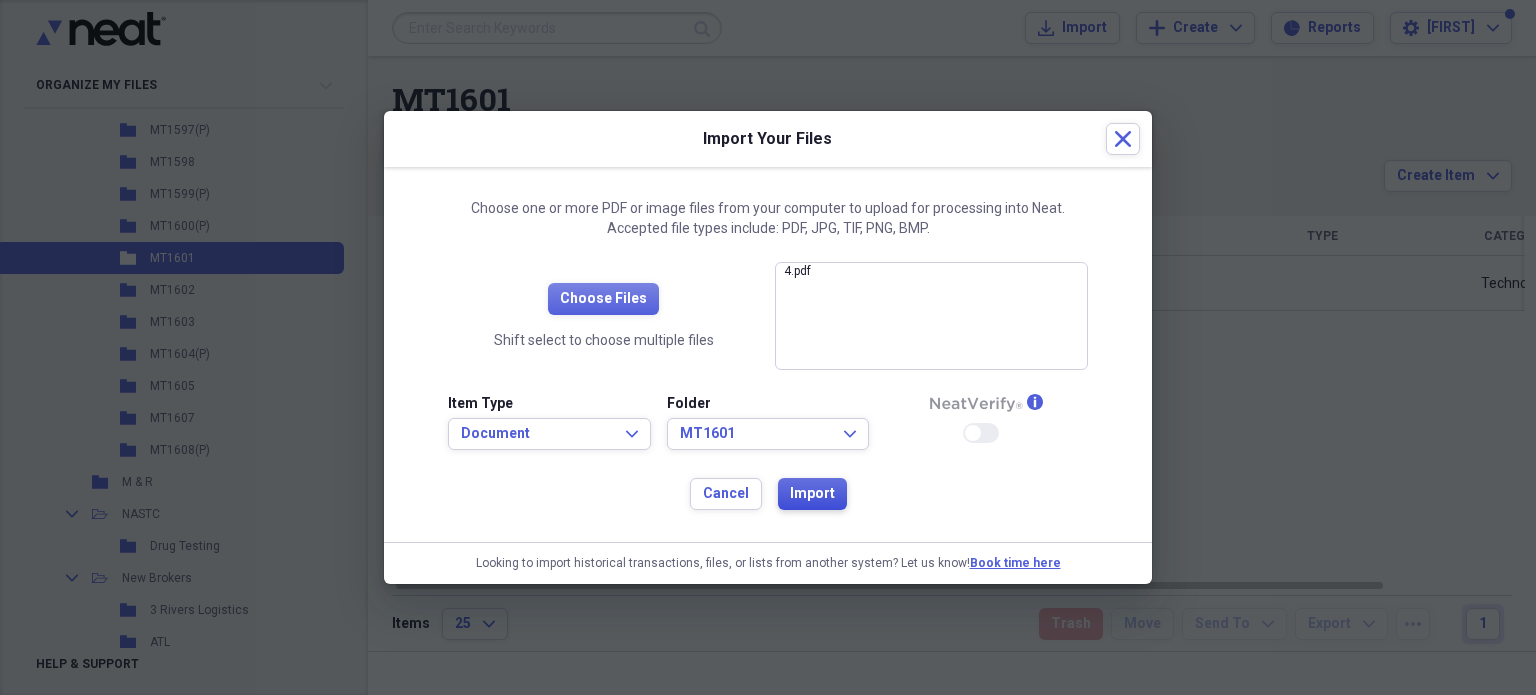 click on "Import" at bounding box center [812, 494] 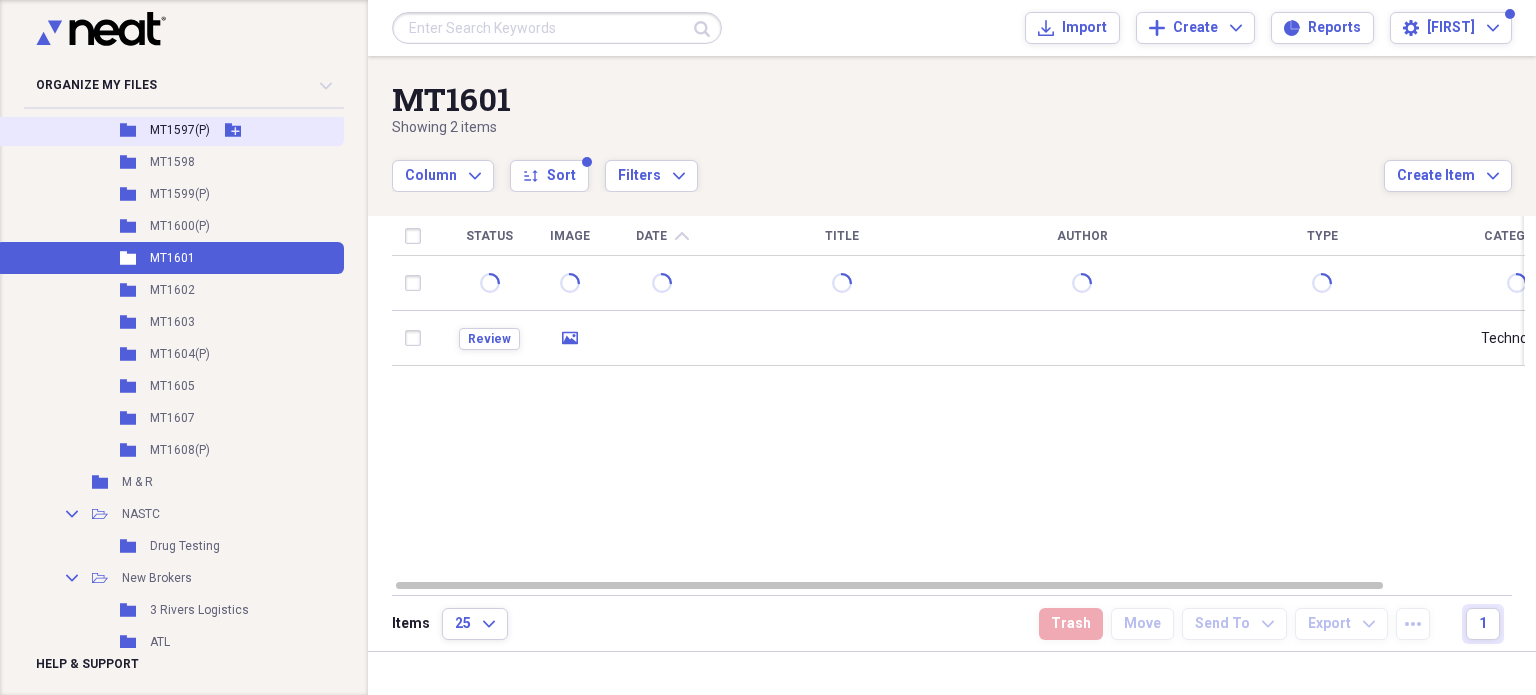 click on "MT1597(P)" at bounding box center (180, 130) 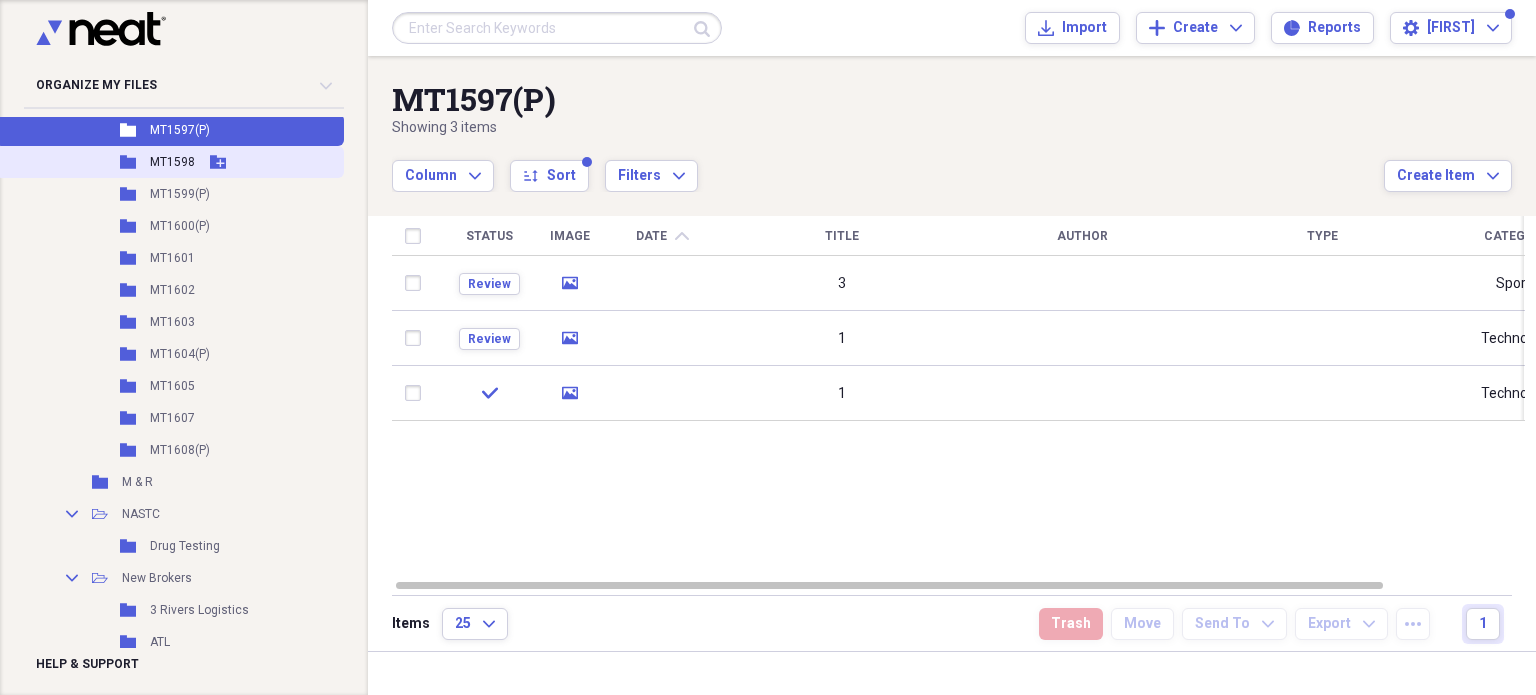 click on "MT1598" at bounding box center (172, 162) 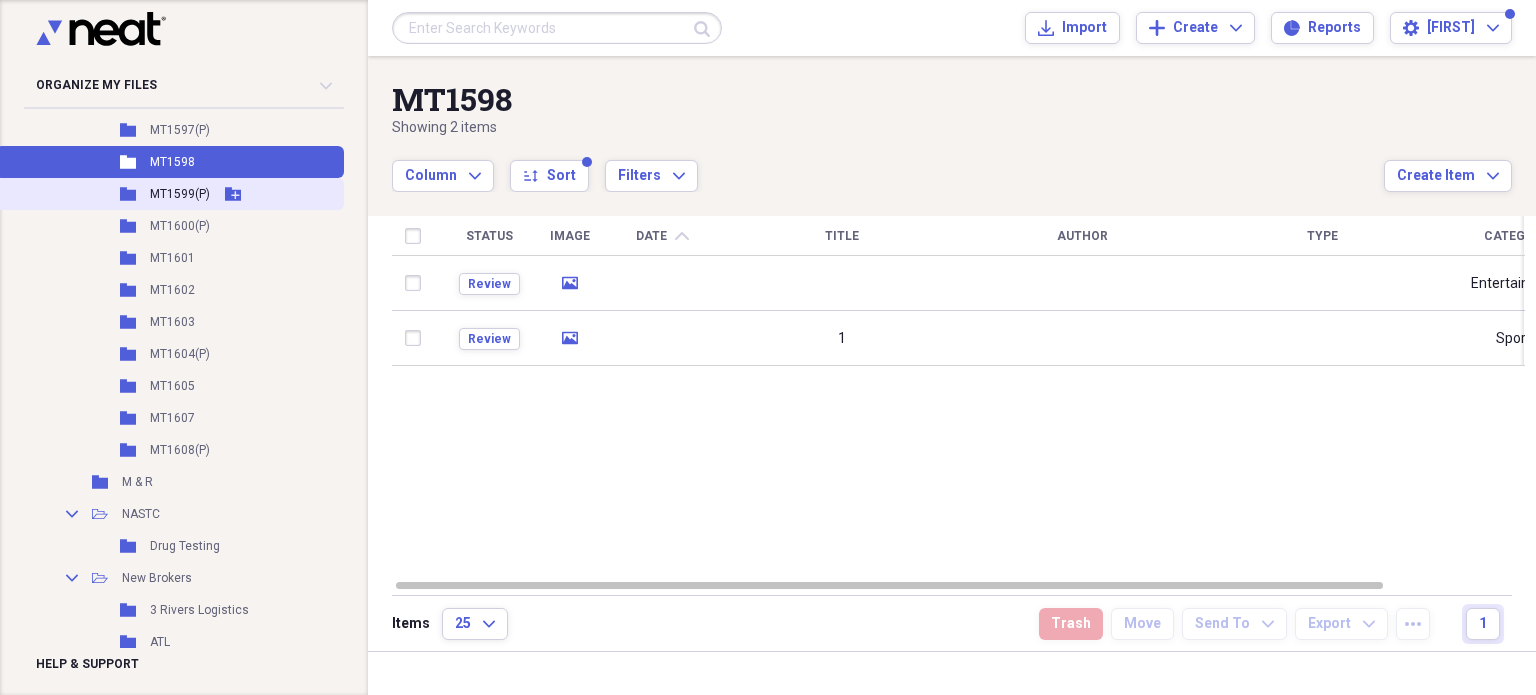 click on "Folder MT1599(P) Add Folder" at bounding box center (170, 194) 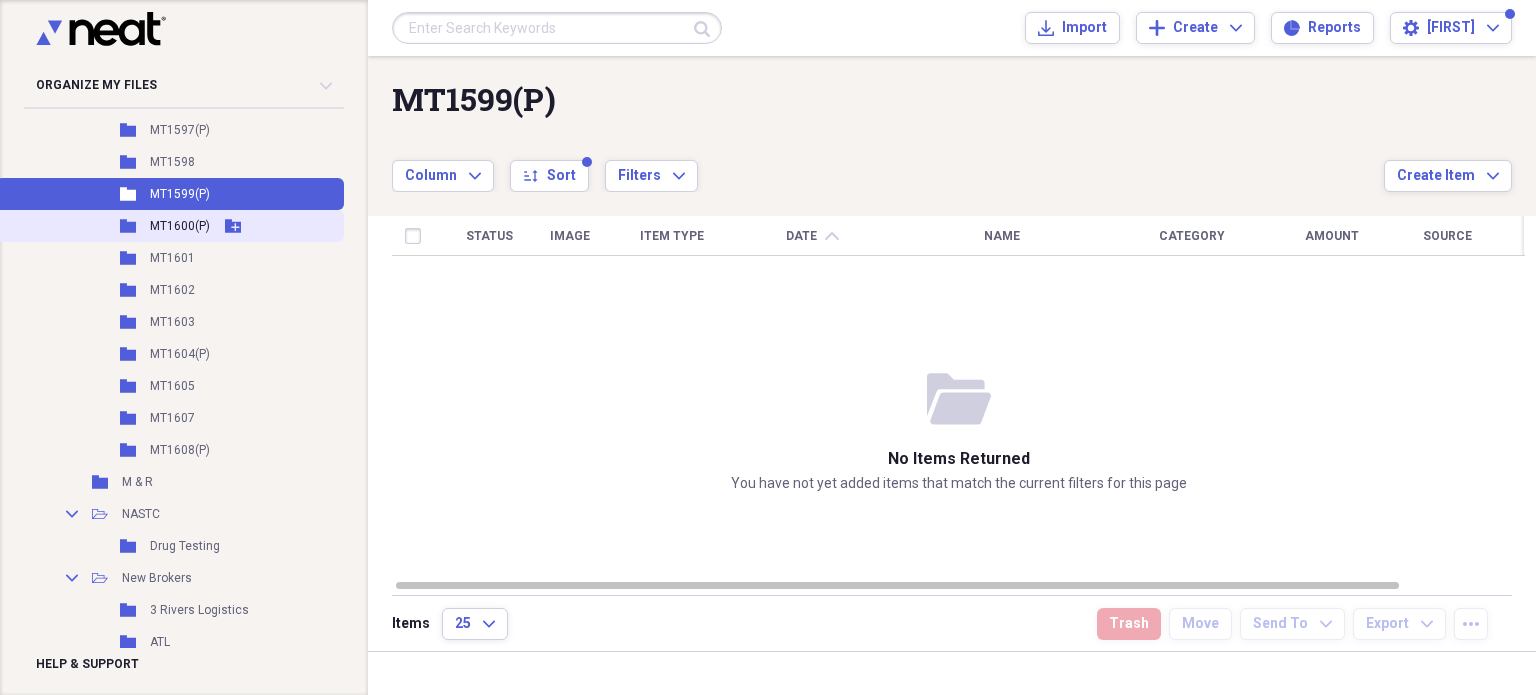 click on "MT1600(P)" at bounding box center [180, 226] 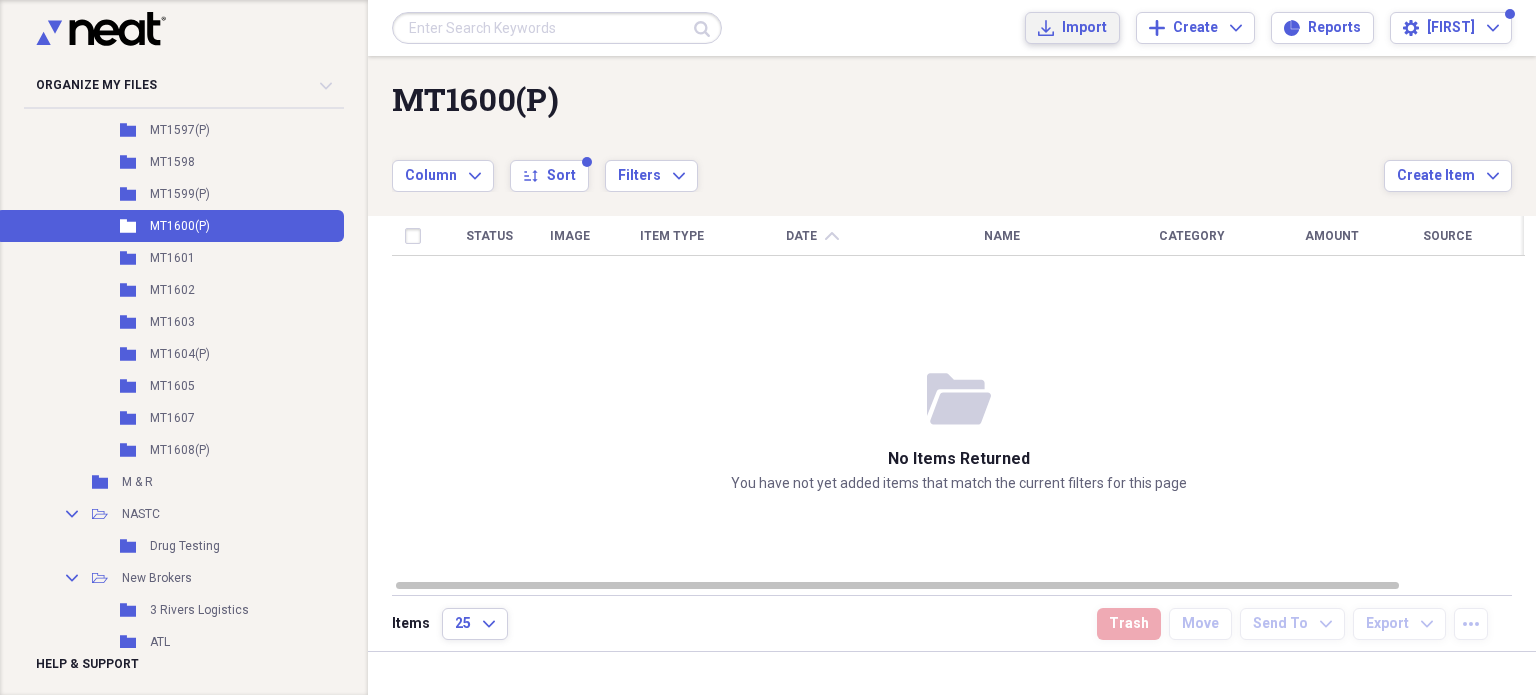 click 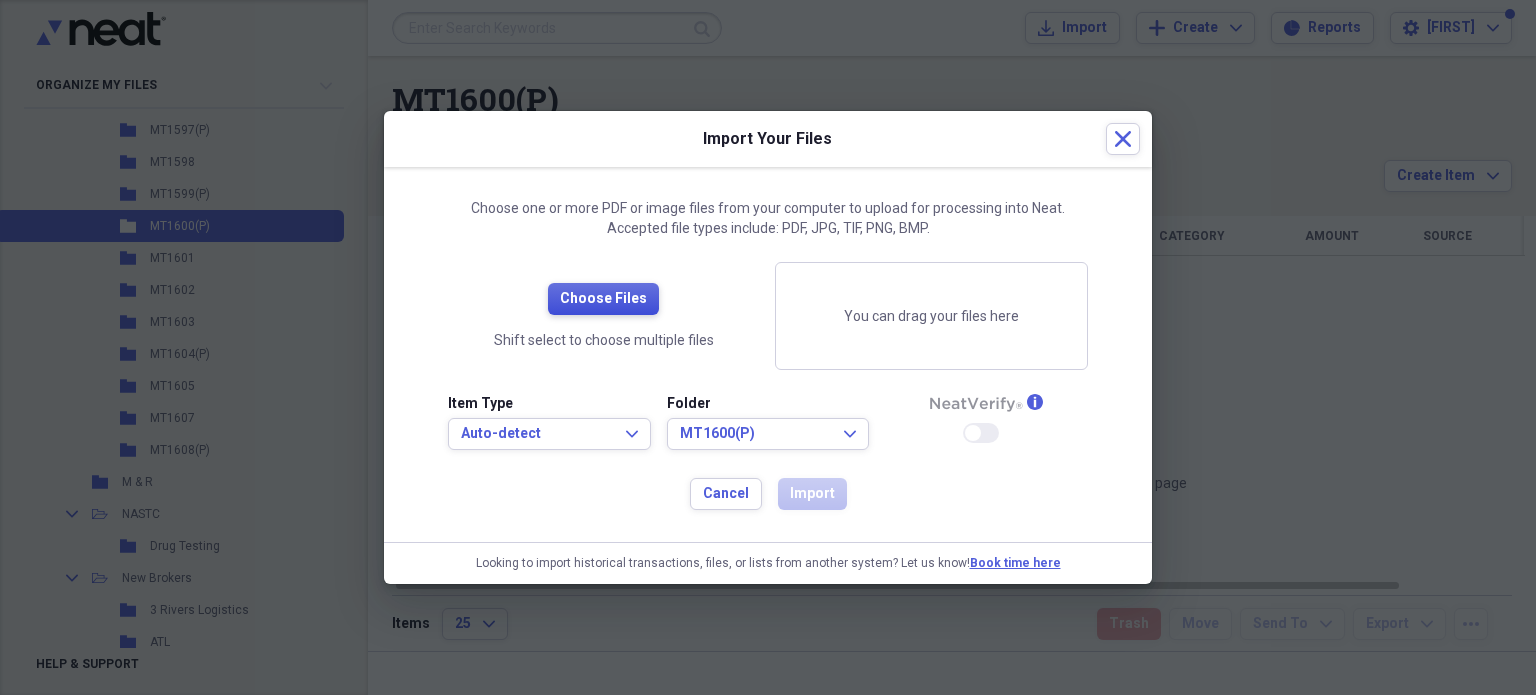 click on "Choose Files" at bounding box center (603, 299) 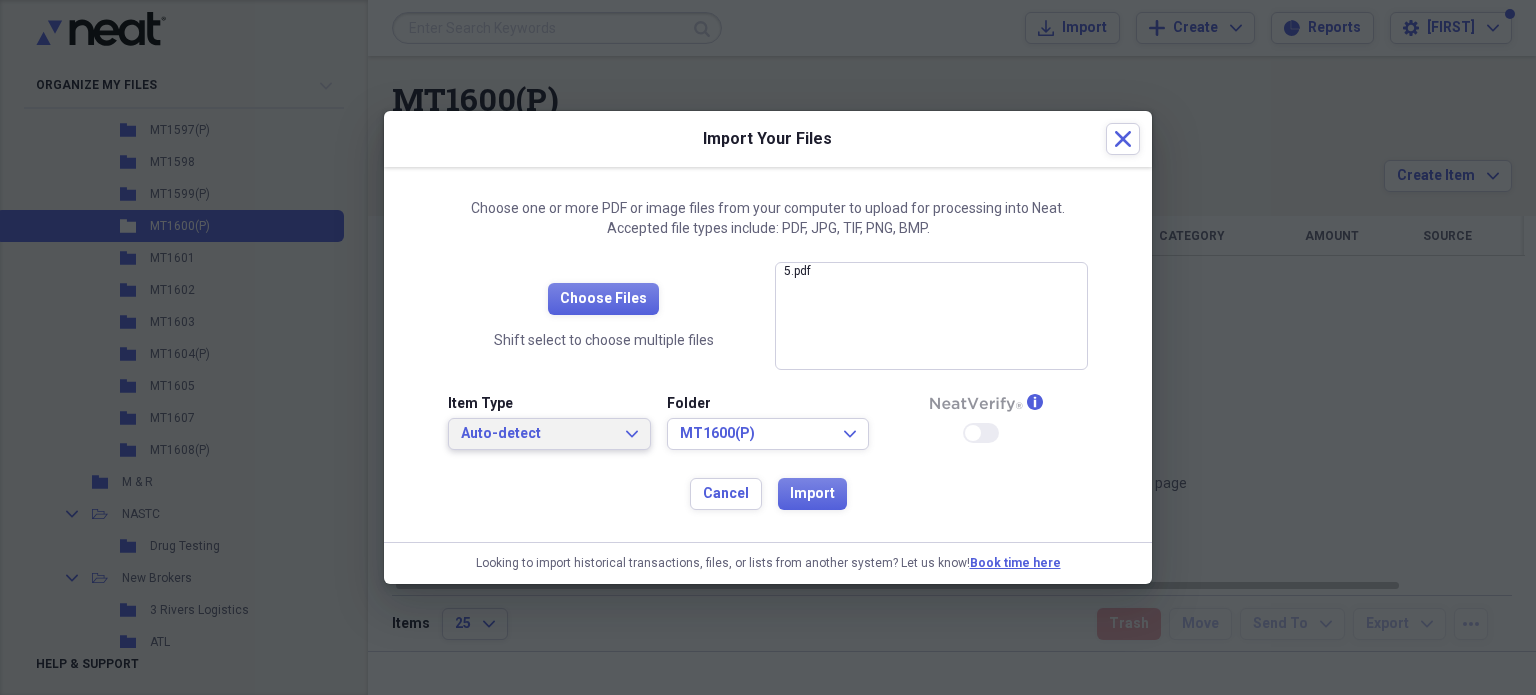 click on "Expand" 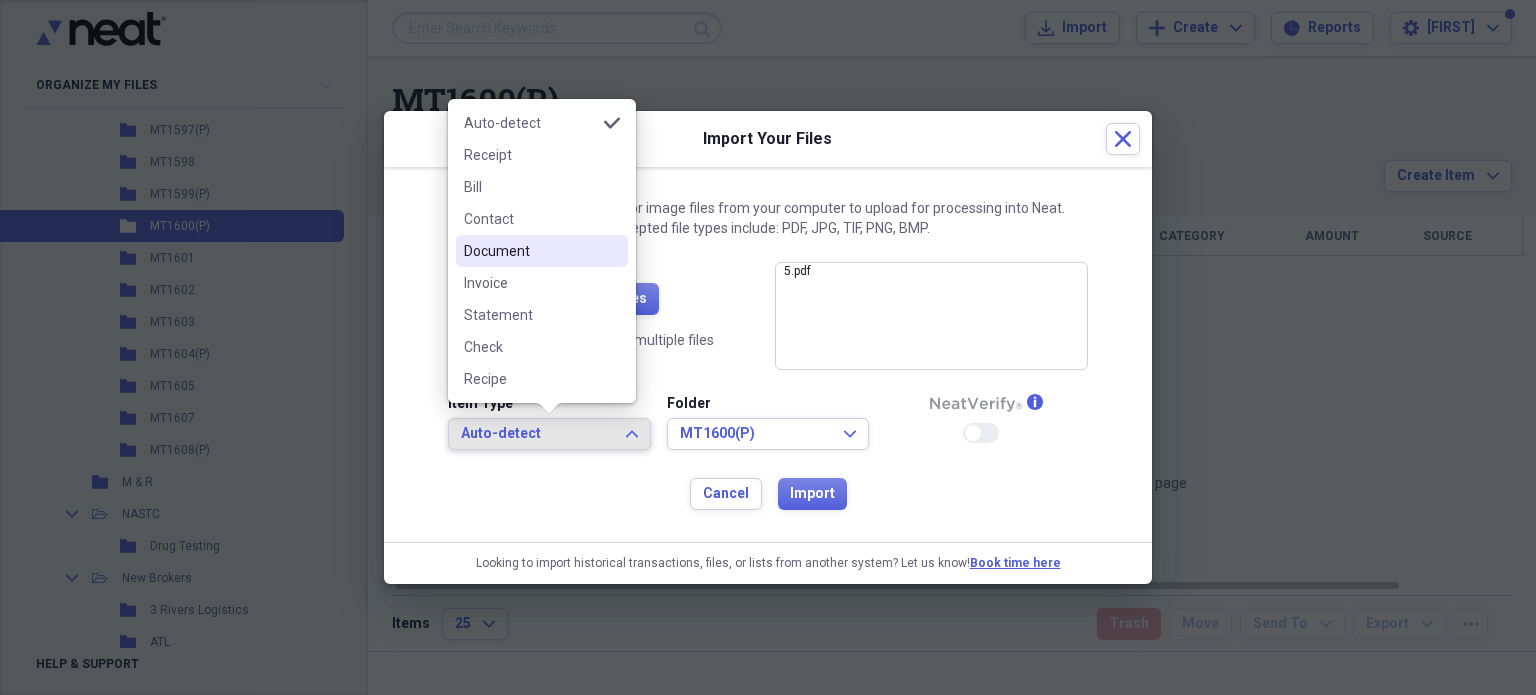 click on "Document" at bounding box center (530, 251) 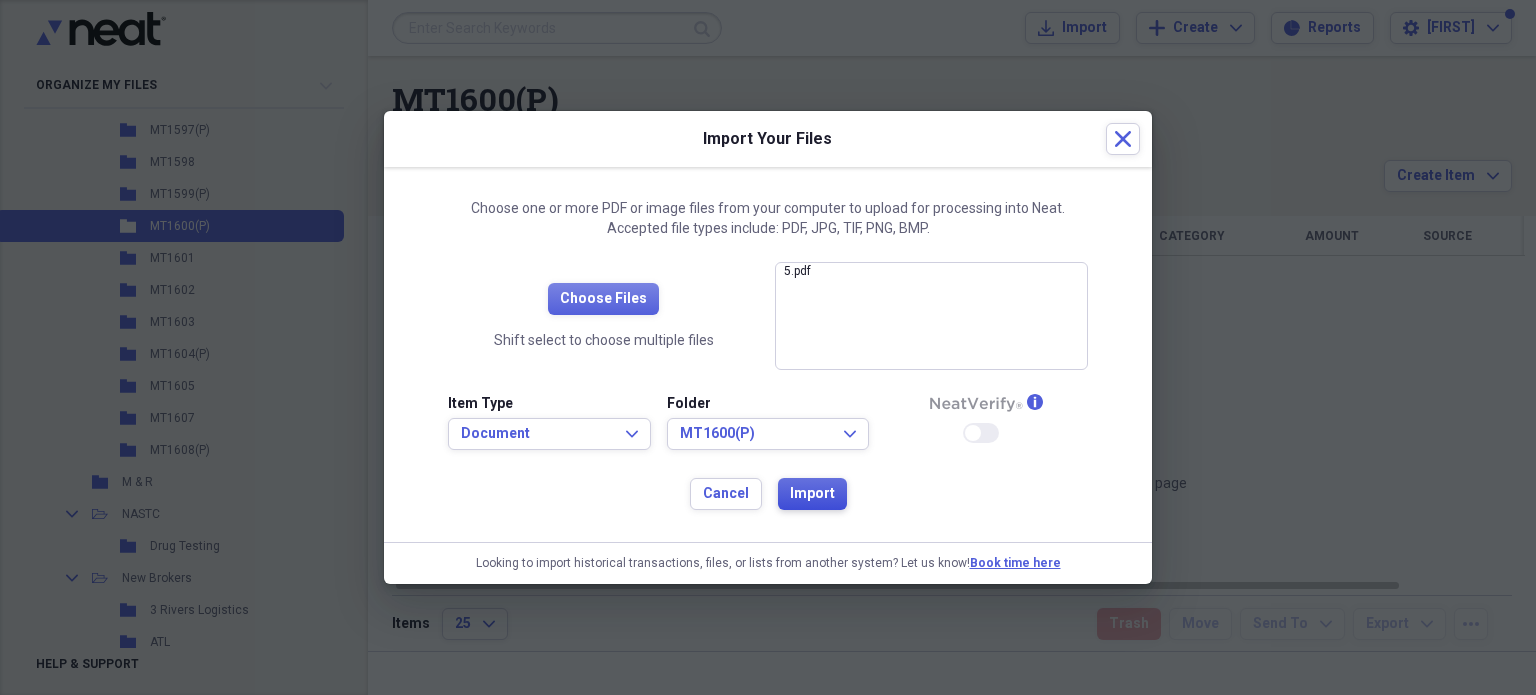 click on "Import" at bounding box center [812, 494] 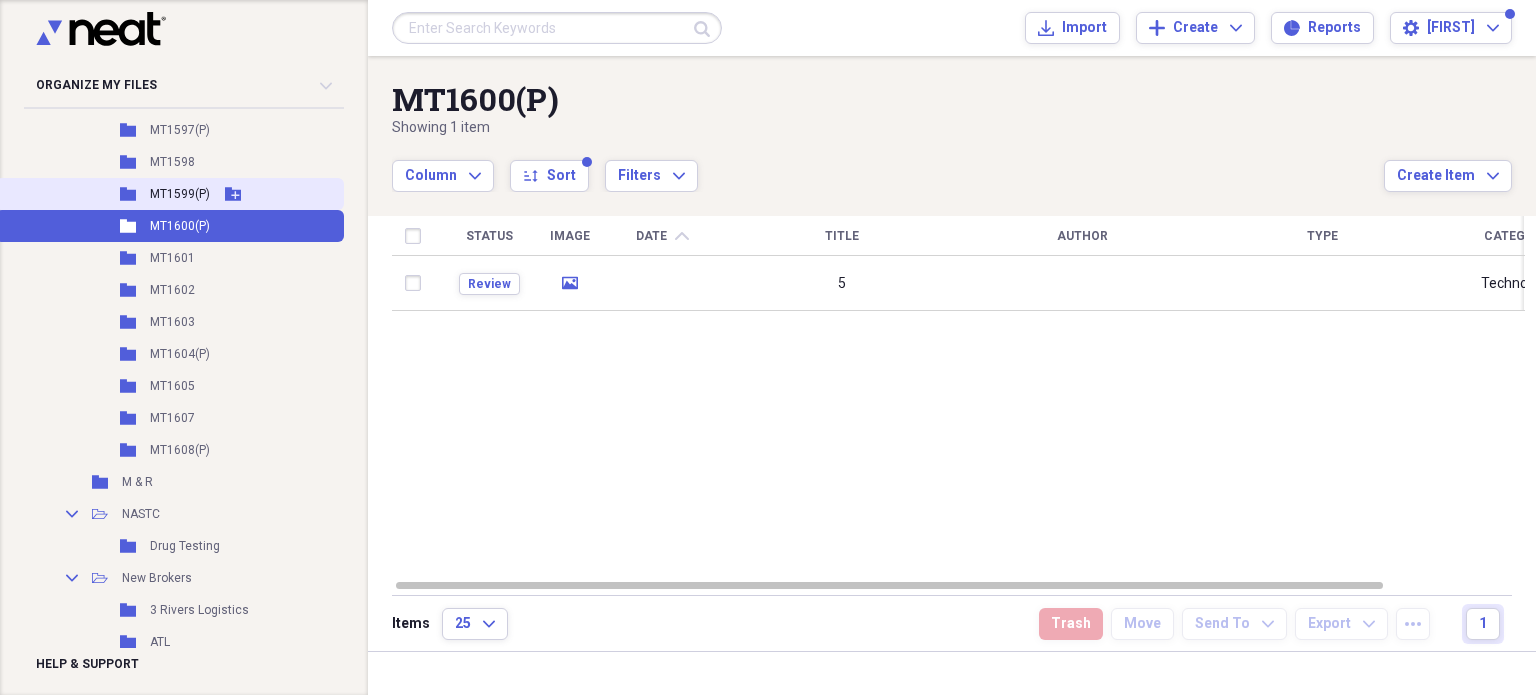 click on "MT1599(P)" at bounding box center (180, 194) 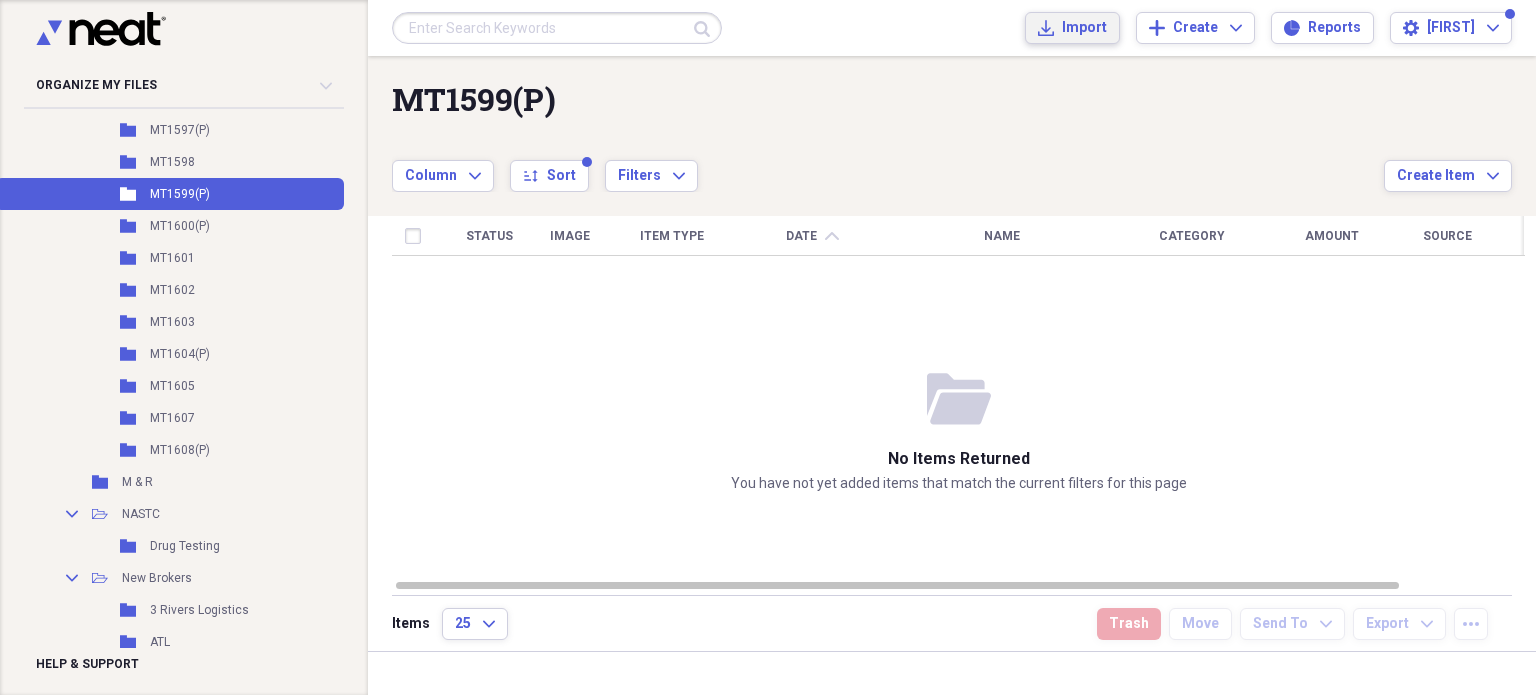 click on "Import" at bounding box center [1084, 28] 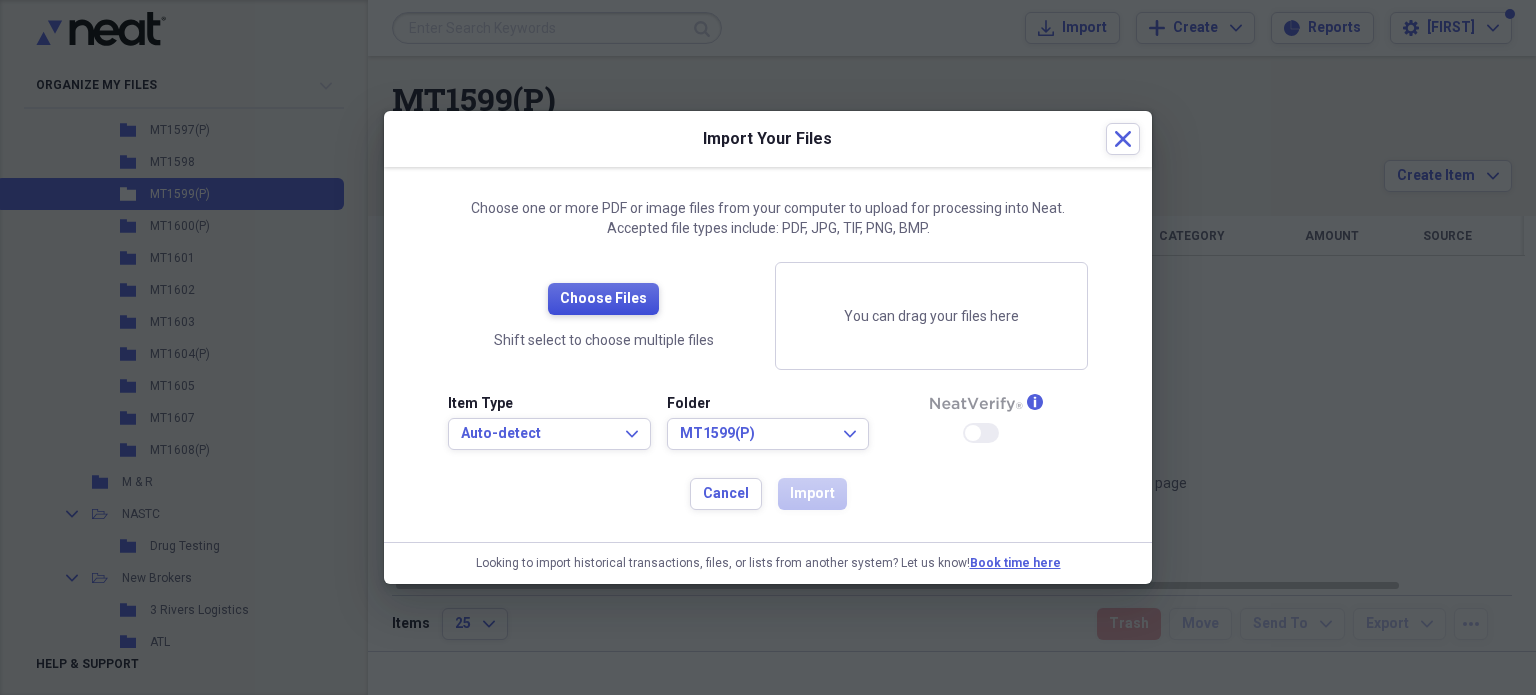click on "Choose Files" at bounding box center [603, 299] 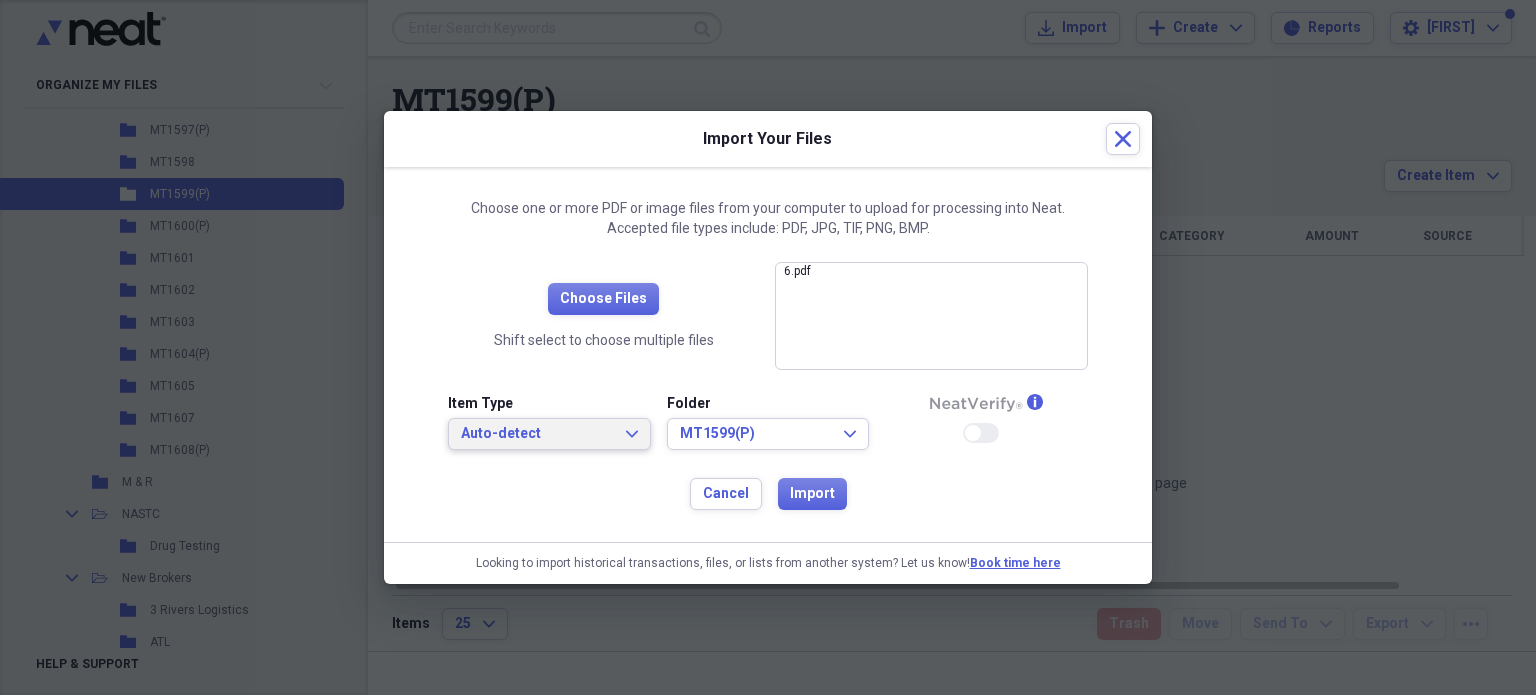 click on "Auto-detect" at bounding box center [537, 434] 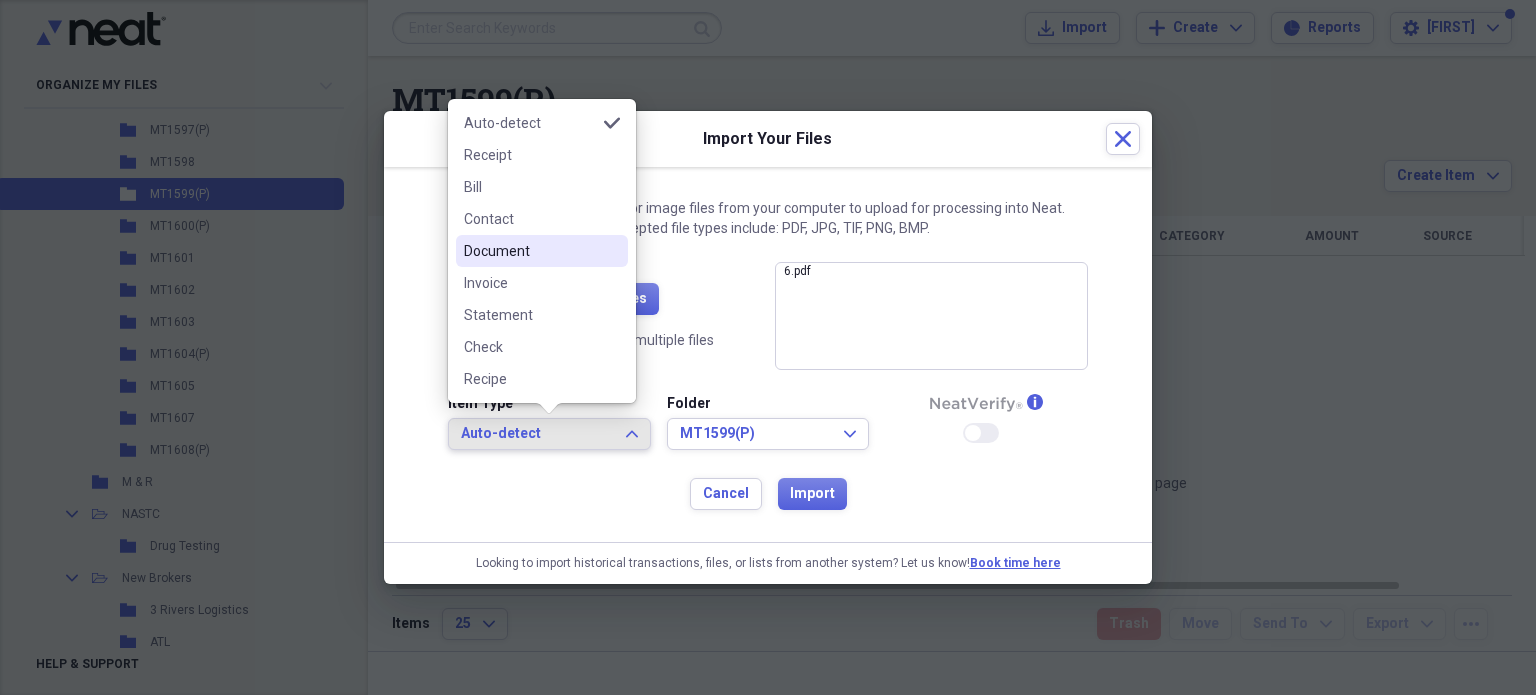 click on "Document" at bounding box center (530, 251) 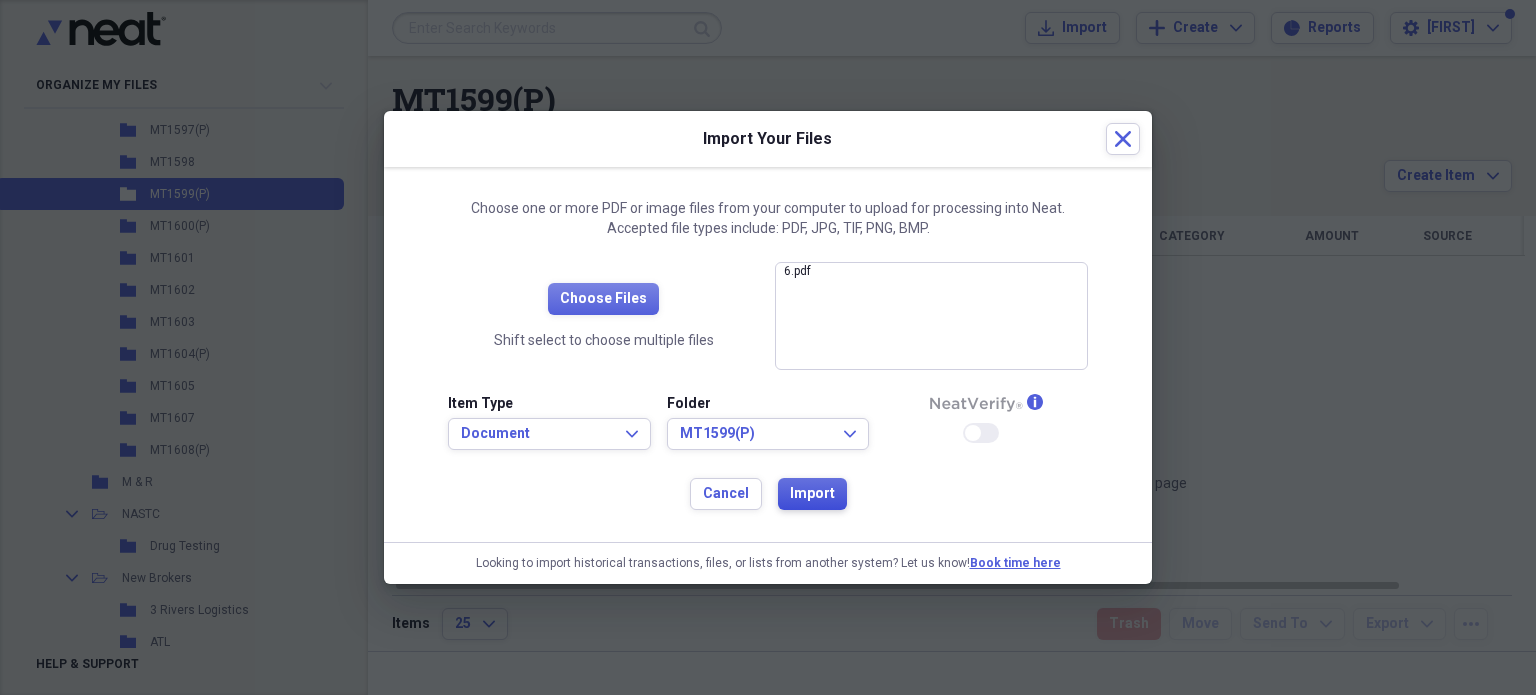 click on "Import" at bounding box center (812, 494) 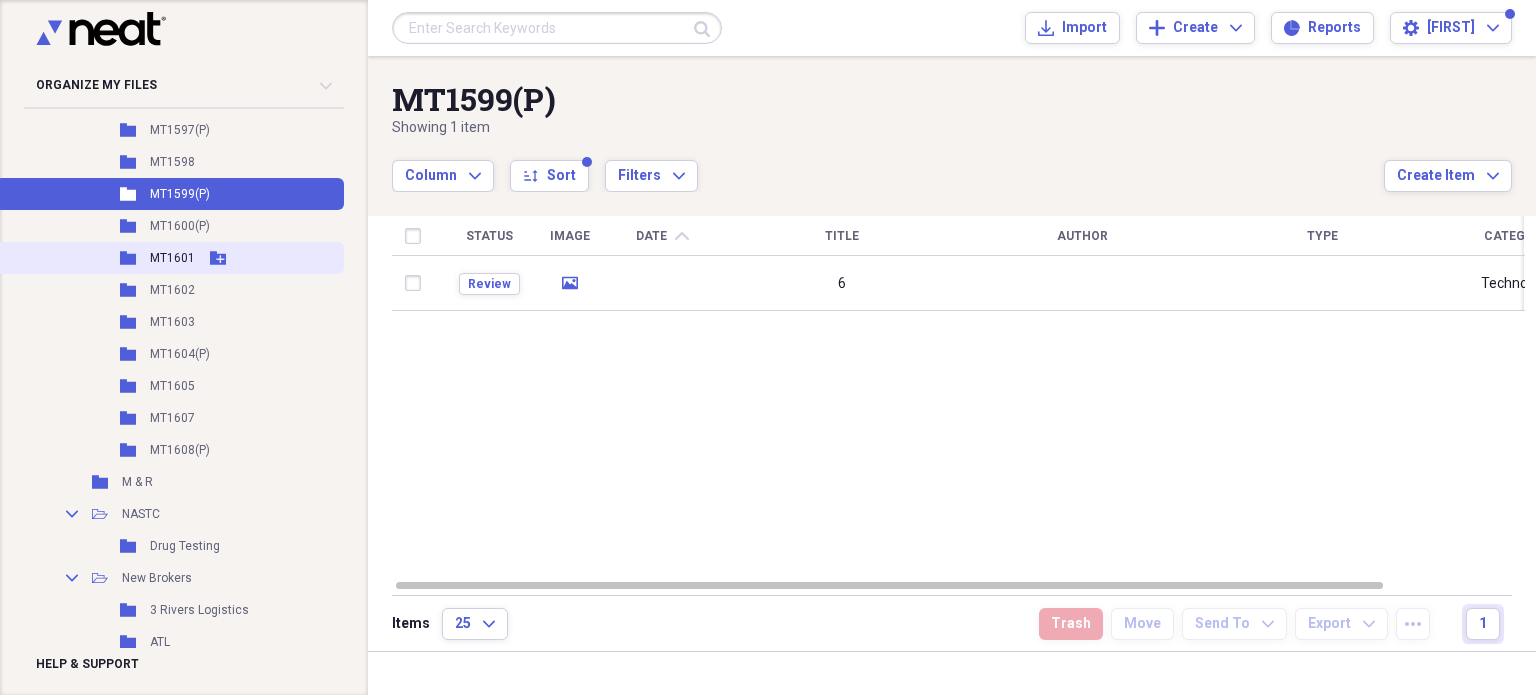 click on "MT1601" at bounding box center (172, 258) 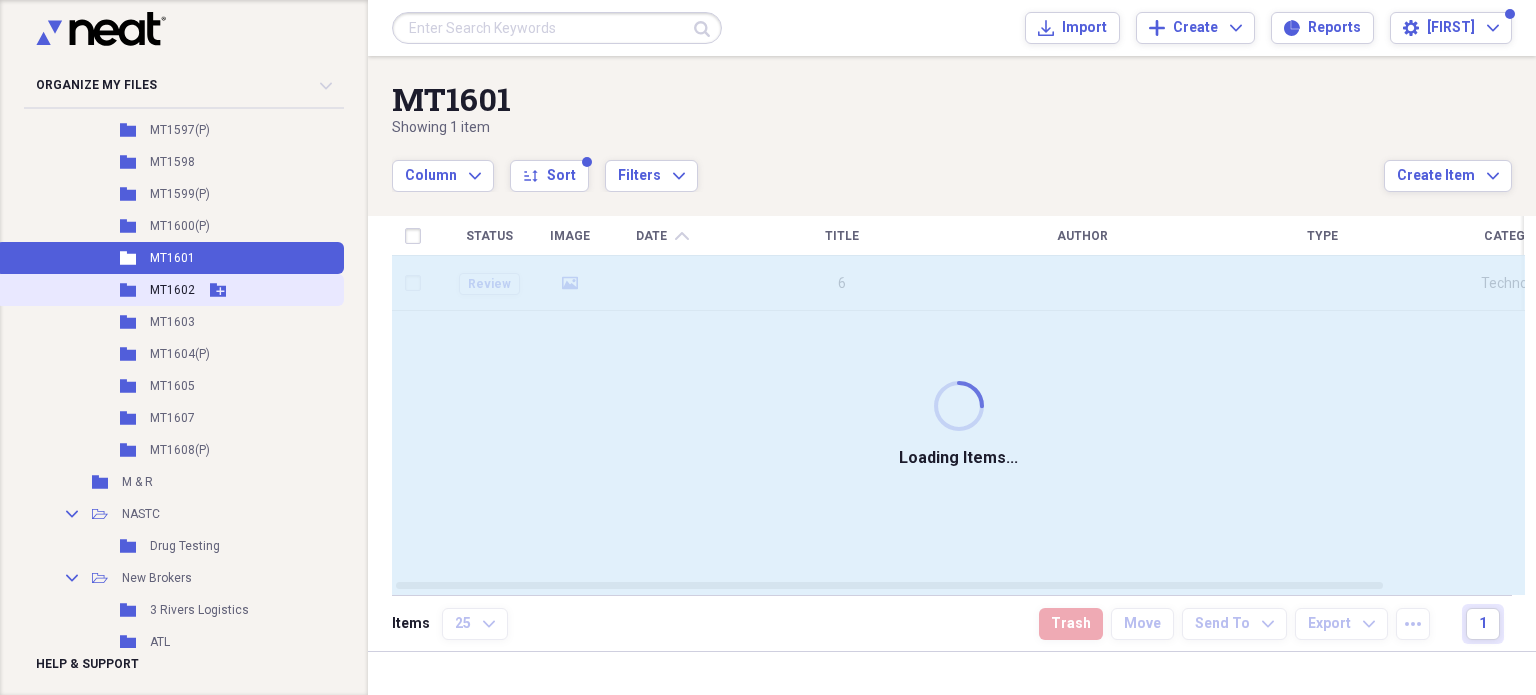 click on "MT1602" at bounding box center (172, 290) 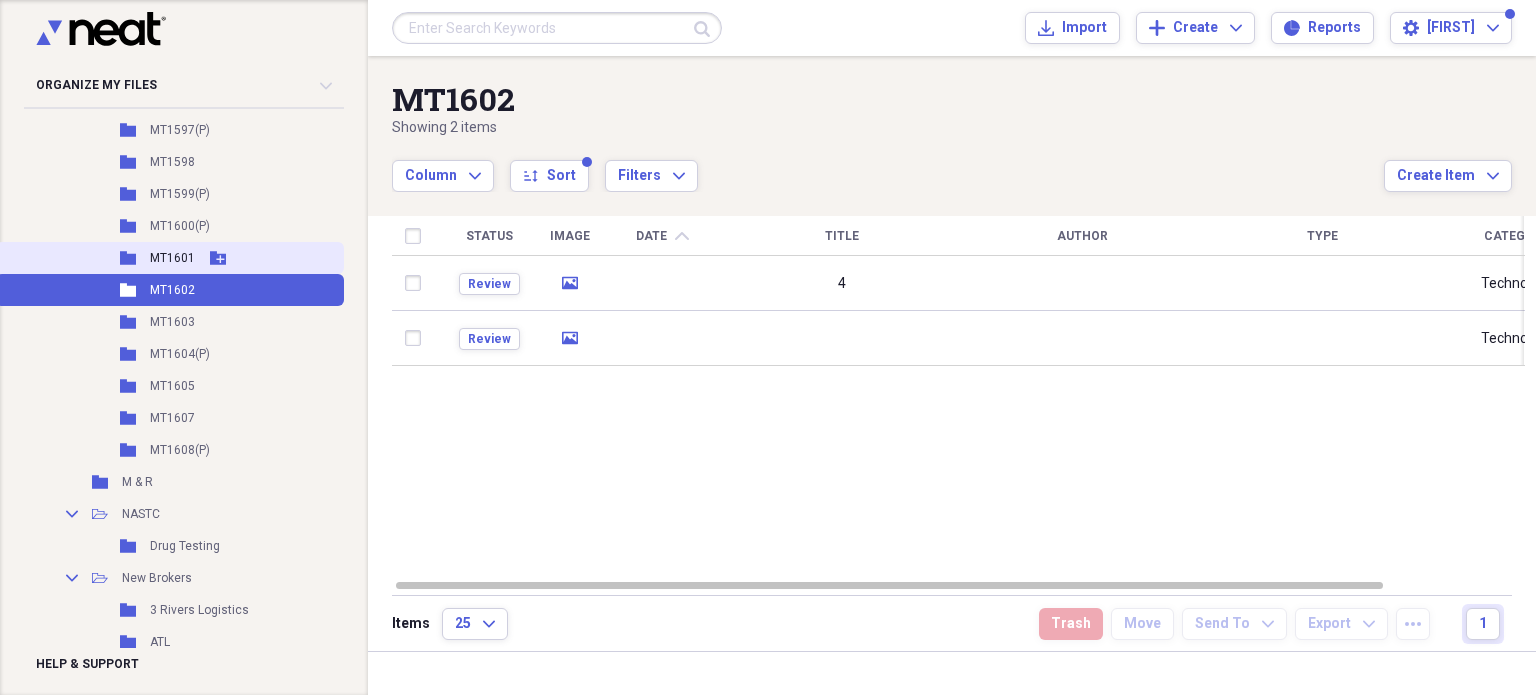 click on "MT1601" at bounding box center (172, 258) 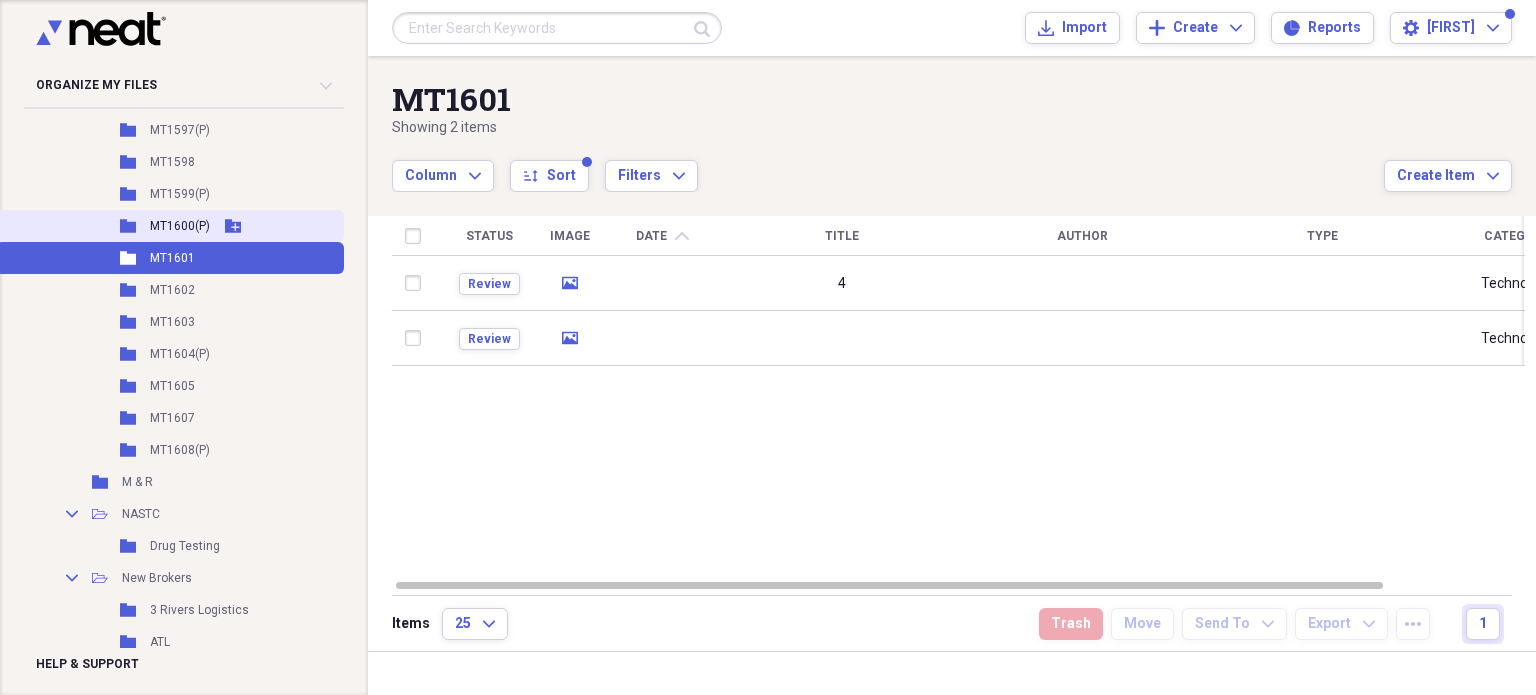 click on "Folder MT1600(P) Add Folder" at bounding box center [170, 226] 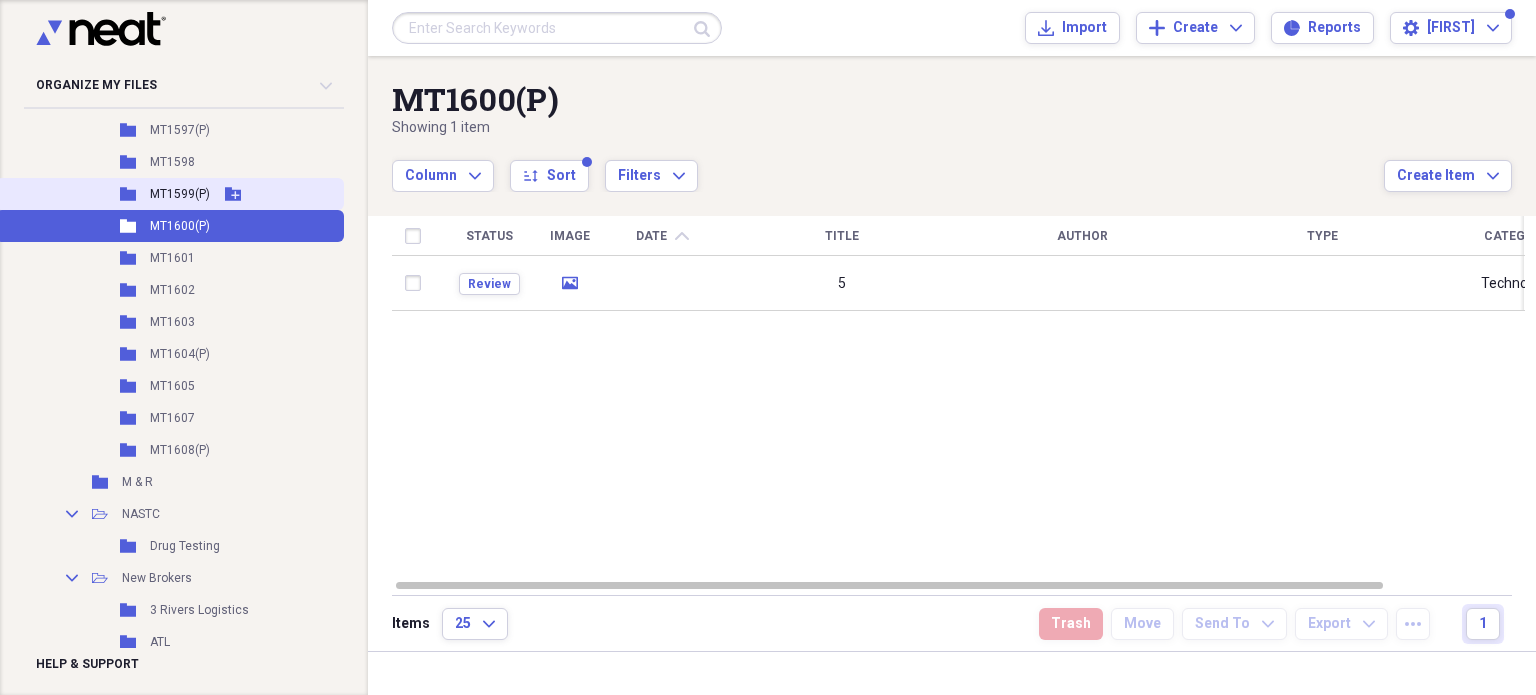click on "Folder MT1599(P) Add Folder" at bounding box center (170, 194) 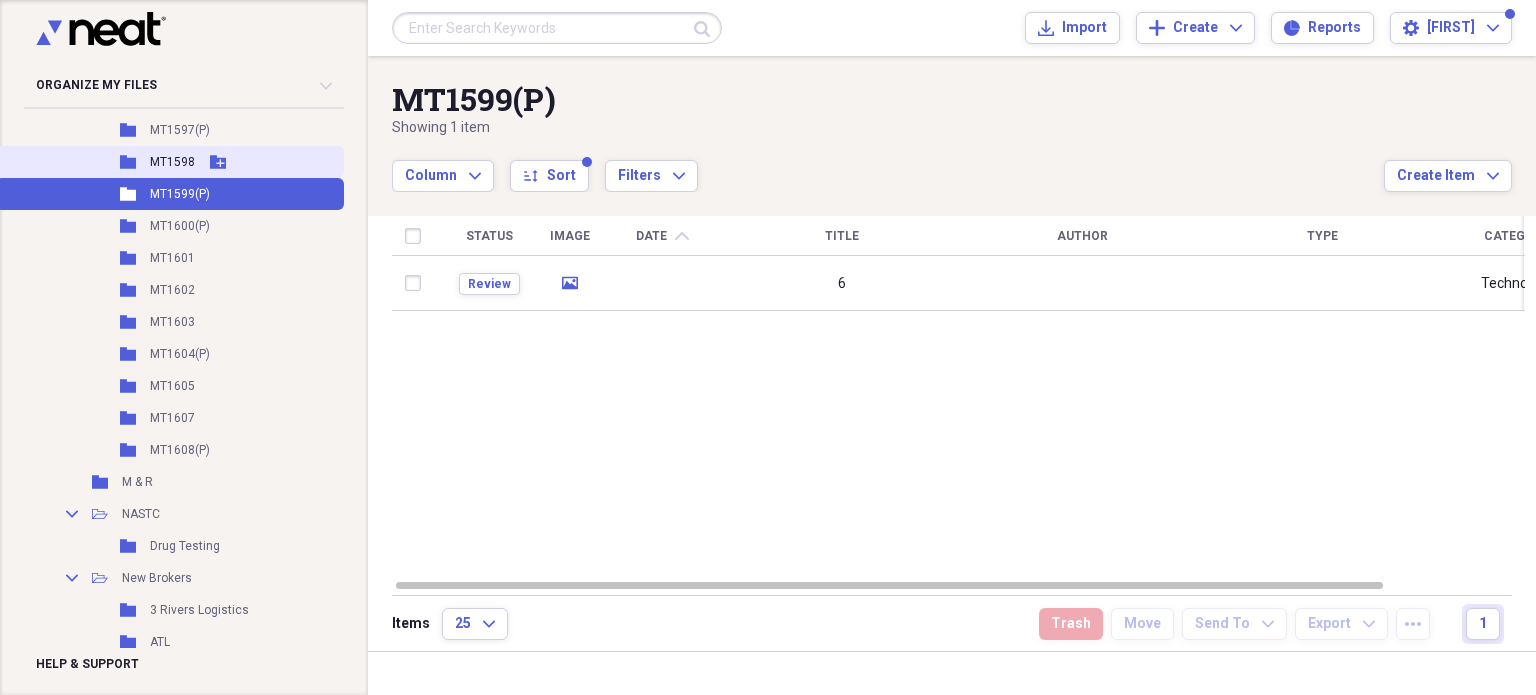 click on "MT1598" at bounding box center (172, 162) 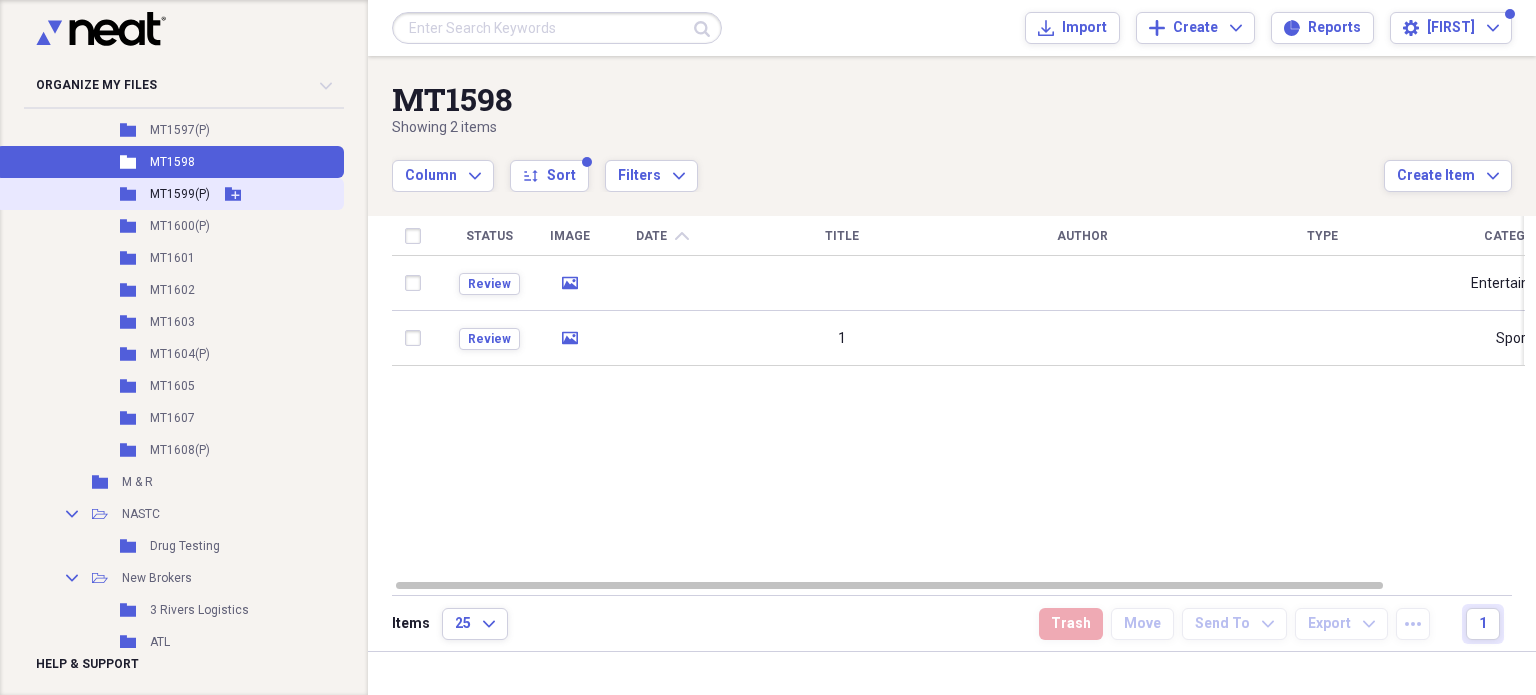click on "MT1599(P)" at bounding box center (180, 194) 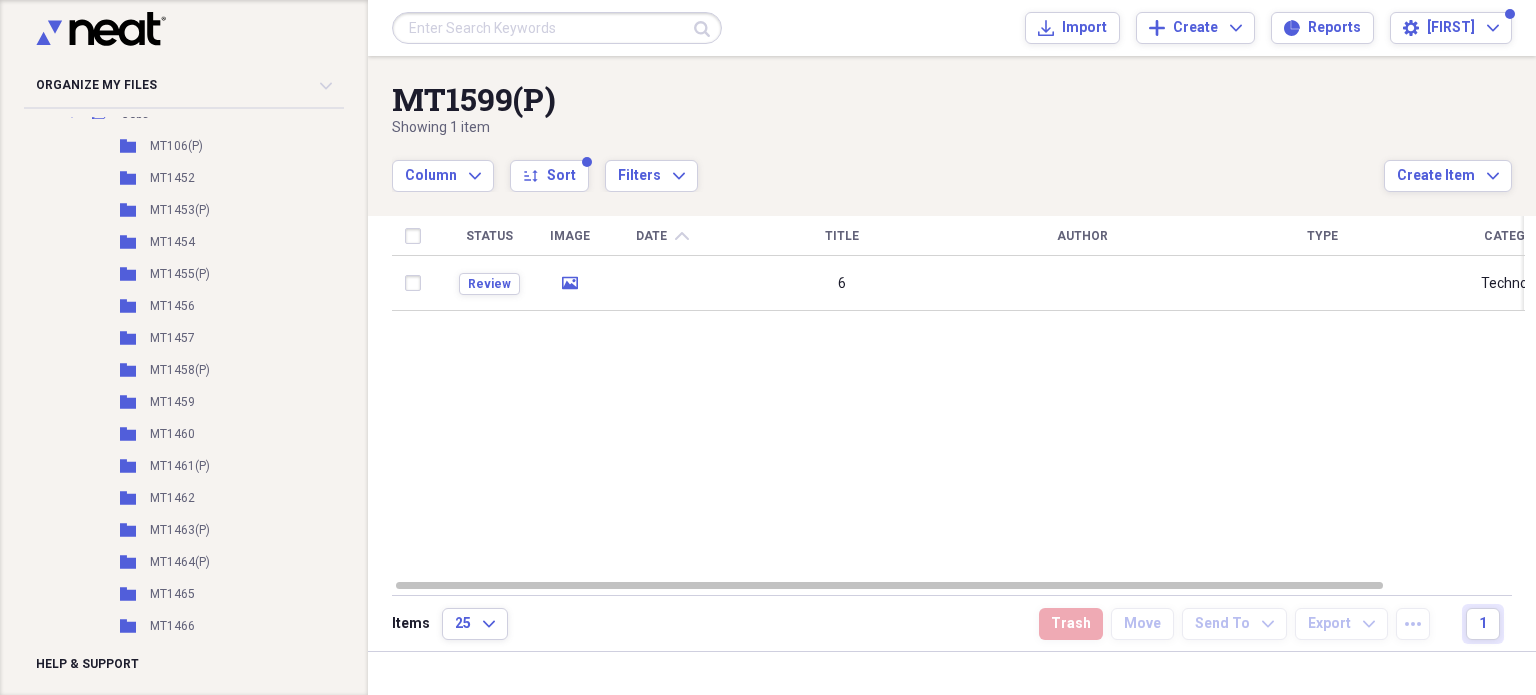 scroll, scrollTop: 225, scrollLeft: 0, axis: vertical 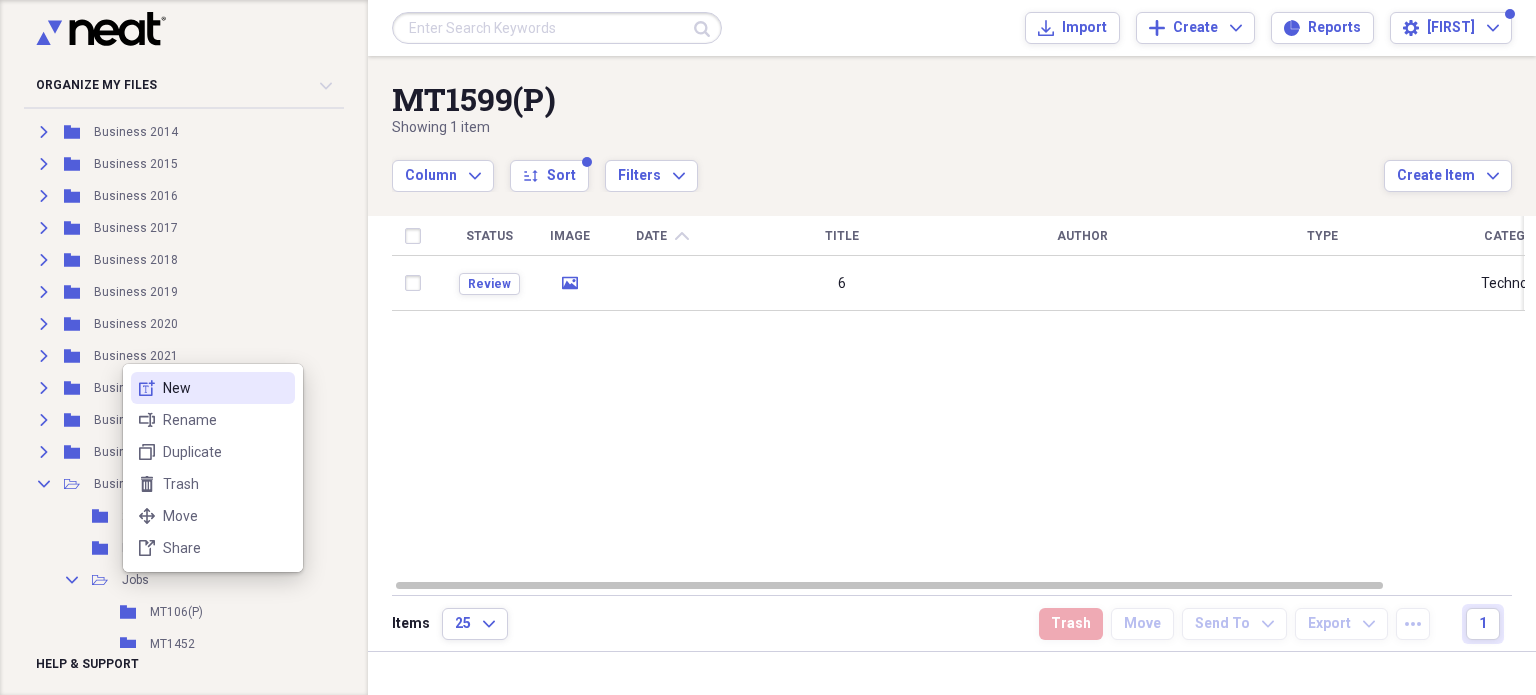 click on "new-textbox New" at bounding box center (213, 388) 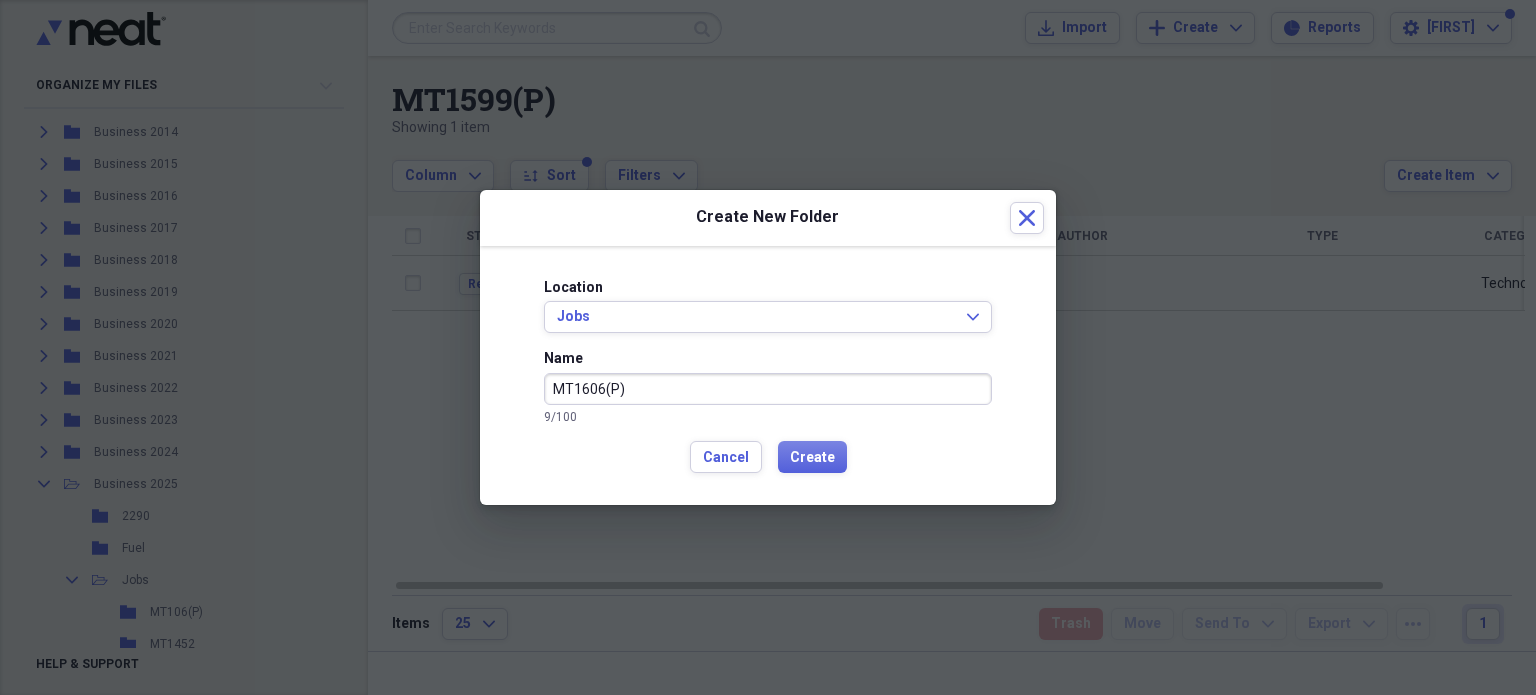 type on "MT1606(P)" 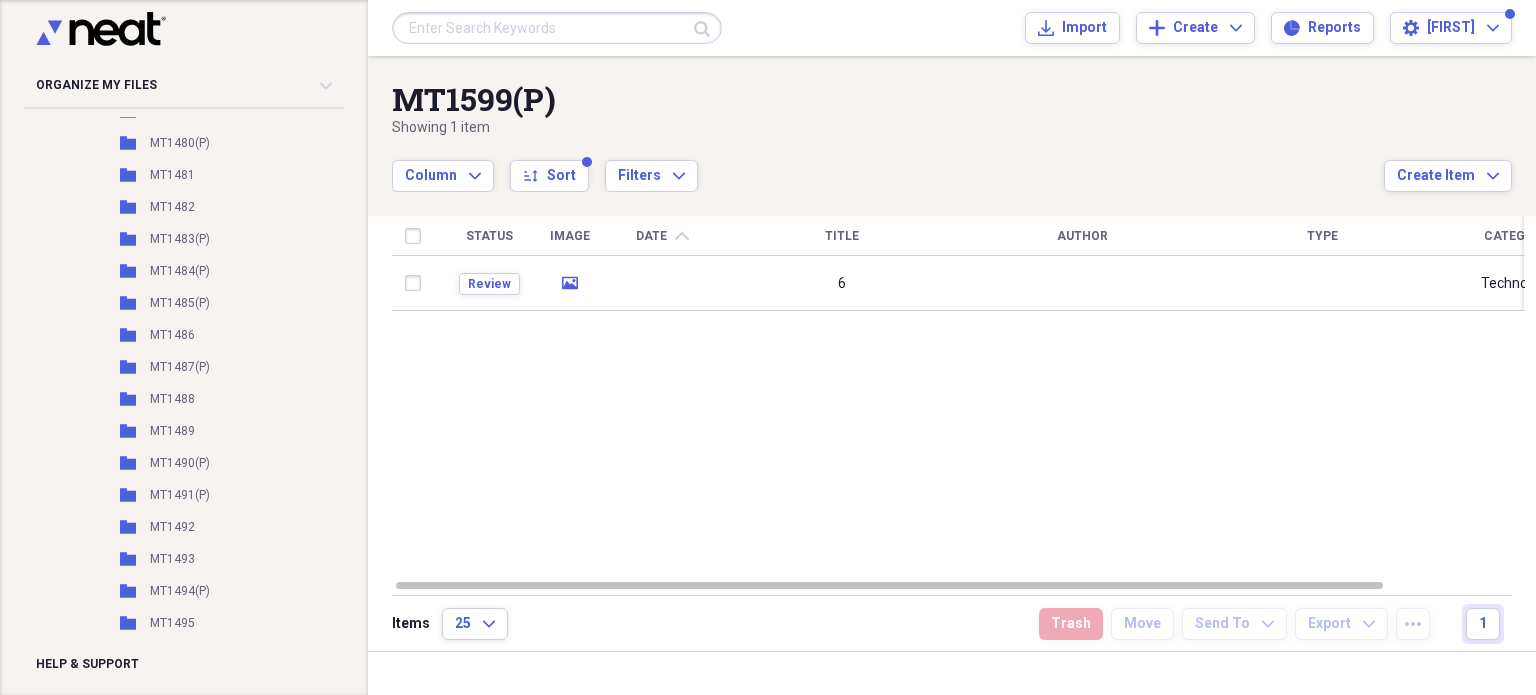 scroll, scrollTop: 2088, scrollLeft: 0, axis: vertical 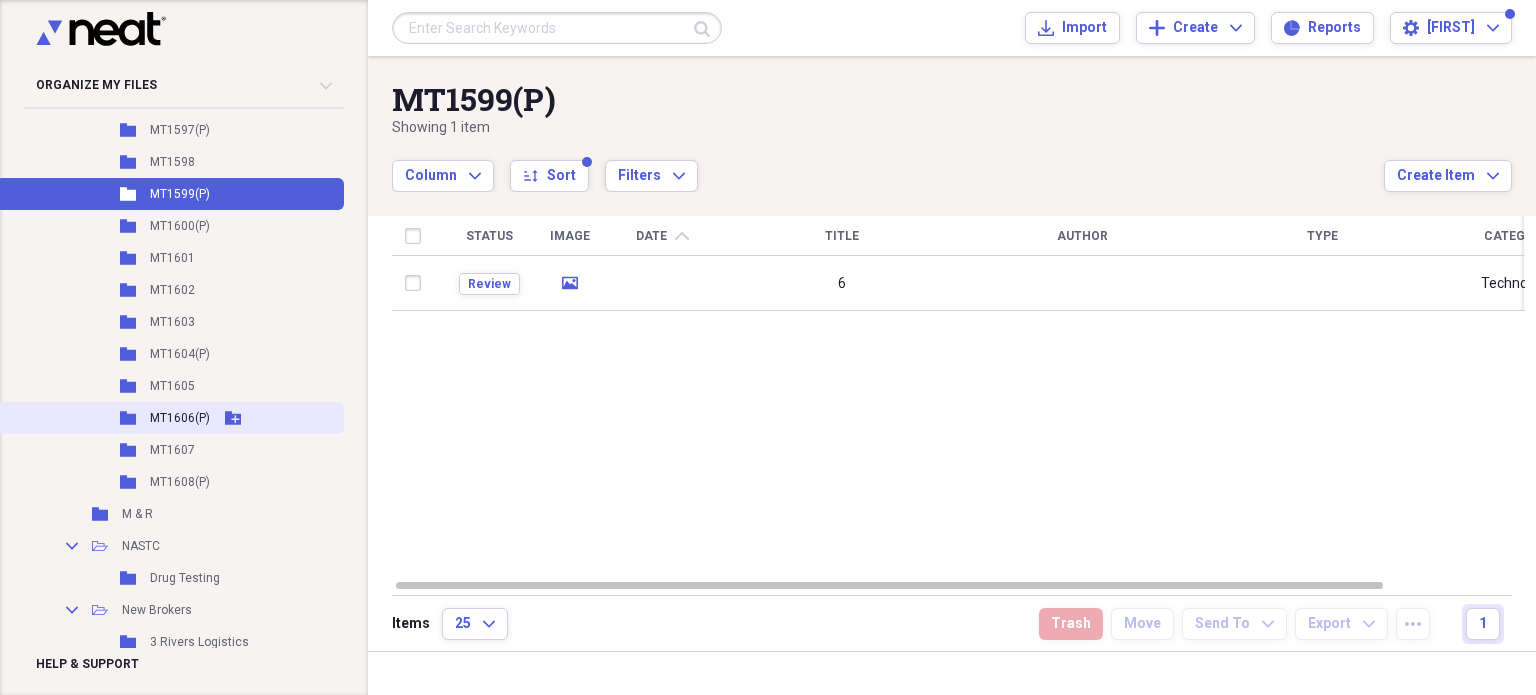 click on "Folder MT1606(P) Add Folder" at bounding box center [170, 418] 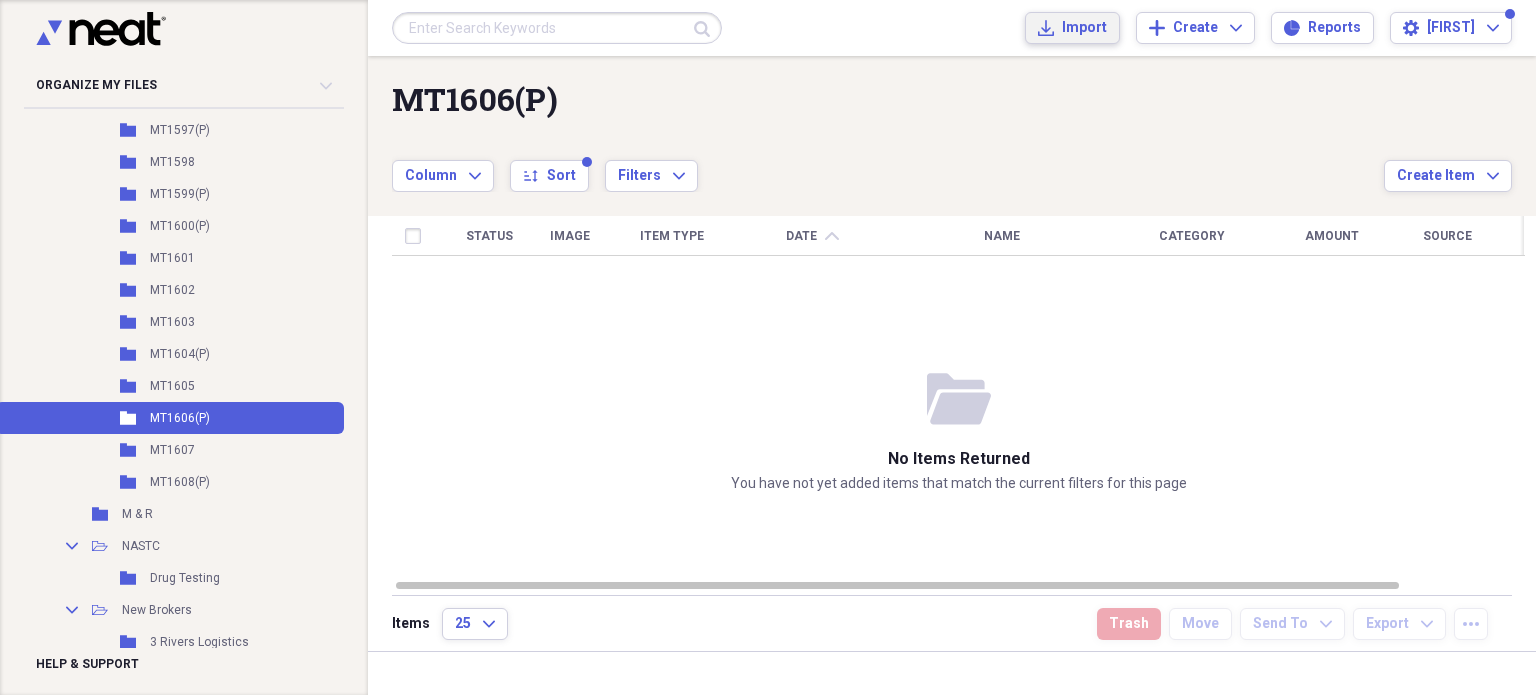 click on "Import" at bounding box center (1084, 28) 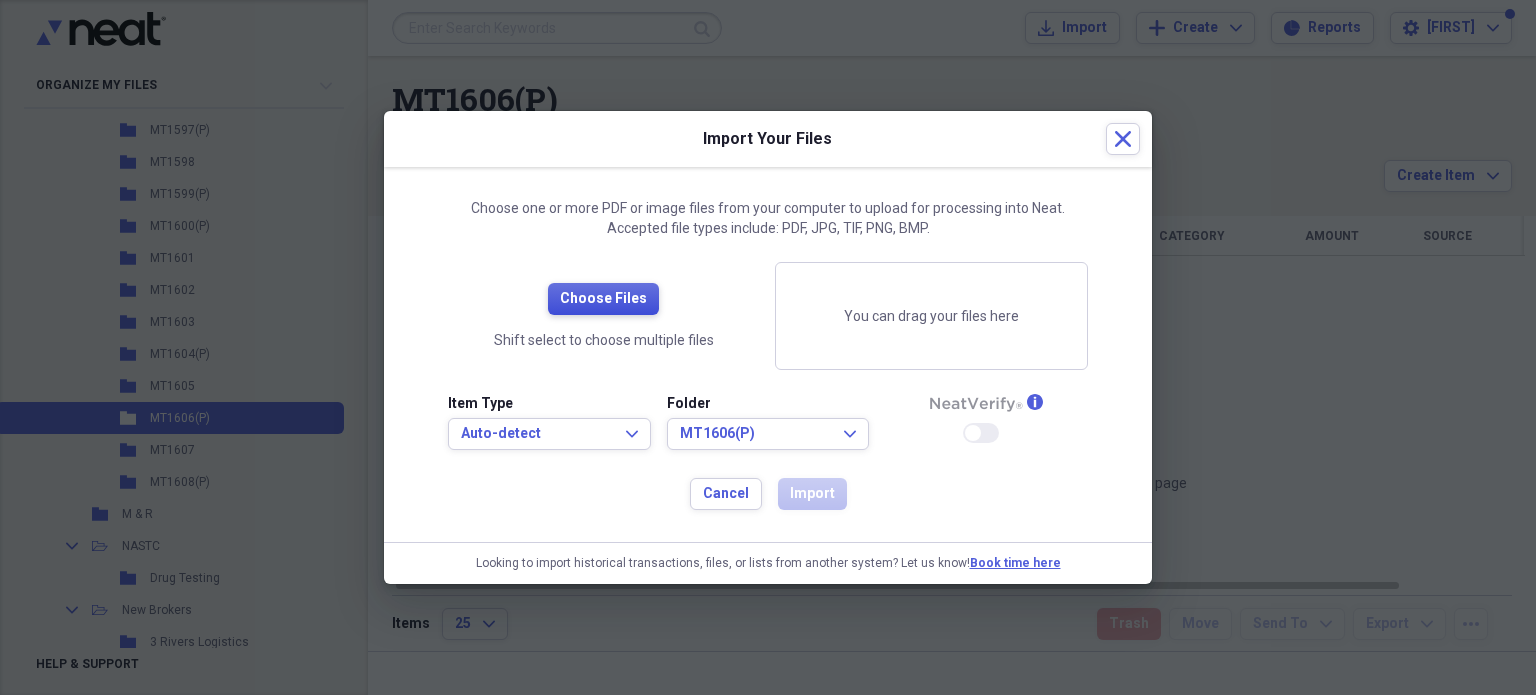 click on "Choose Files" at bounding box center [603, 299] 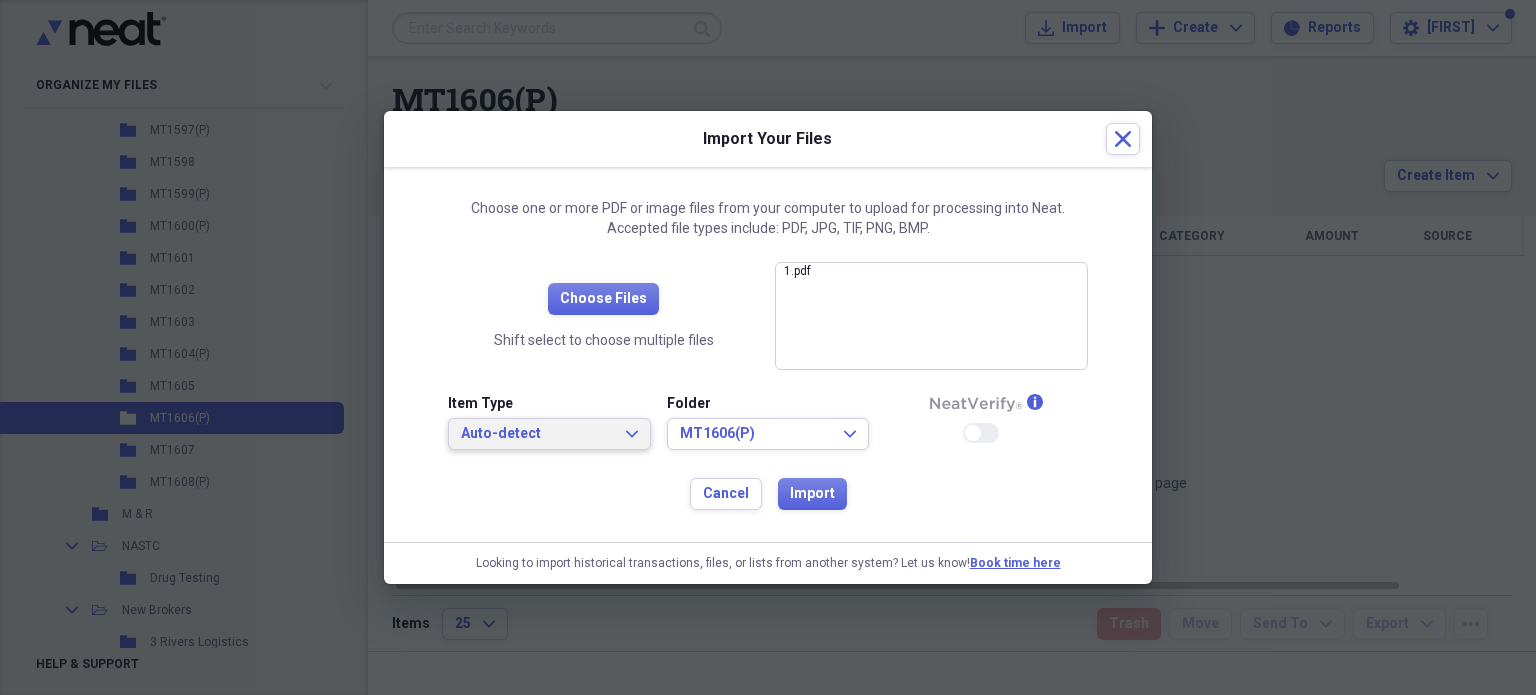 click on "Auto-detect Expand" at bounding box center (549, 434) 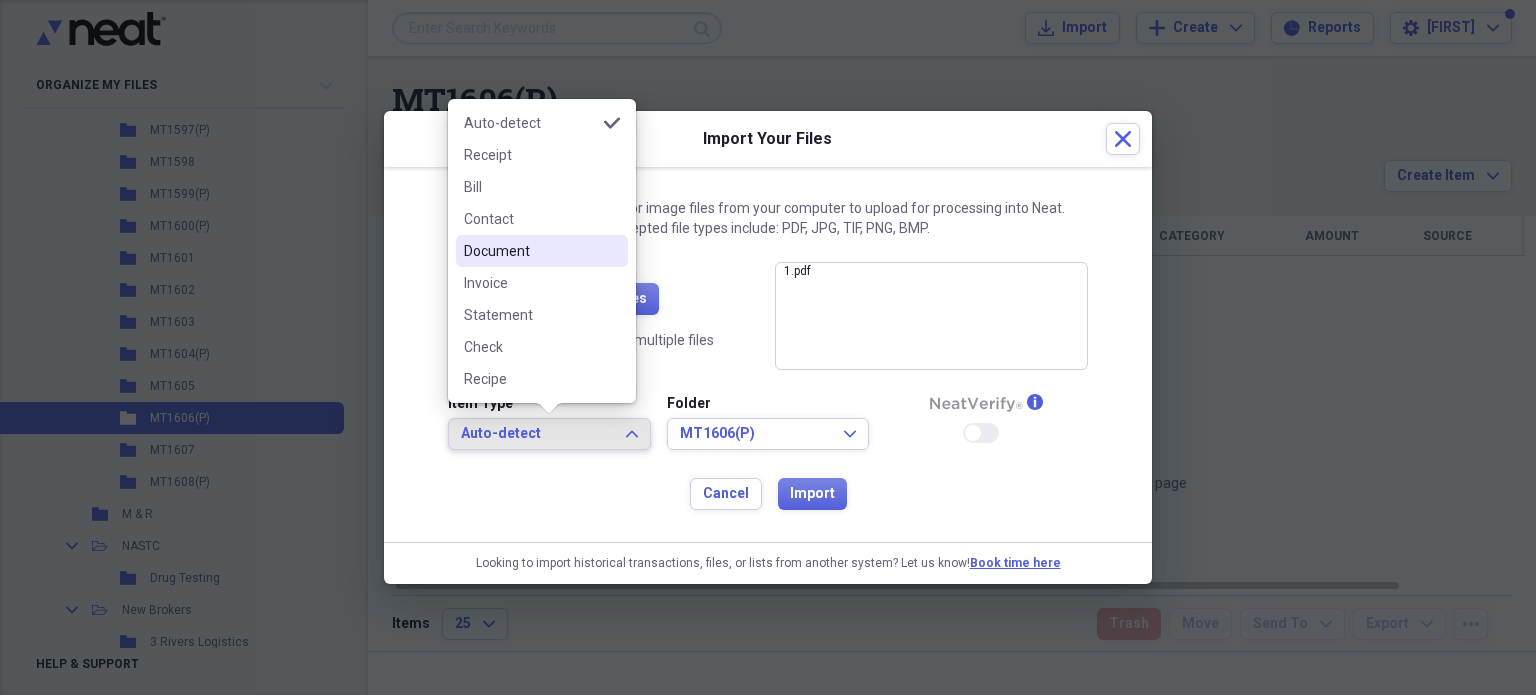 click on "Document" at bounding box center (530, 251) 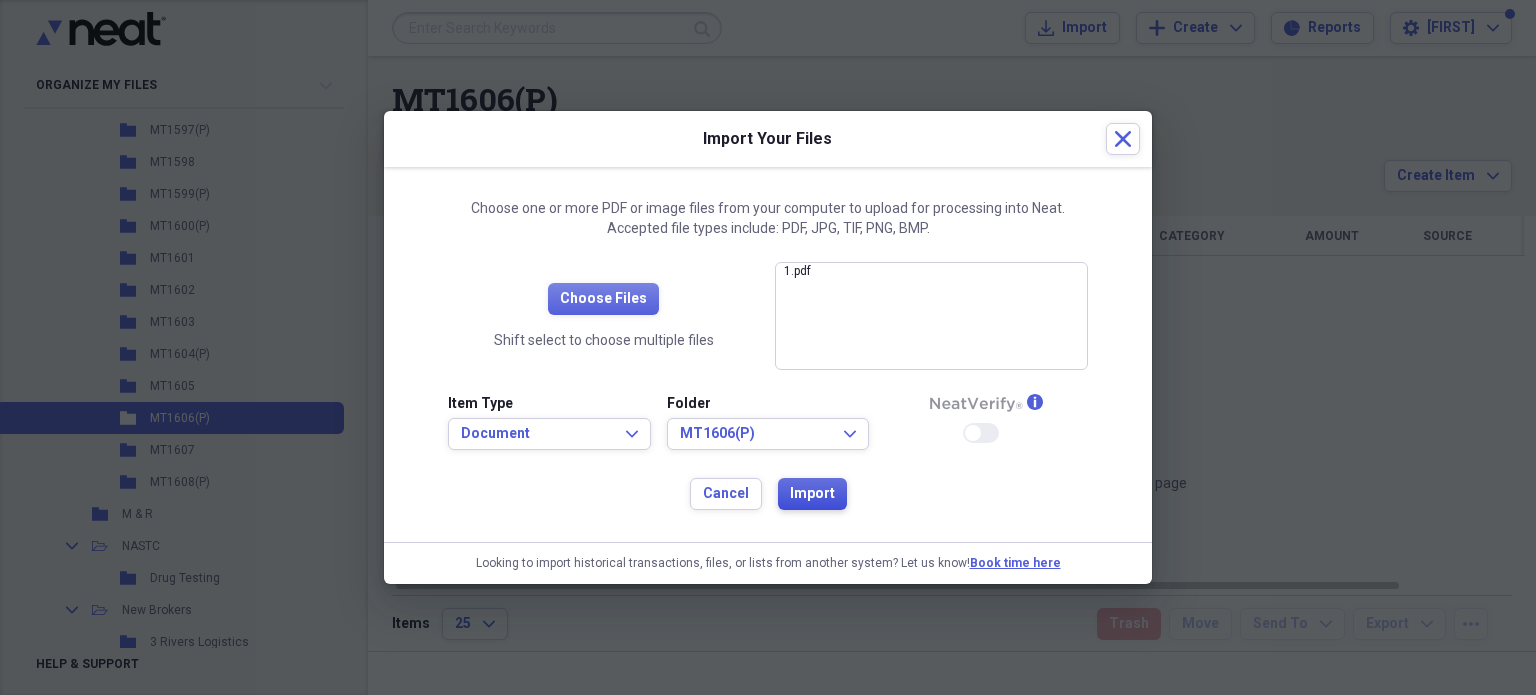 click on "Import" at bounding box center (812, 494) 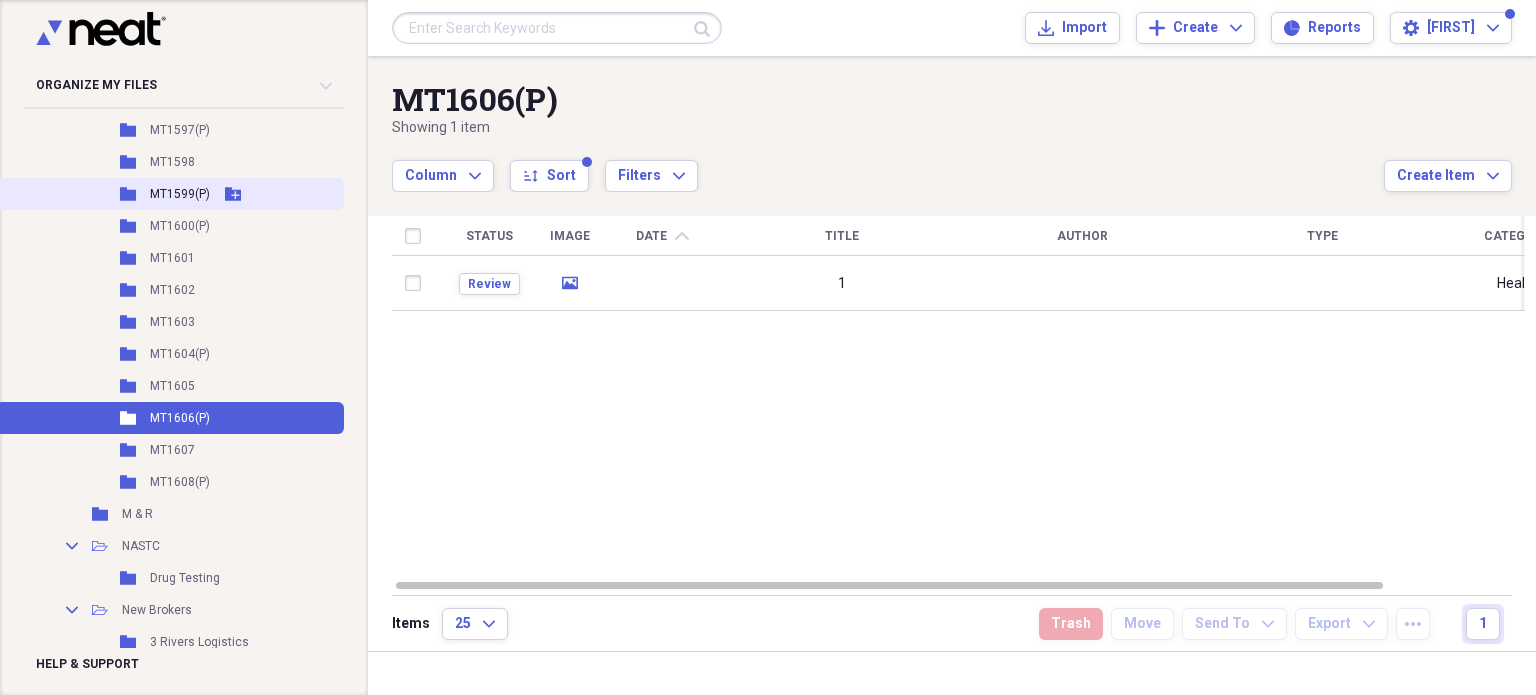 click on "MT1599(P)" at bounding box center (180, 194) 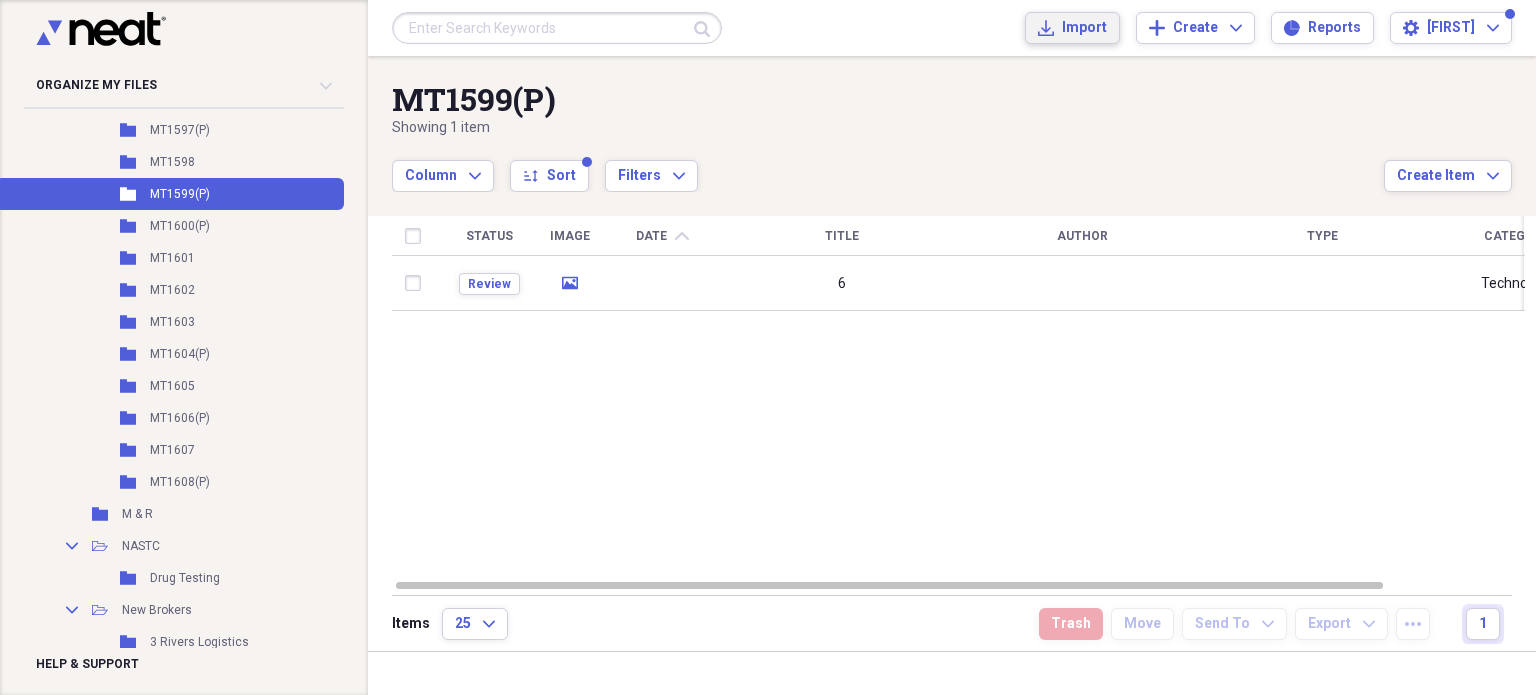 click on "Import Import" at bounding box center (1072, 28) 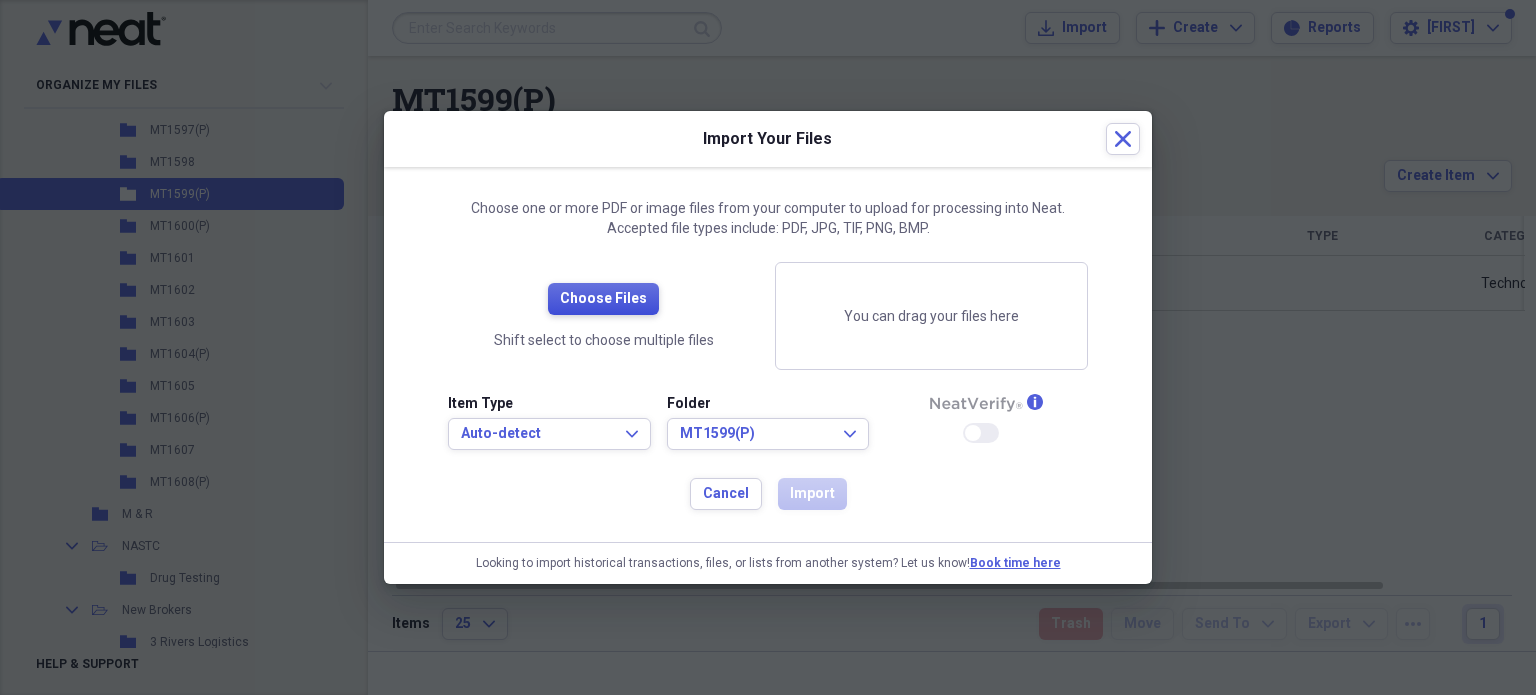 click on "Choose Files" at bounding box center (603, 299) 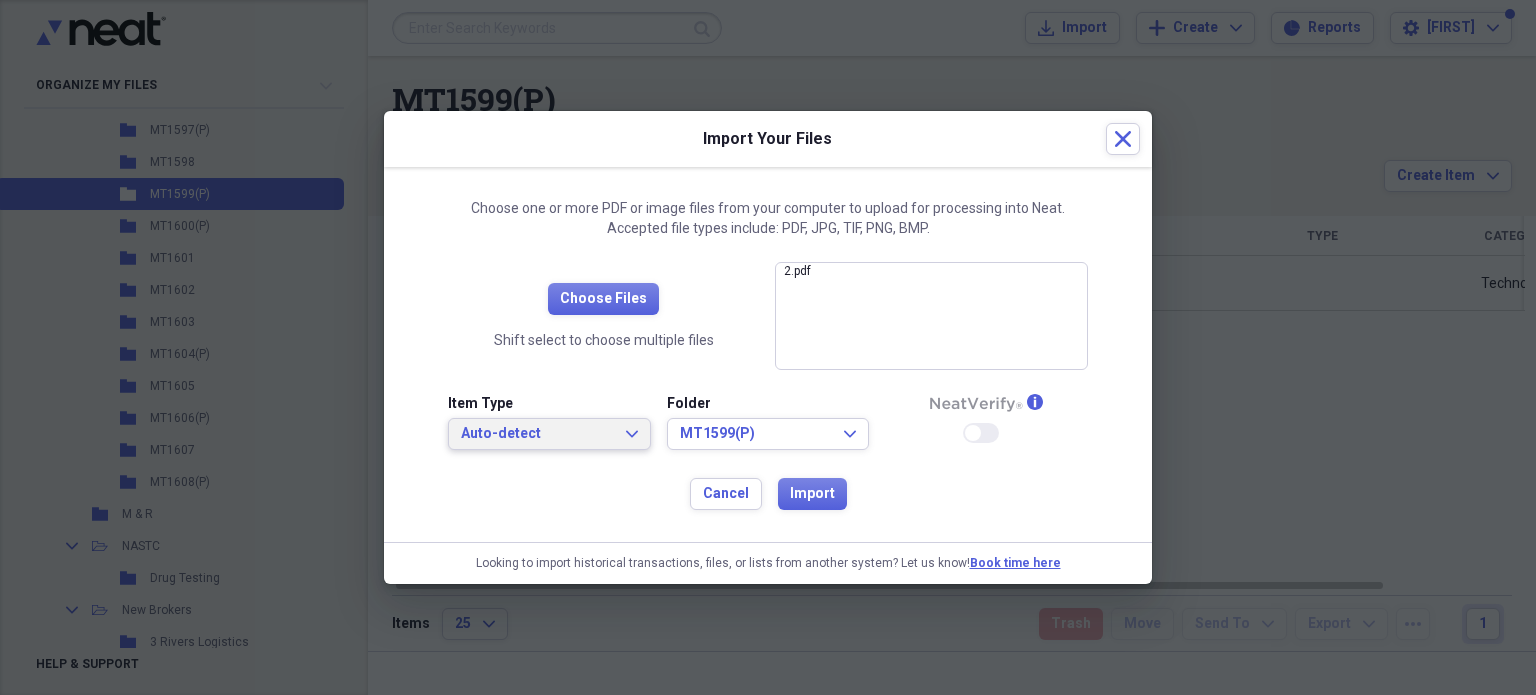 click on "Auto-detect Expand" at bounding box center (549, 434) 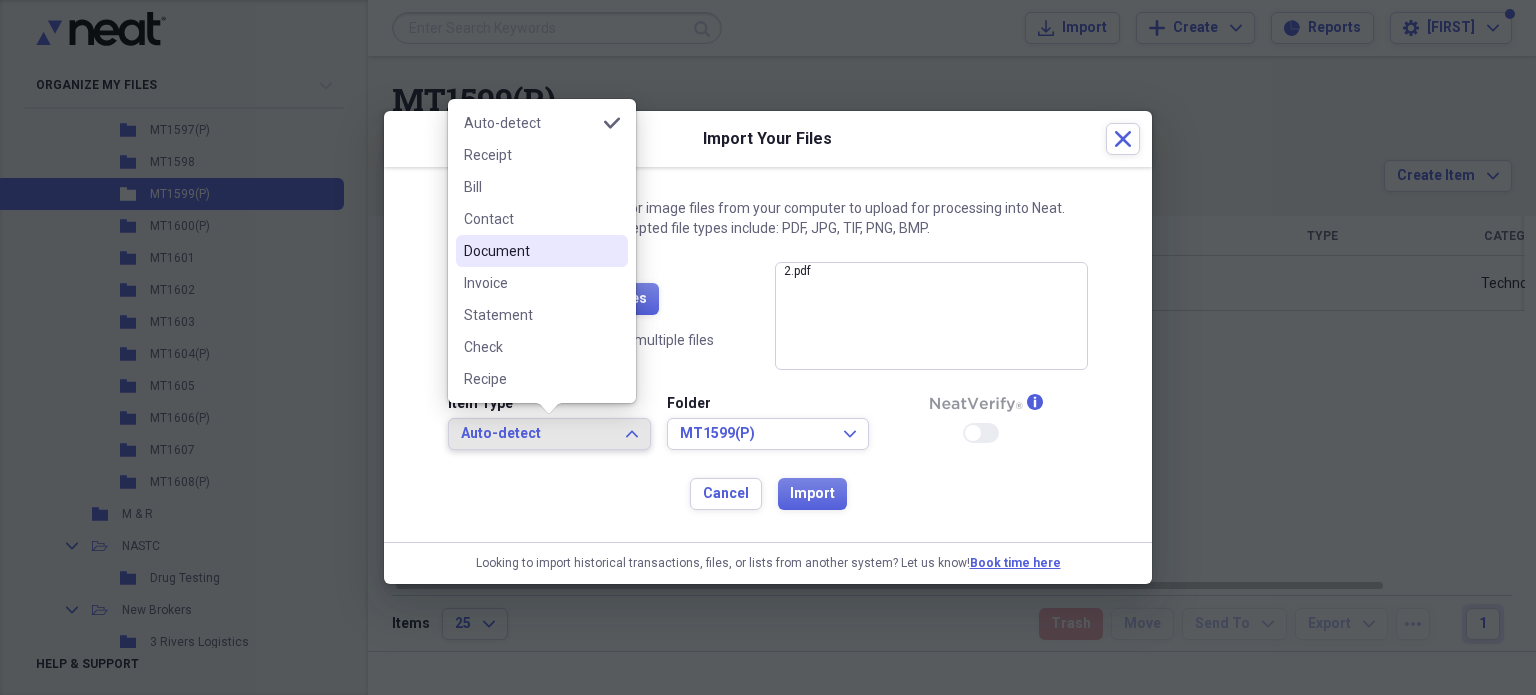 click on "Document" at bounding box center (530, 251) 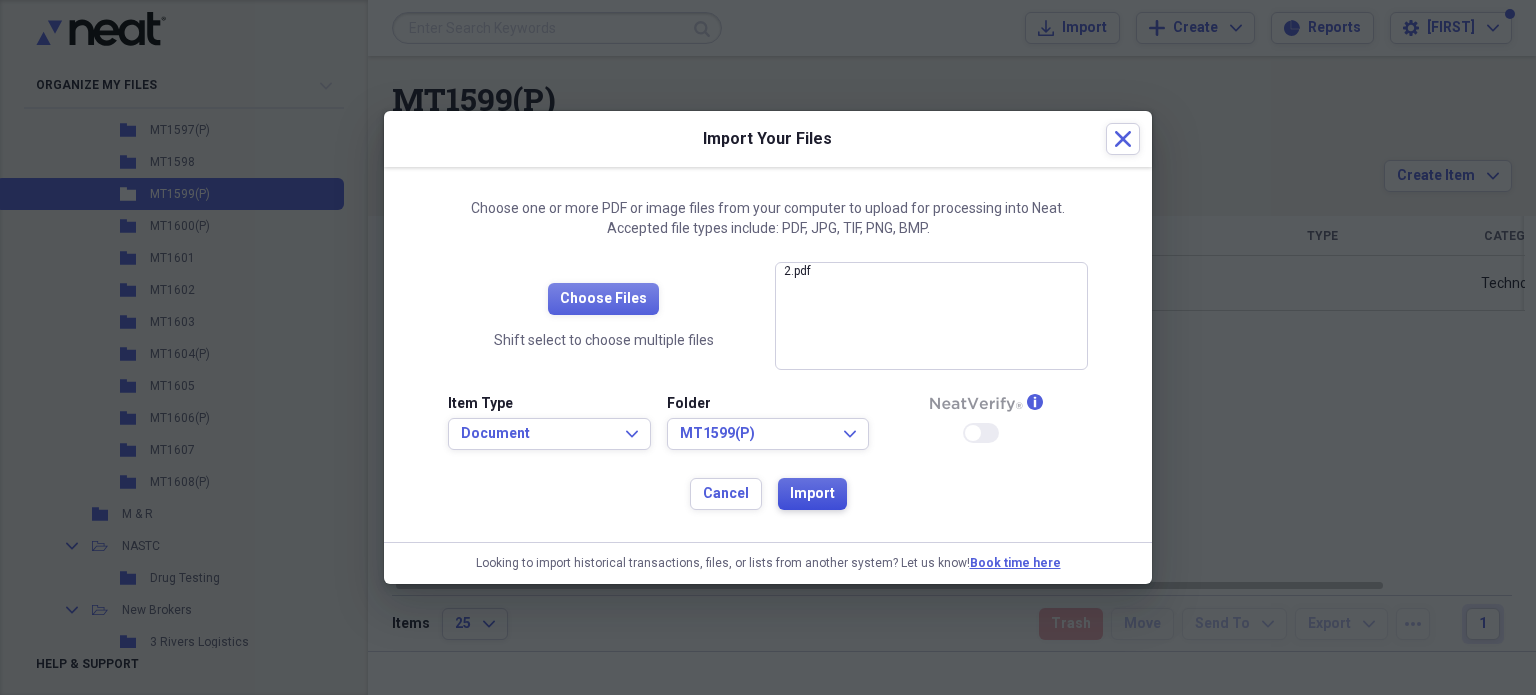 click on "Import" at bounding box center (812, 494) 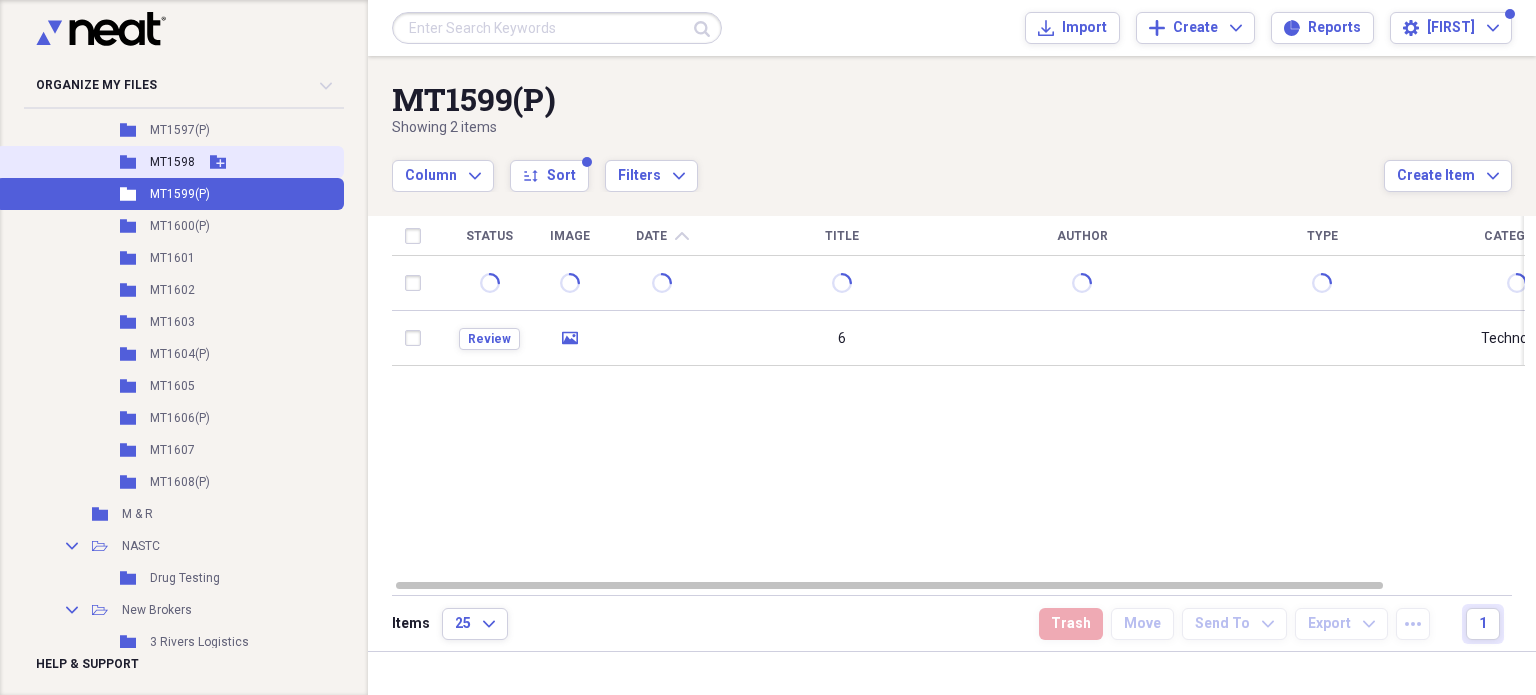 click on "MT1598" at bounding box center (172, 162) 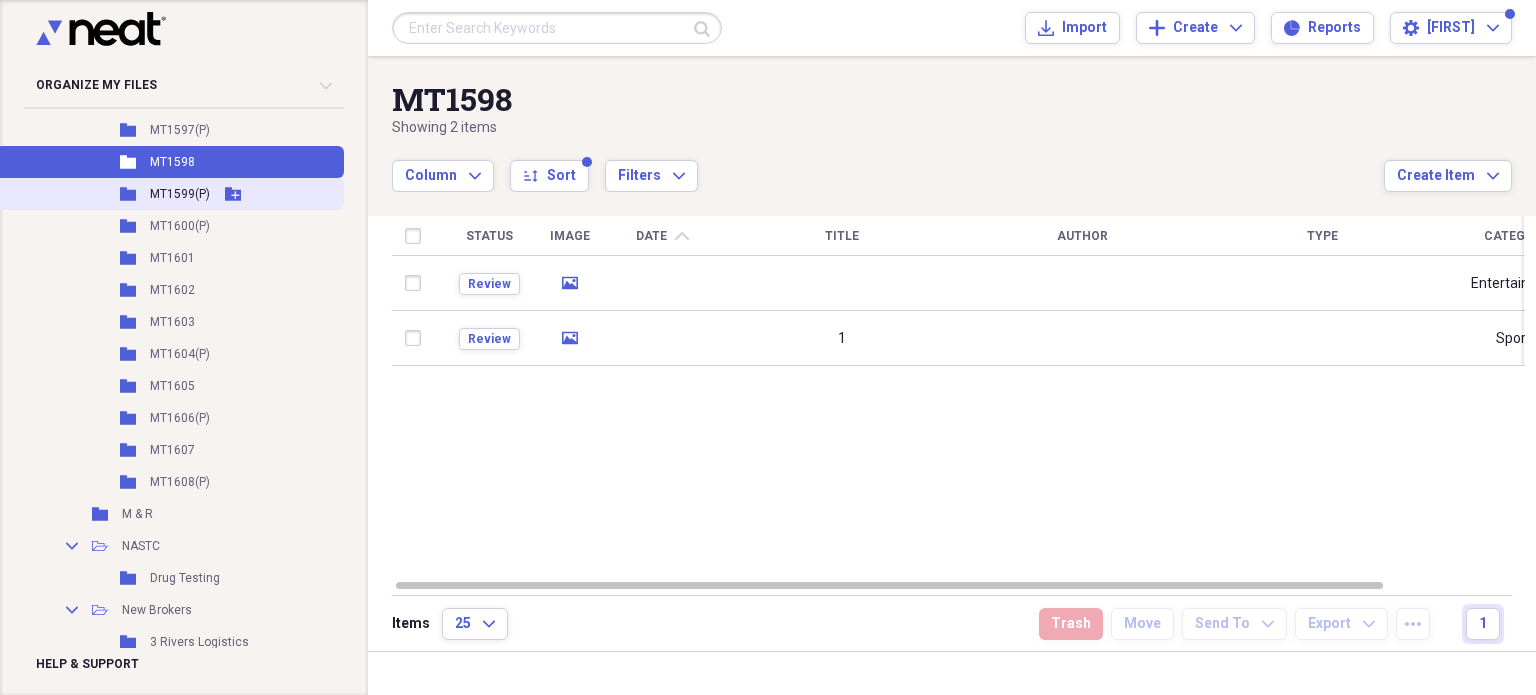 click on "MT1599(P)" at bounding box center (180, 194) 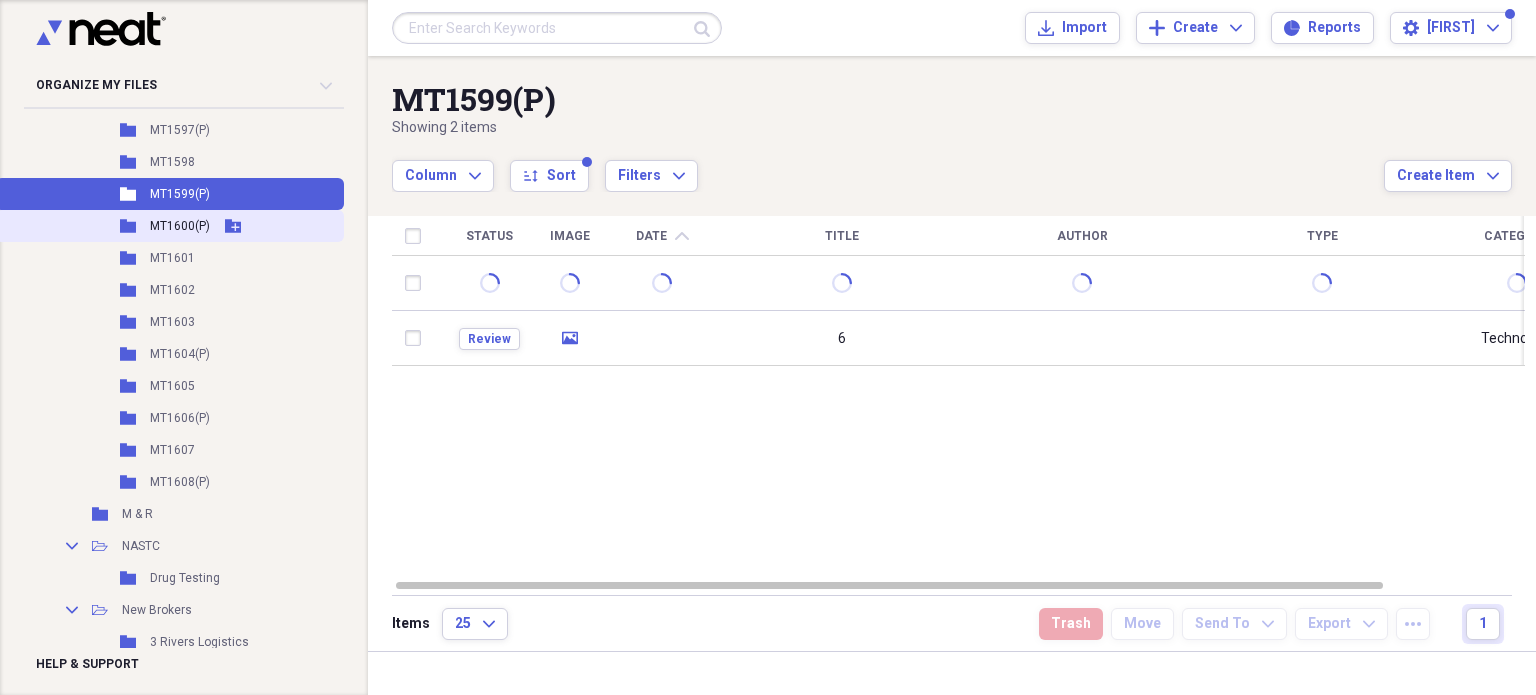 click on "MT1600(P)" at bounding box center [180, 226] 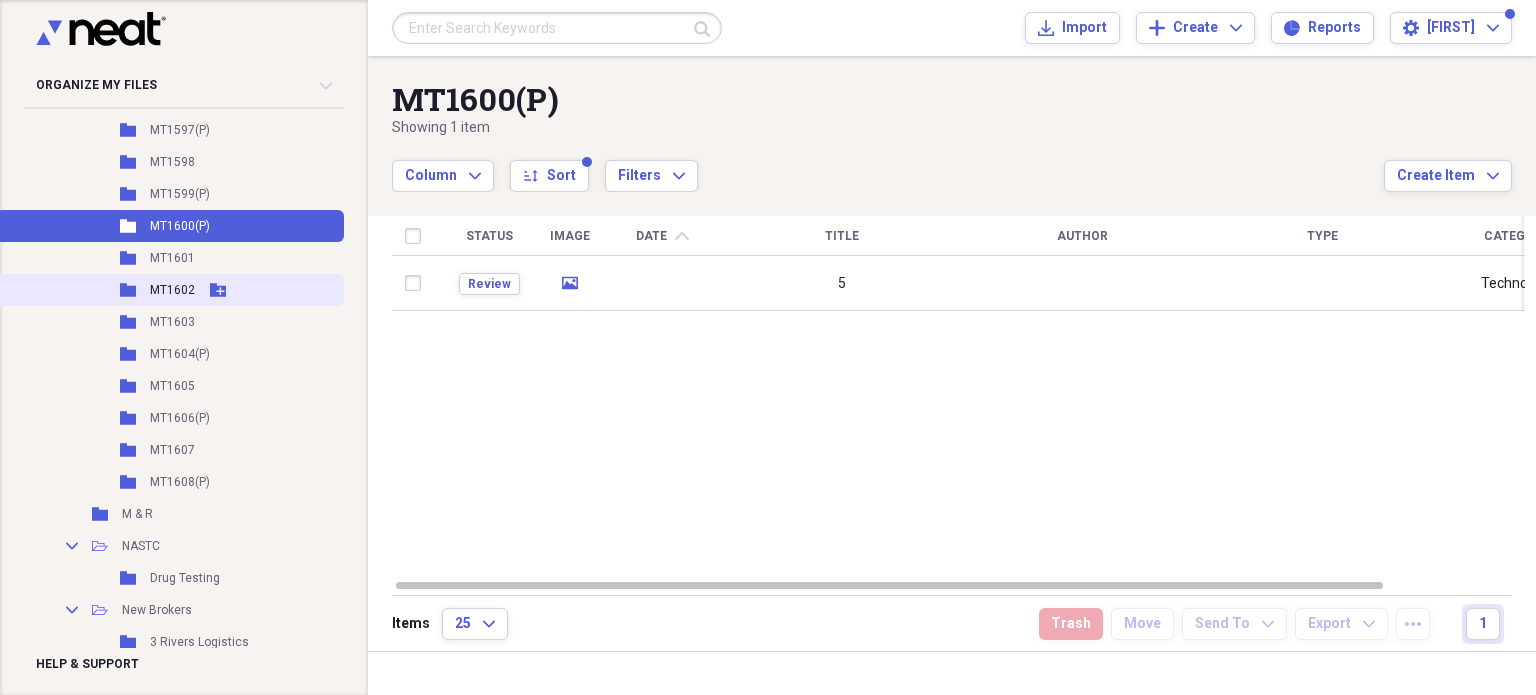 click on "MT1602" at bounding box center [172, 290] 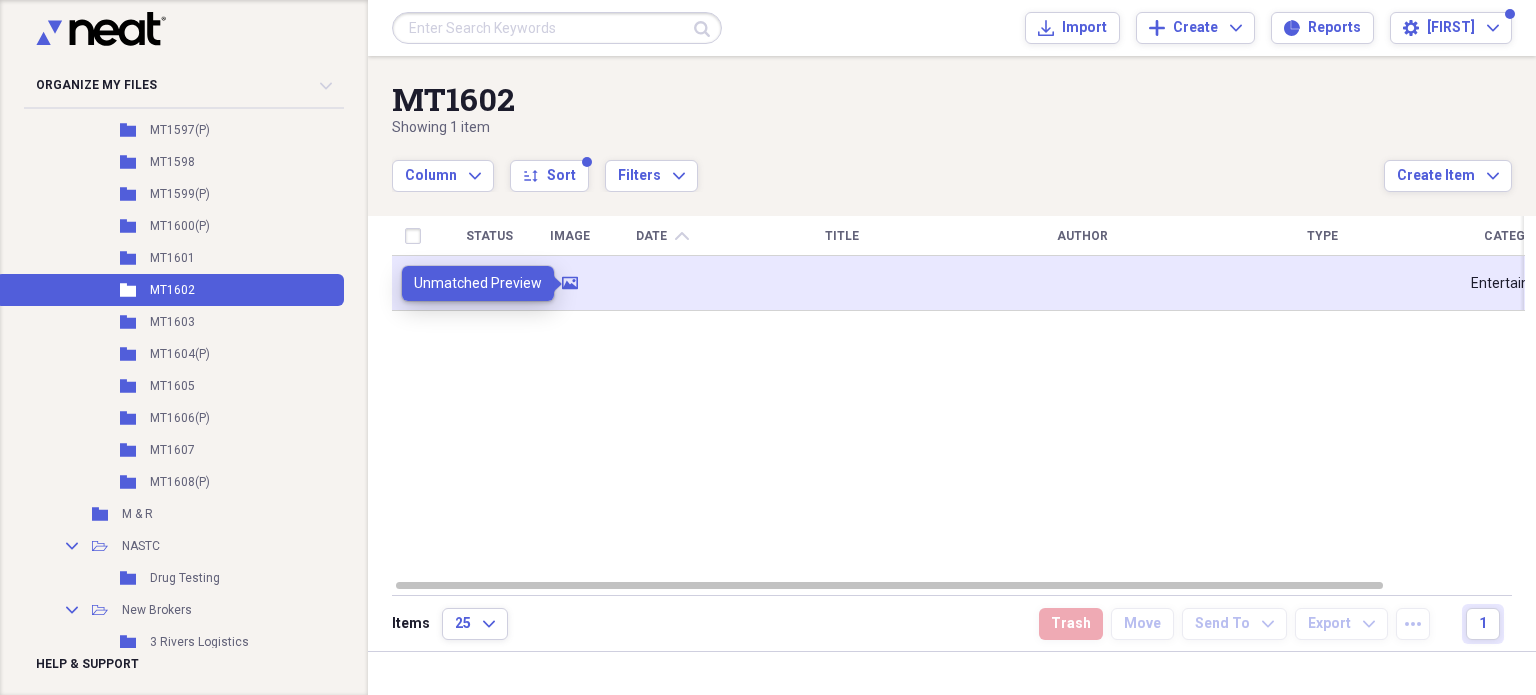 click on "media" 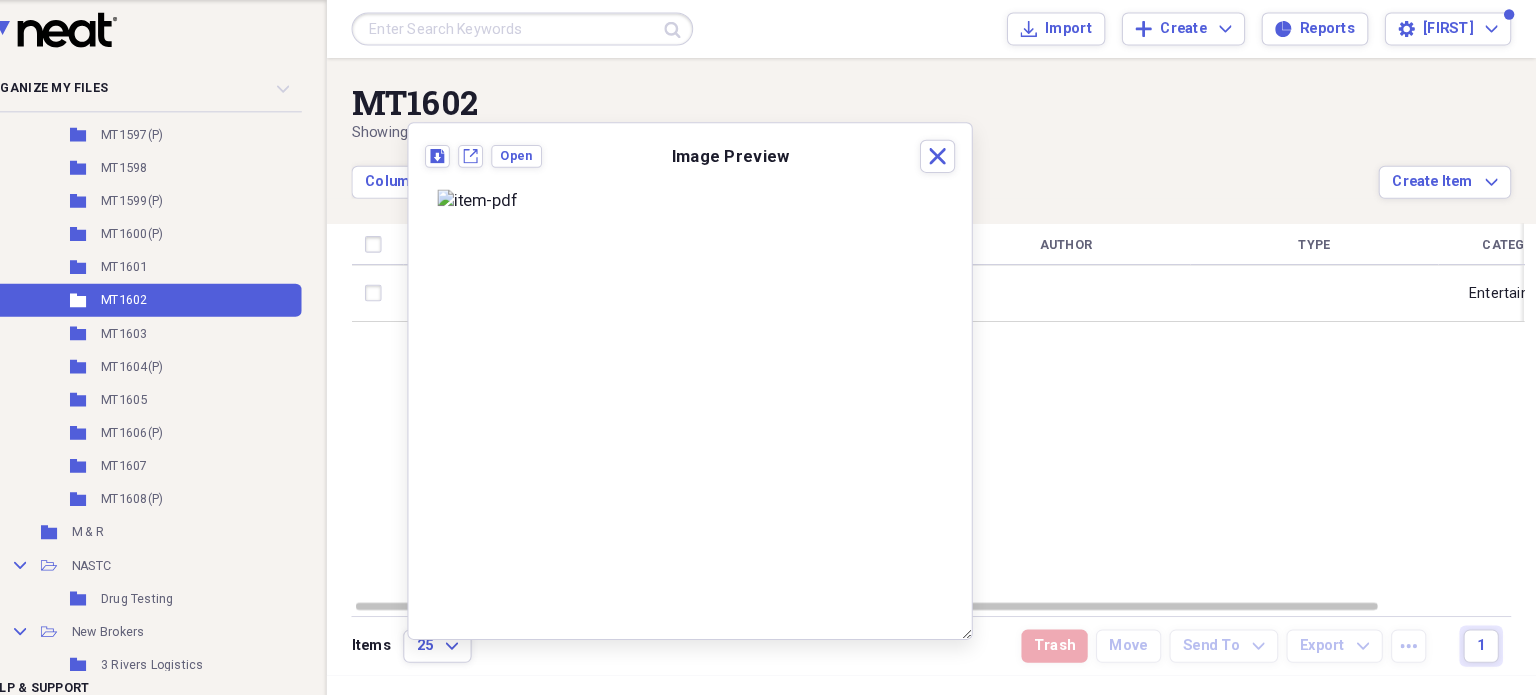 scroll, scrollTop: 0, scrollLeft: 0, axis: both 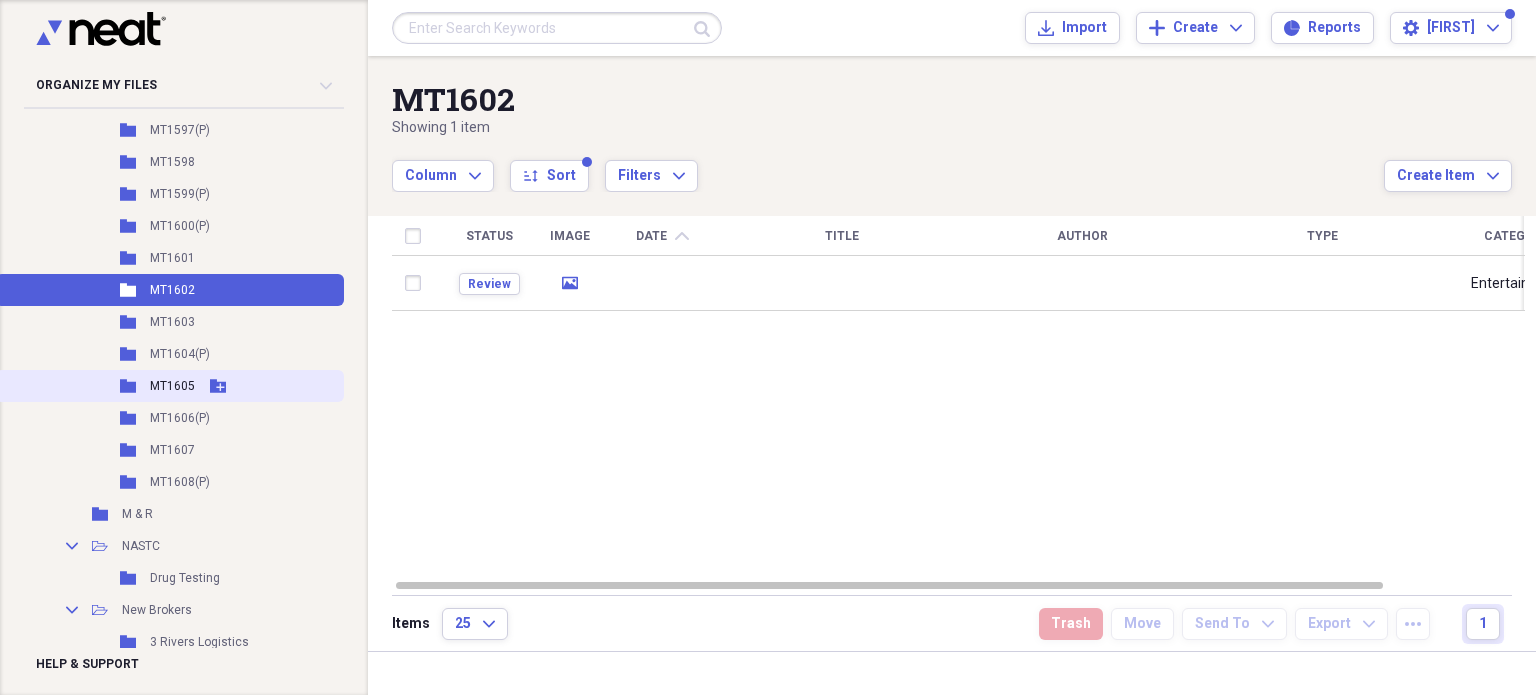 click on "MT1605" at bounding box center [172, 386] 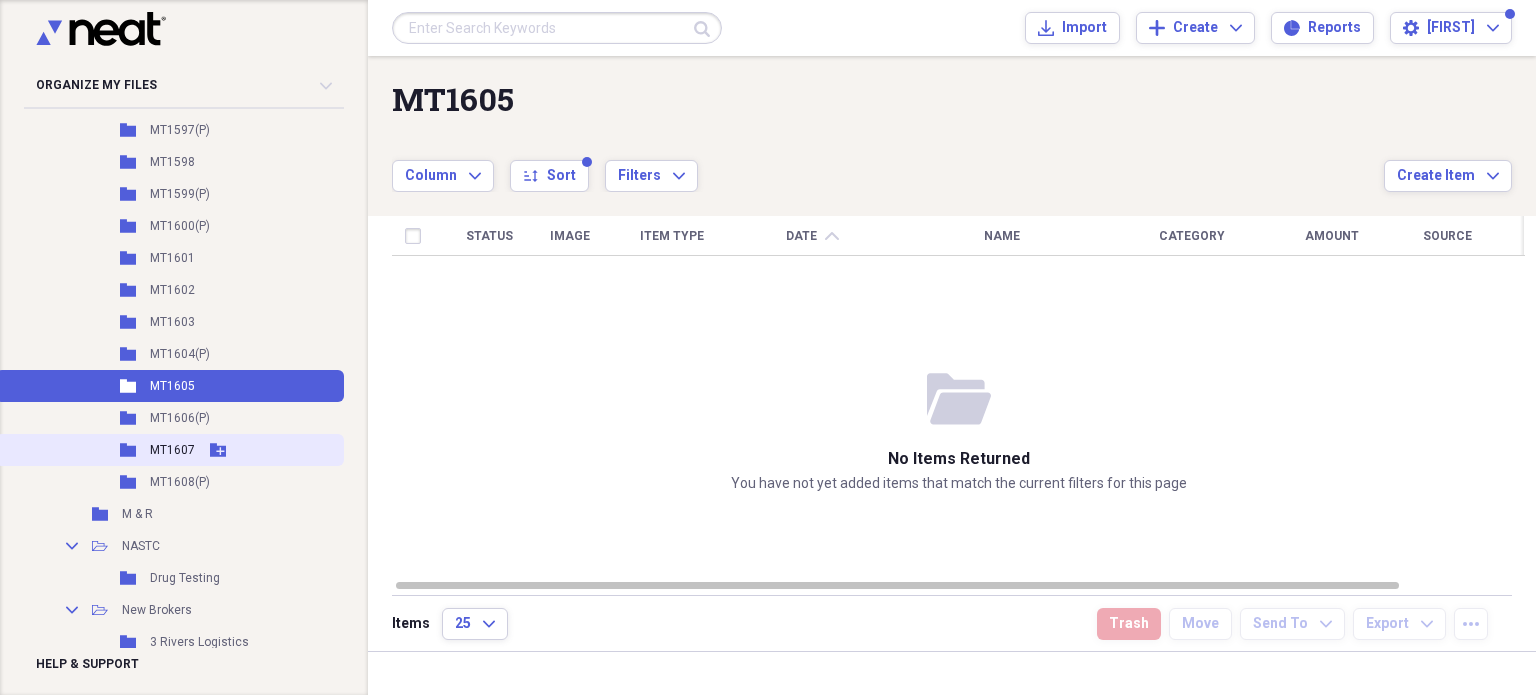 click on "MT1607" at bounding box center [172, 450] 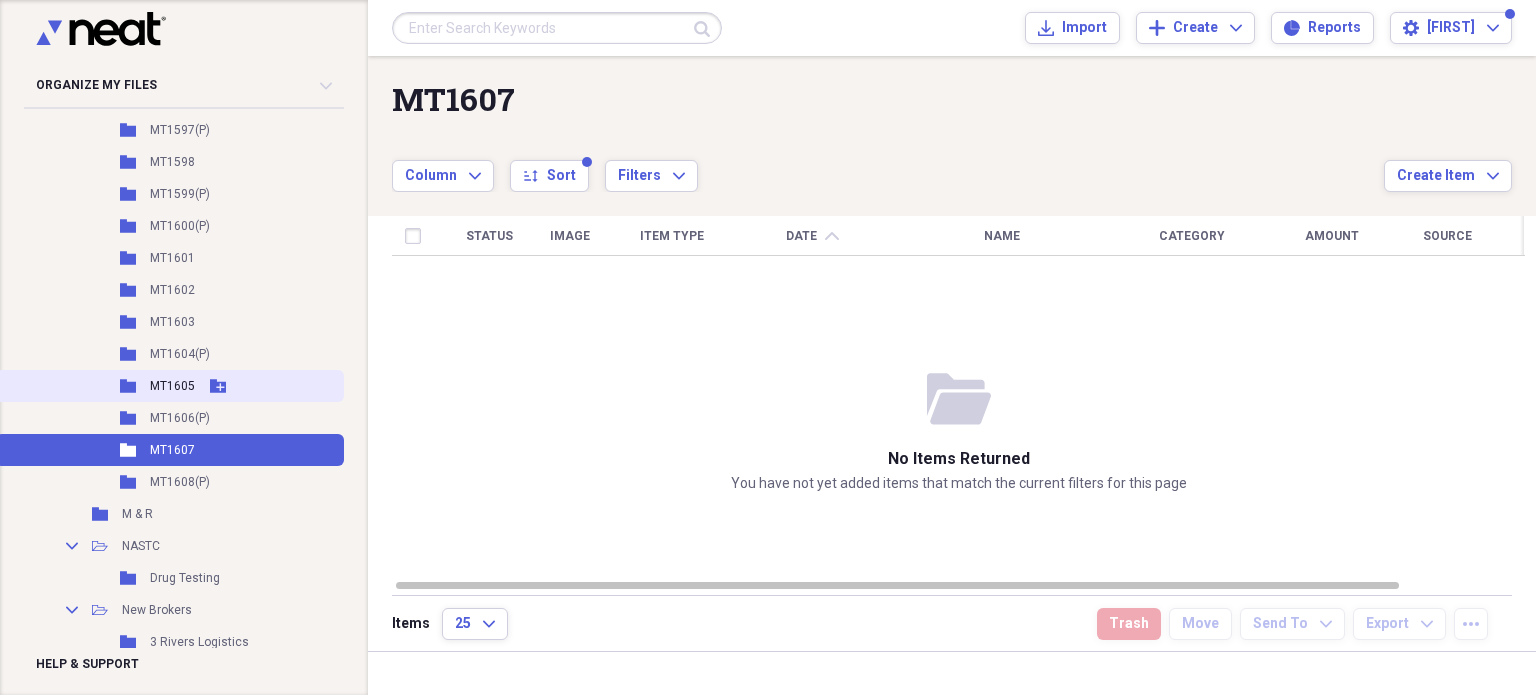 click on "MT1605" at bounding box center [172, 386] 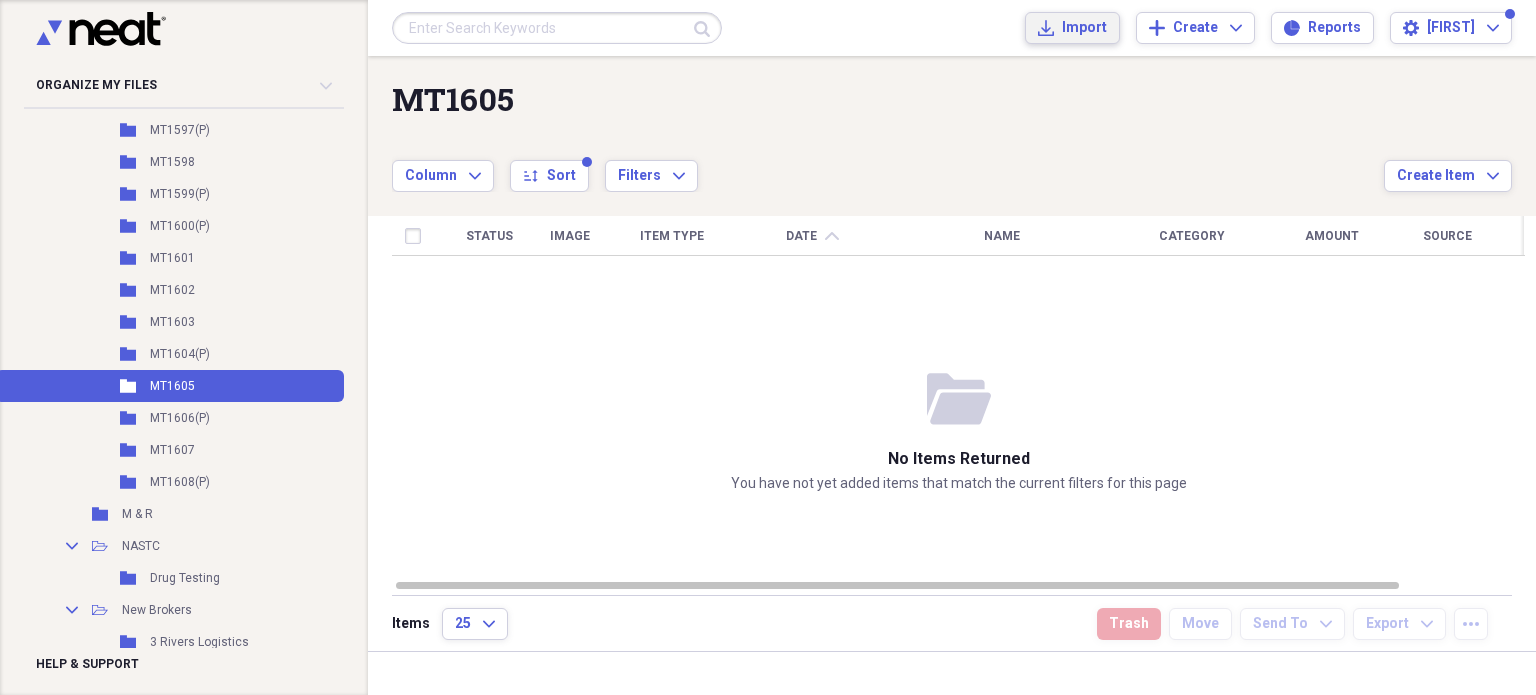 click on "Import" 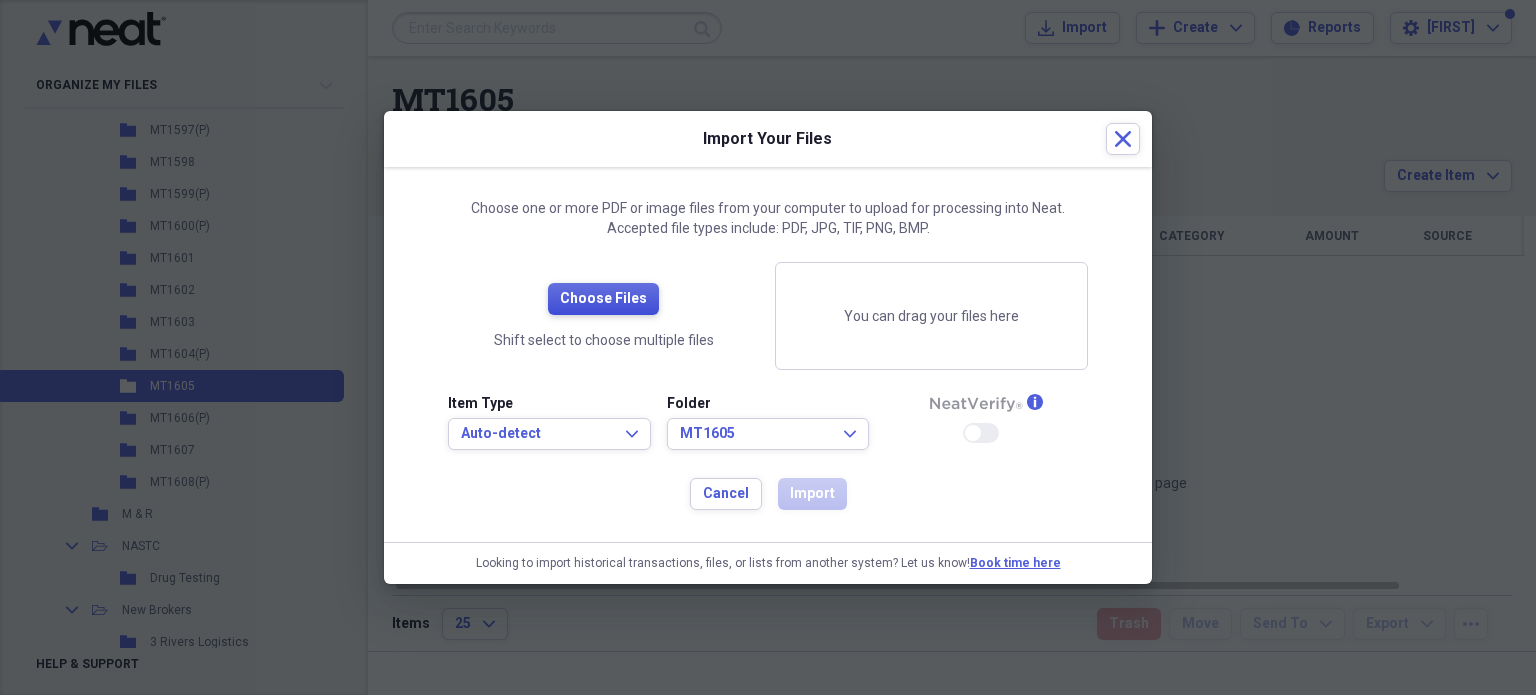 click on "Choose Files" at bounding box center (603, 299) 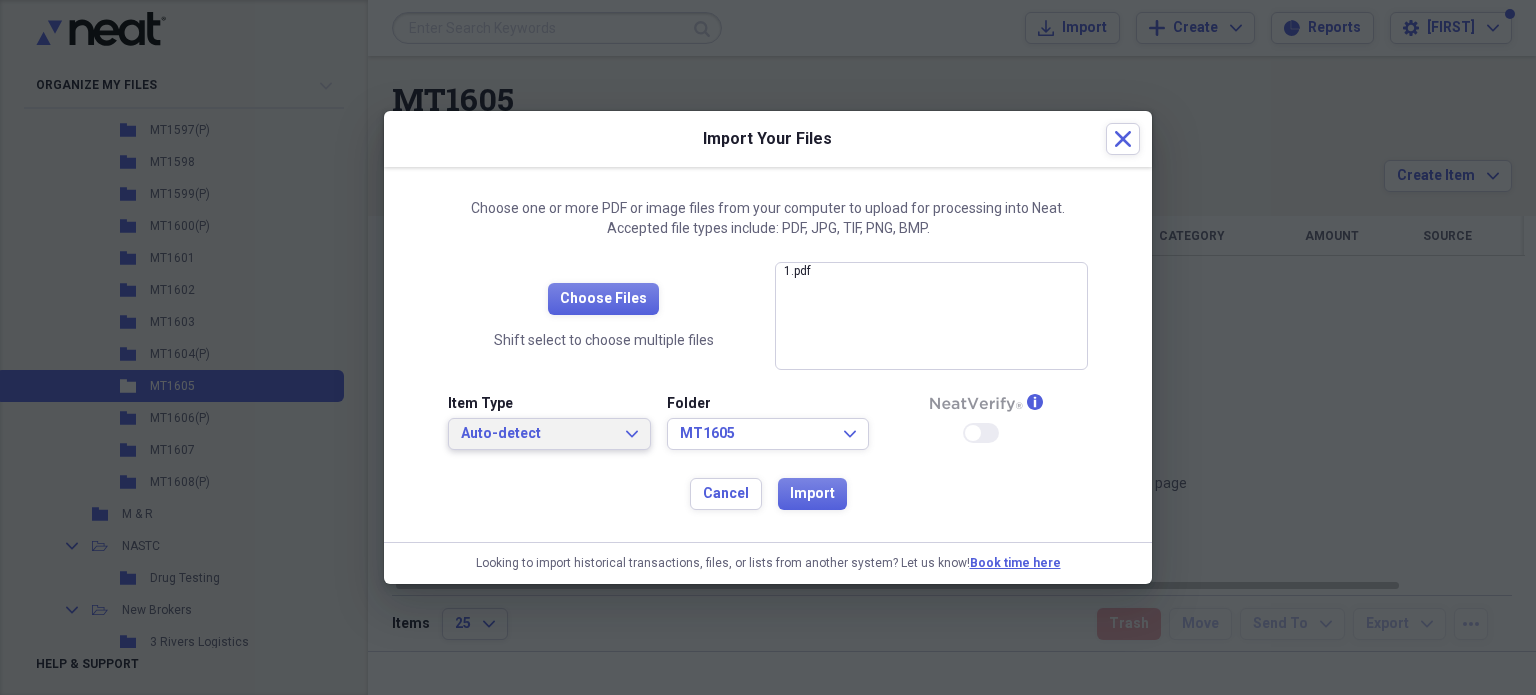 click on "Auto-detect Expand" at bounding box center (549, 434) 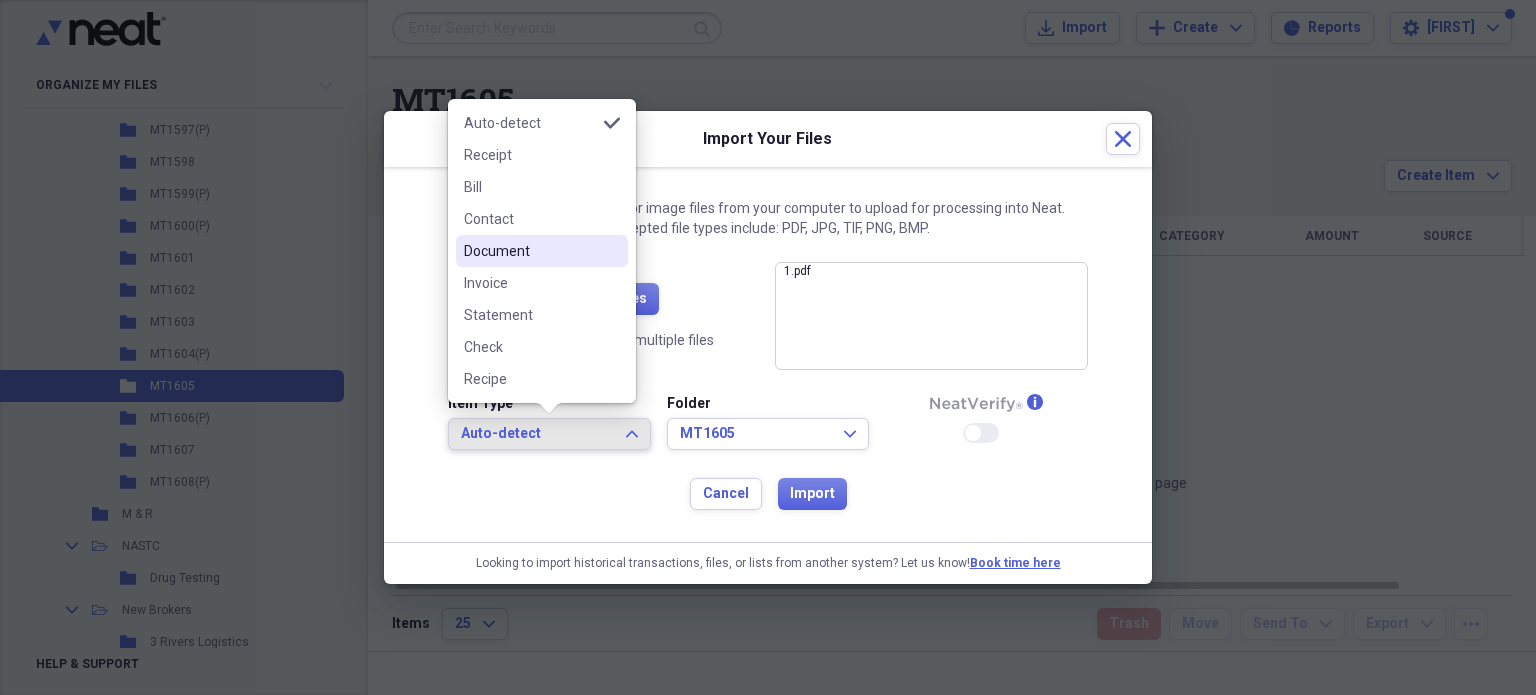 click on "Document" at bounding box center [530, 251] 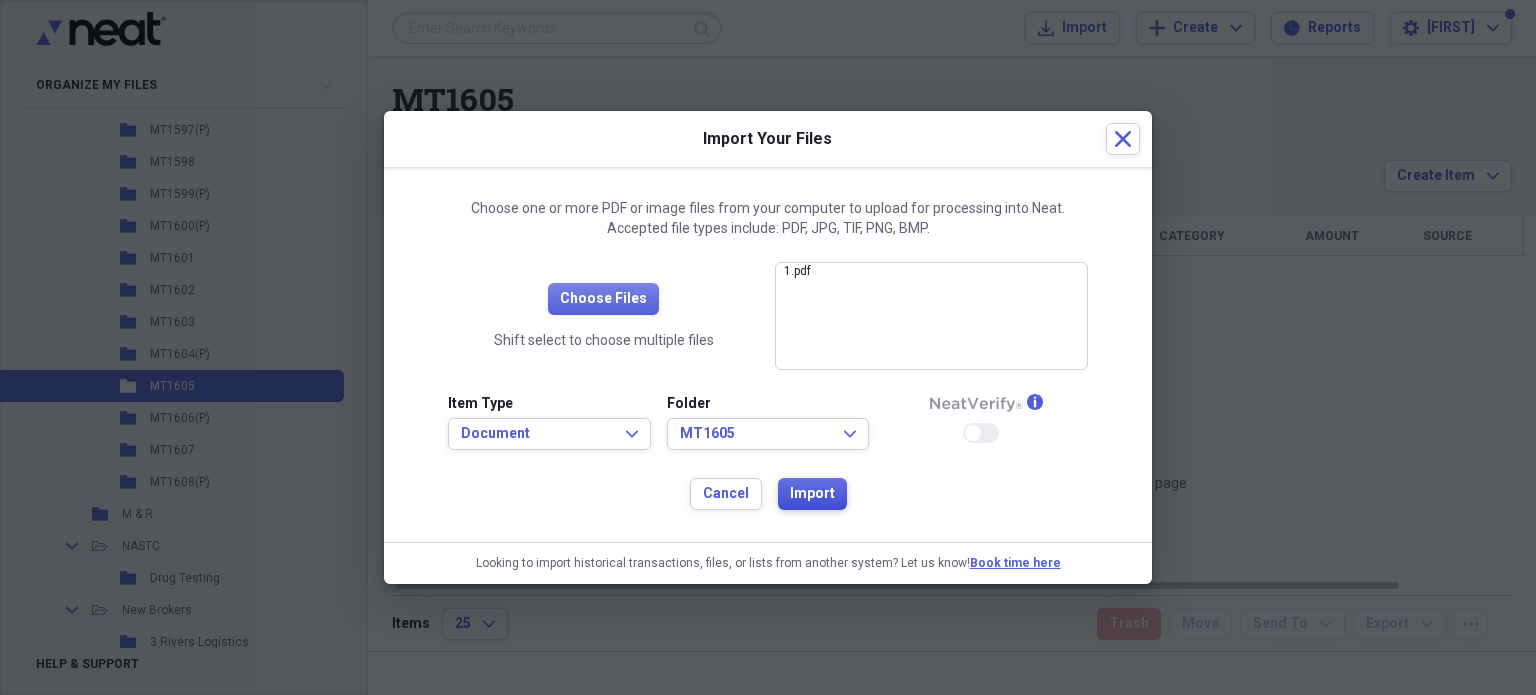 click on "Import" at bounding box center (812, 494) 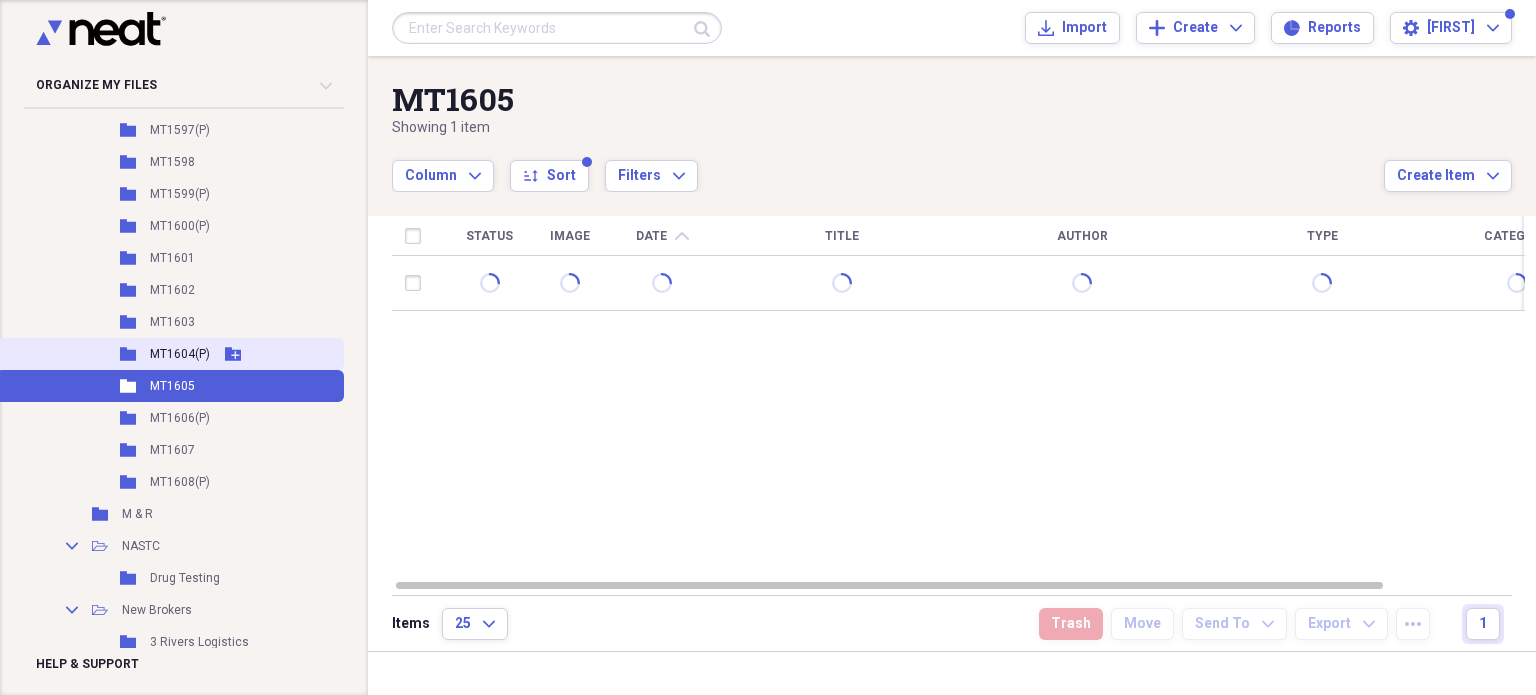 click on "MT1604(P)" at bounding box center [180, 354] 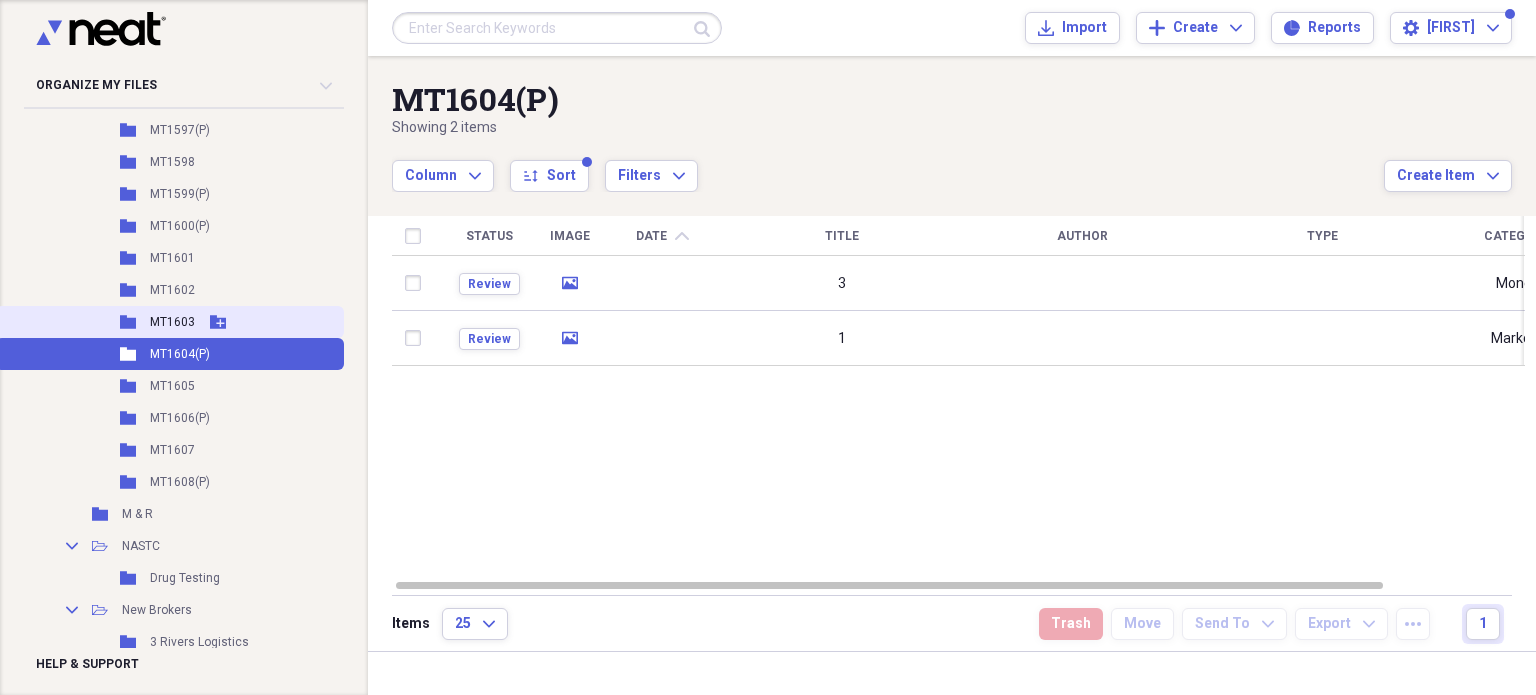 click on "MT1603" at bounding box center (172, 322) 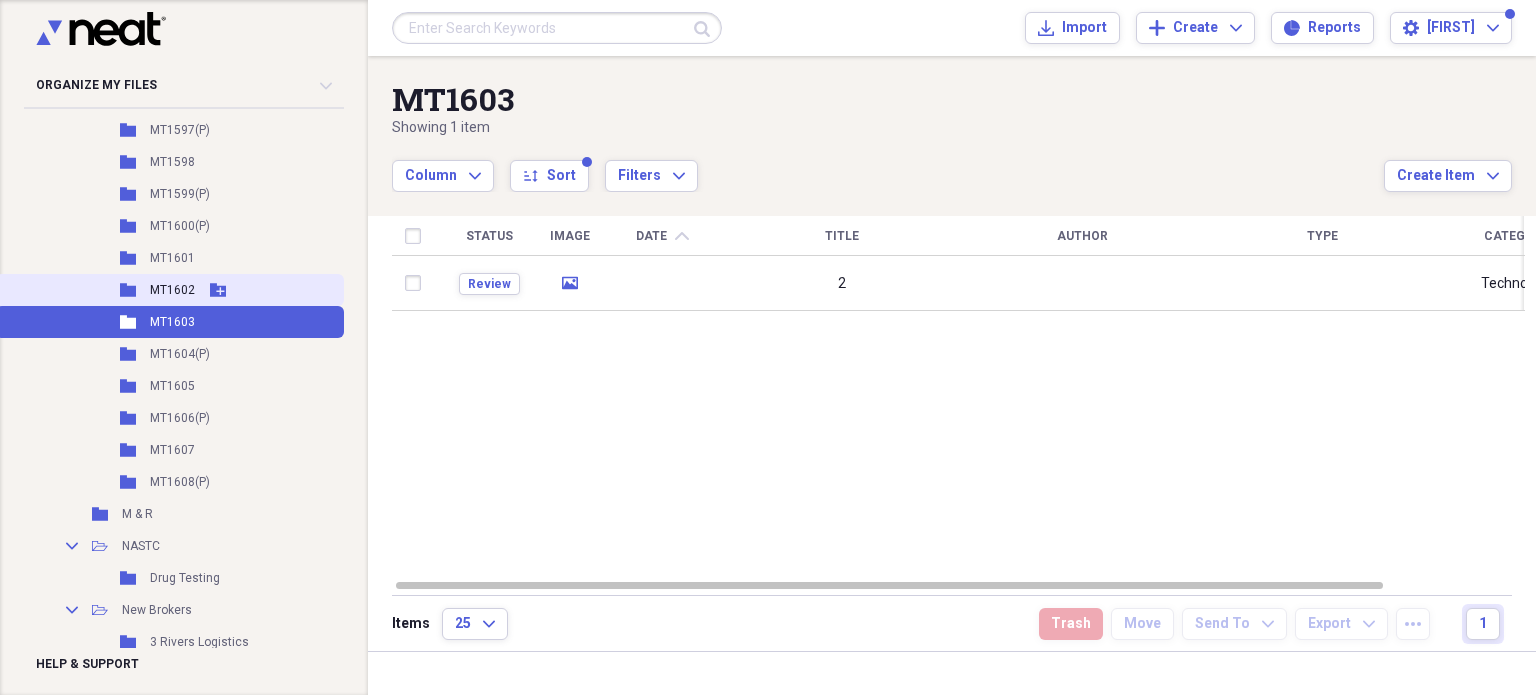 click on "MT1602" at bounding box center (172, 290) 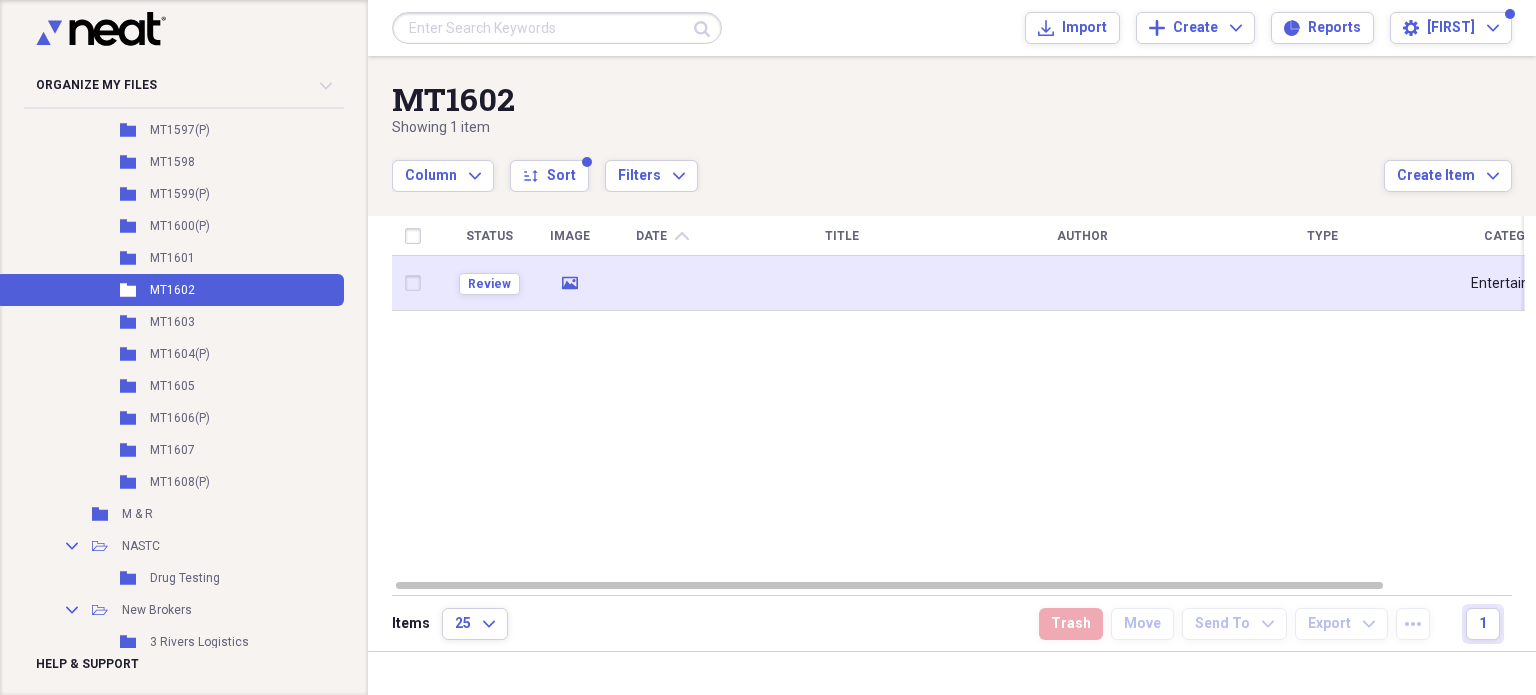 click 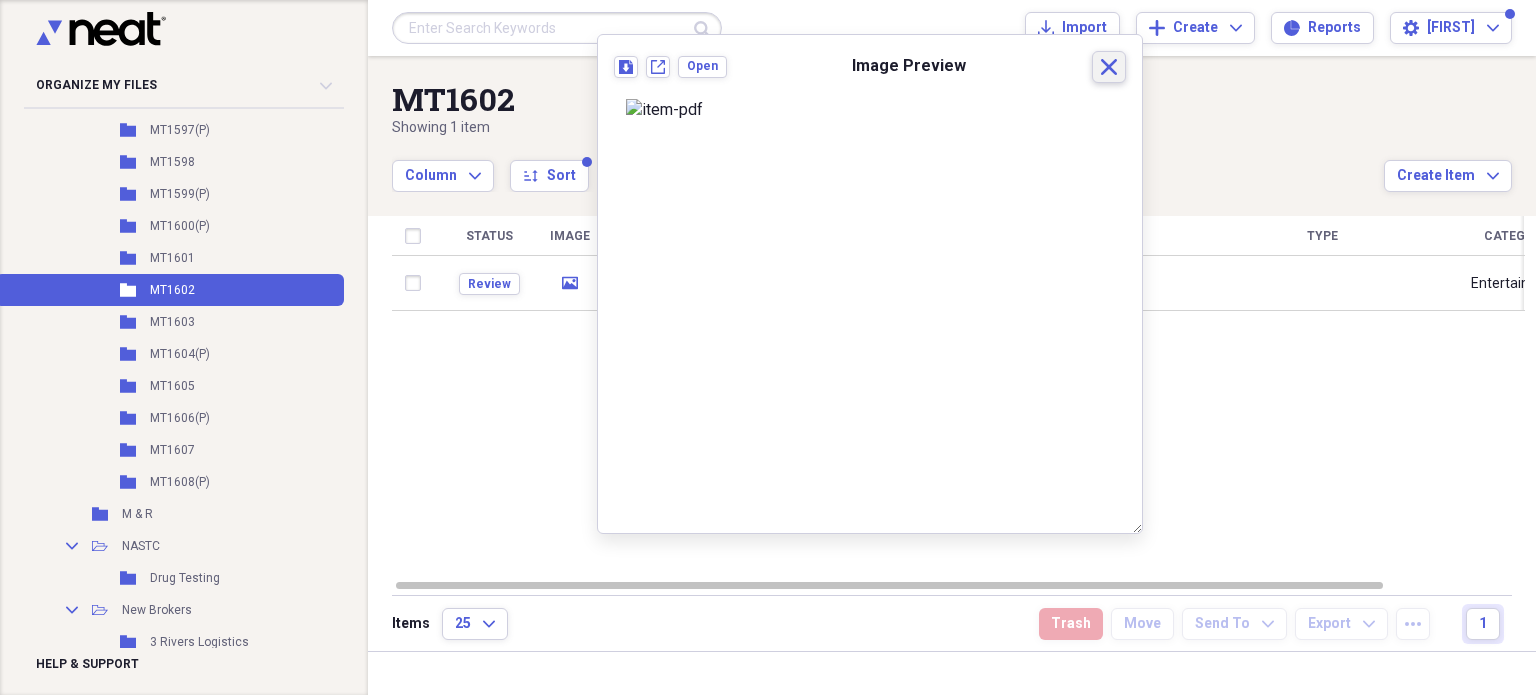click 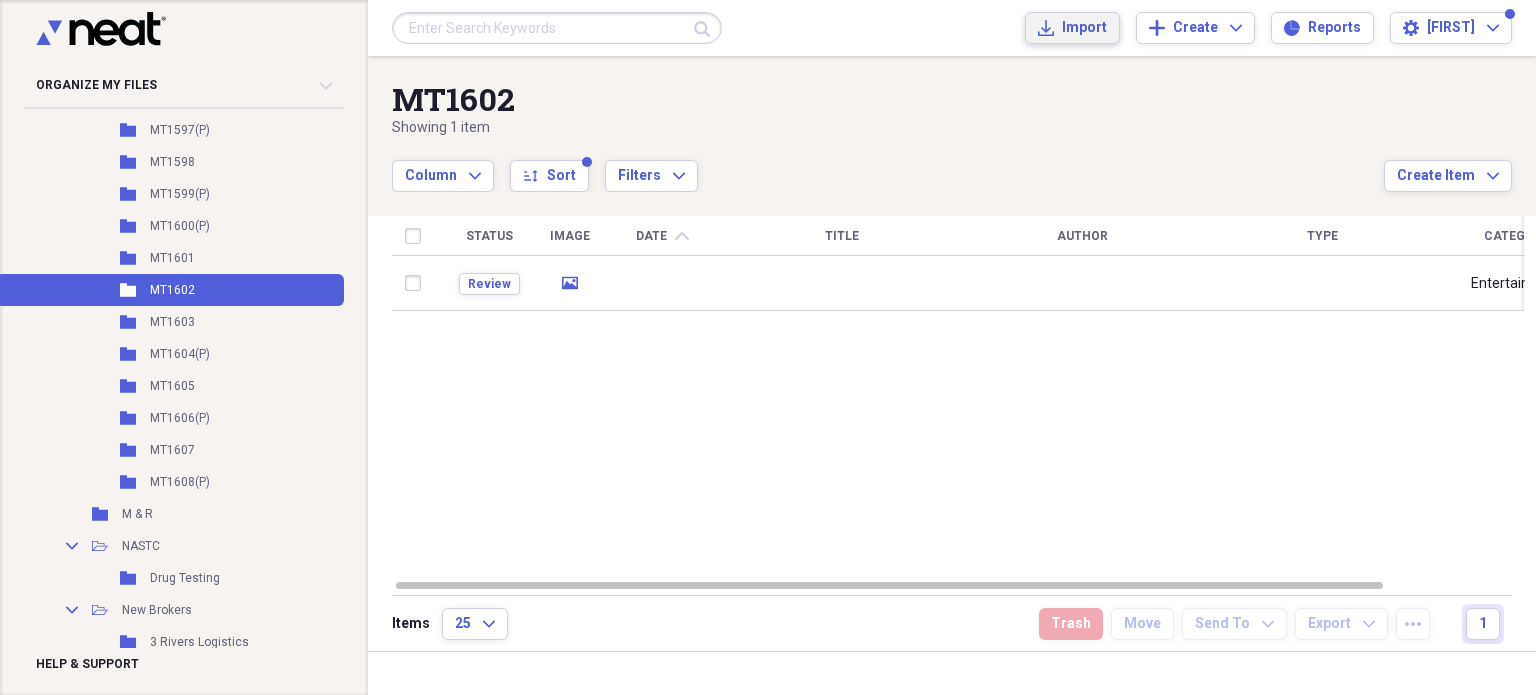 click on "Import Import" at bounding box center (1072, 28) 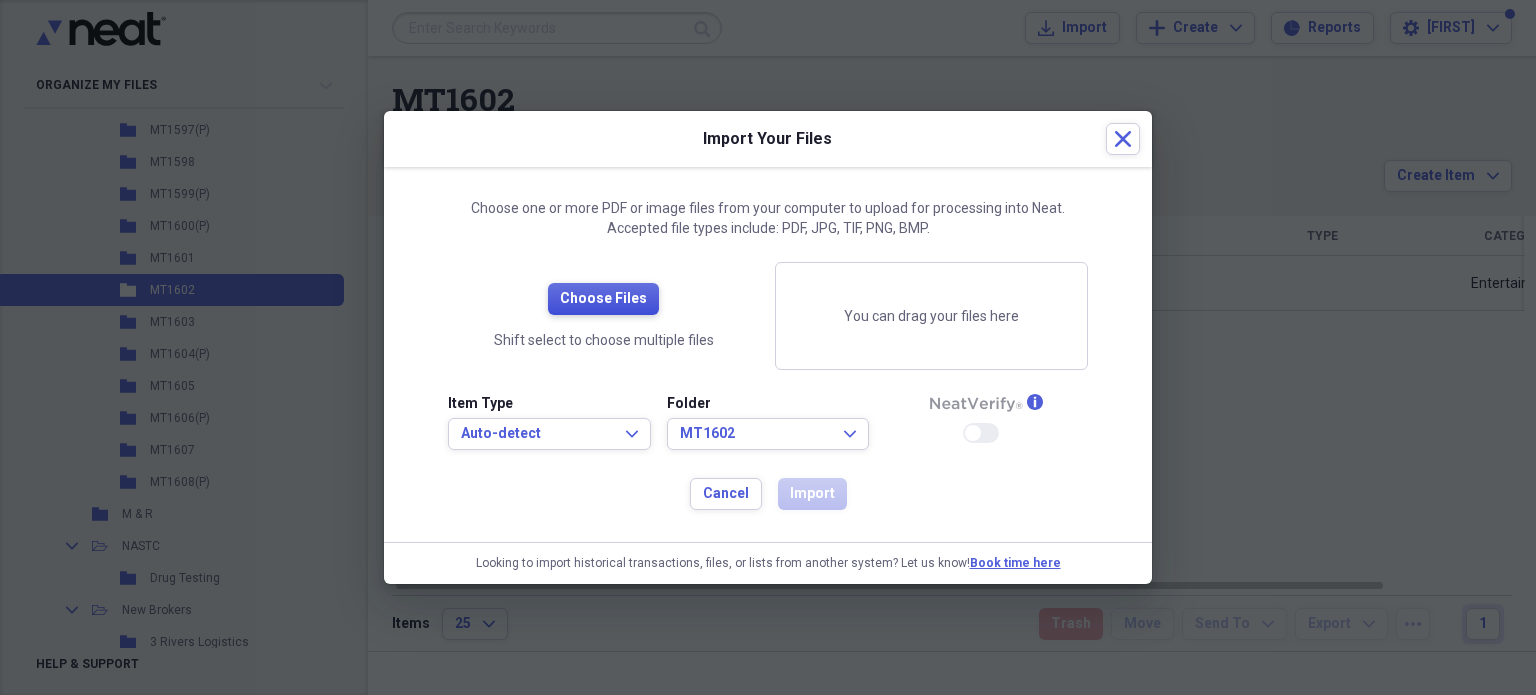 click on "Choose Files" at bounding box center (603, 299) 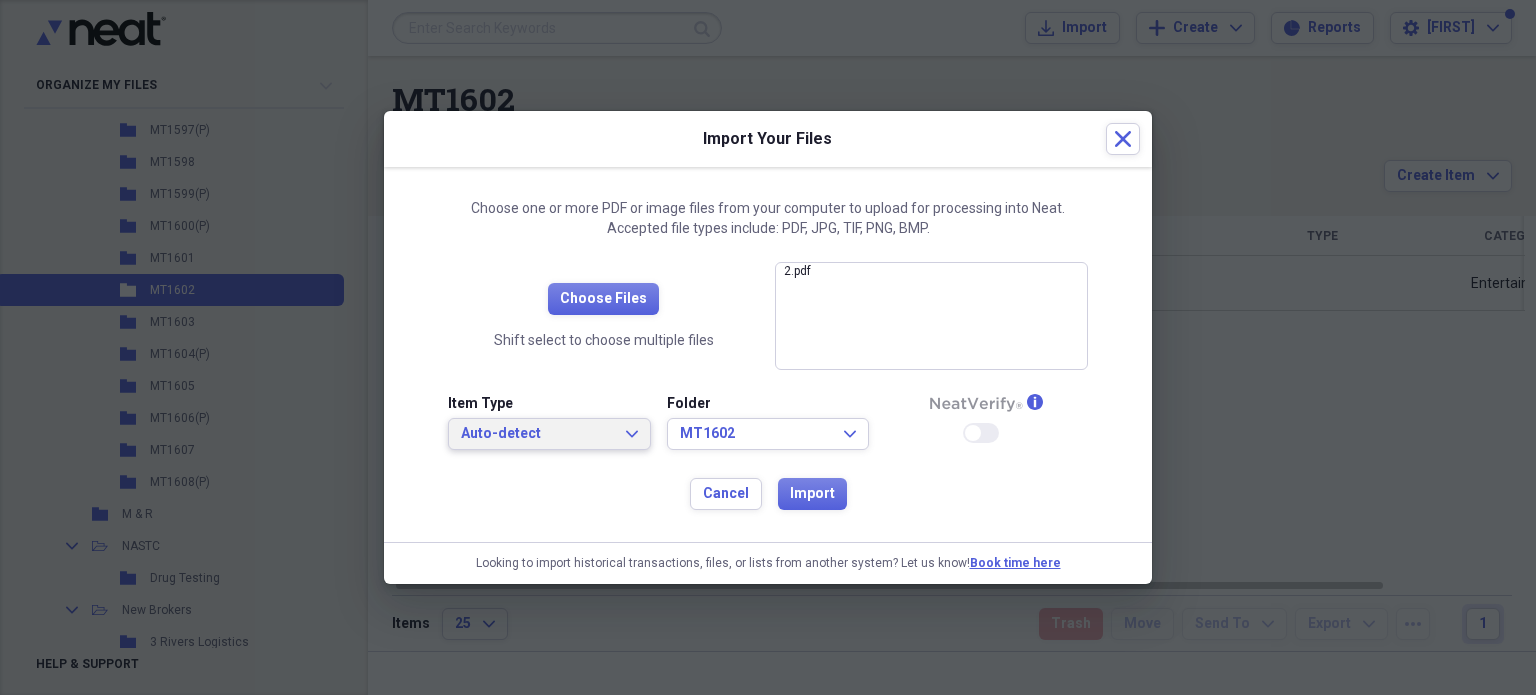 click on "Auto-detect" at bounding box center [537, 434] 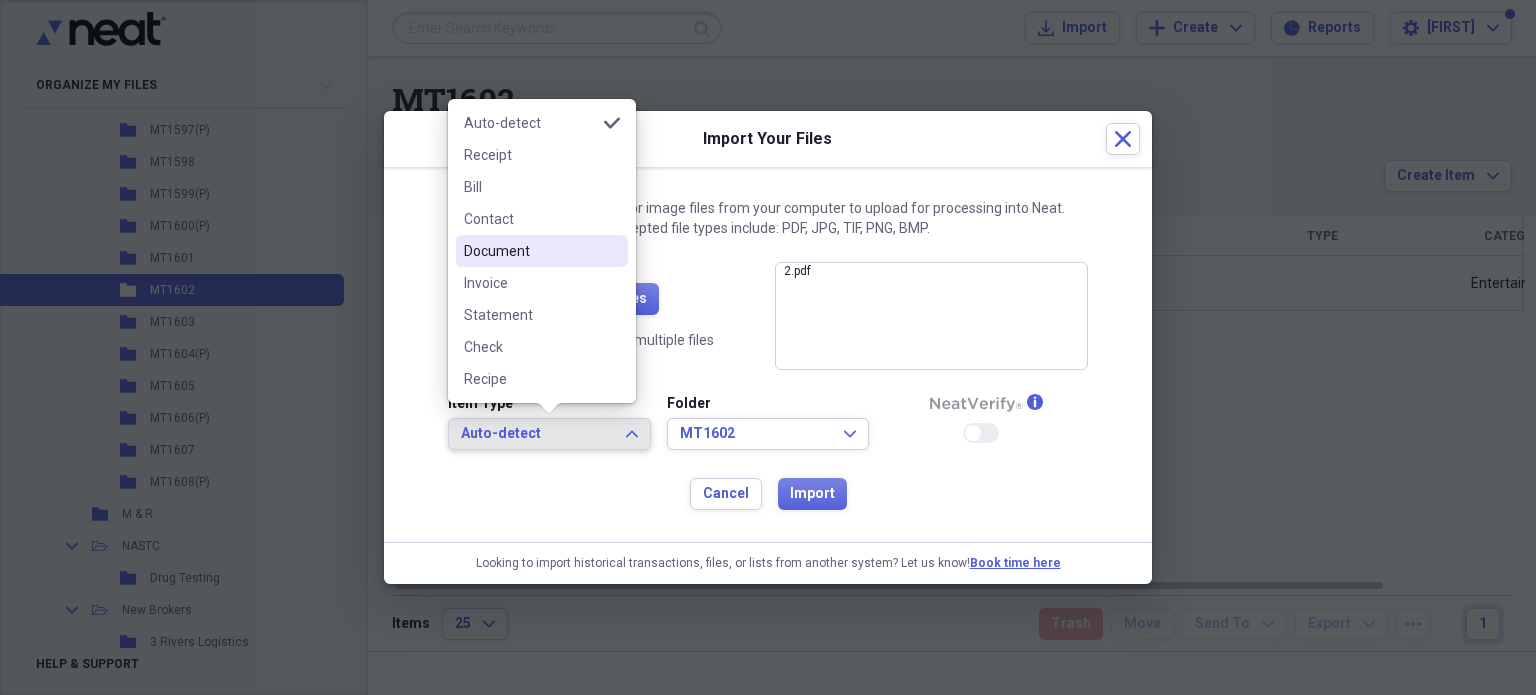 click on "Document" at bounding box center (530, 251) 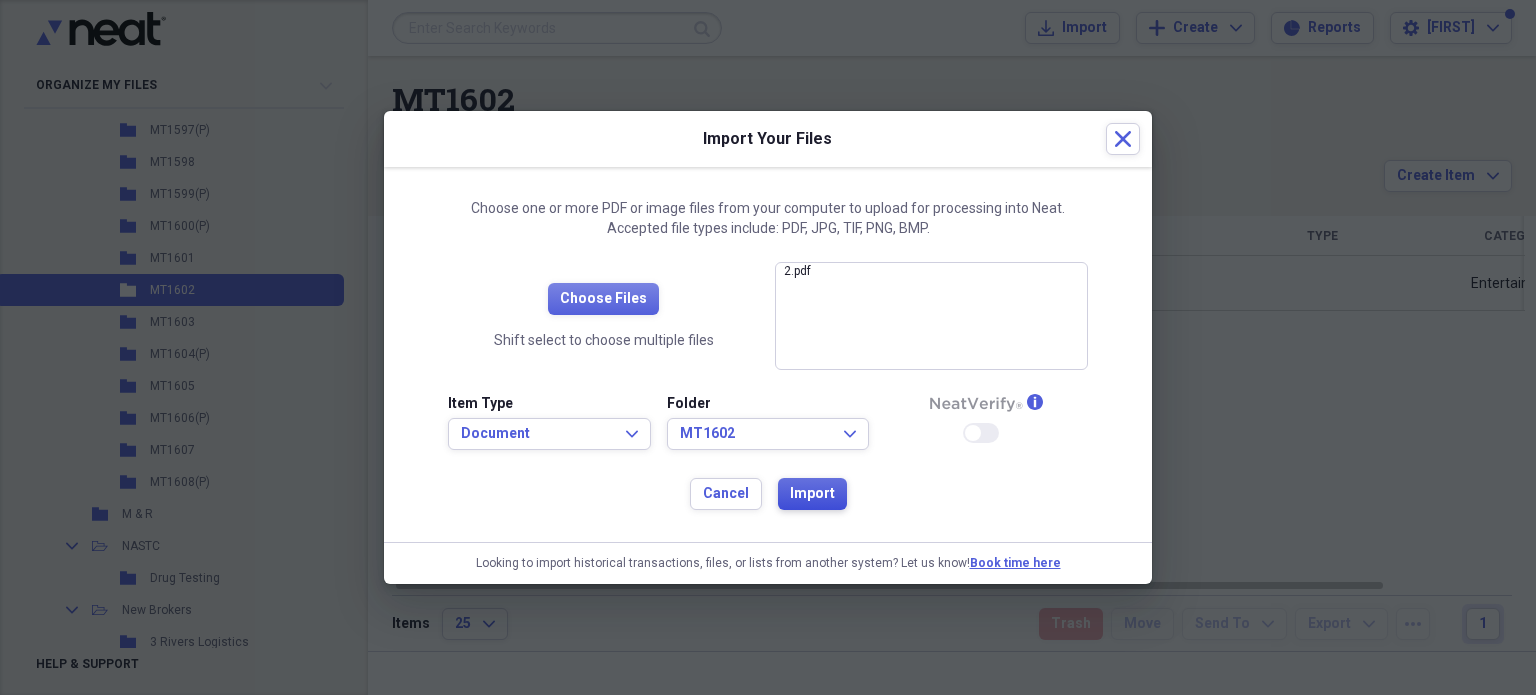 click on "Import" at bounding box center (812, 494) 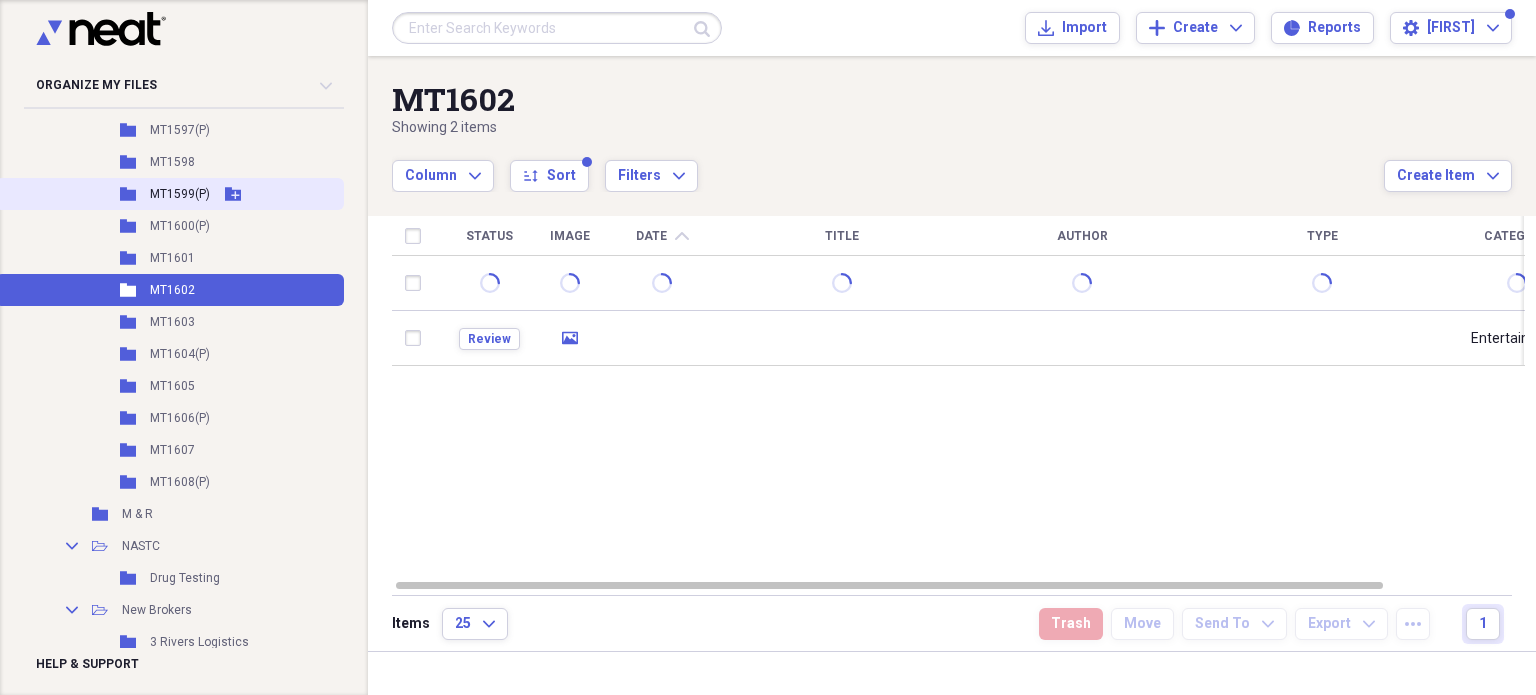 click on "MT1599(P)" at bounding box center (180, 194) 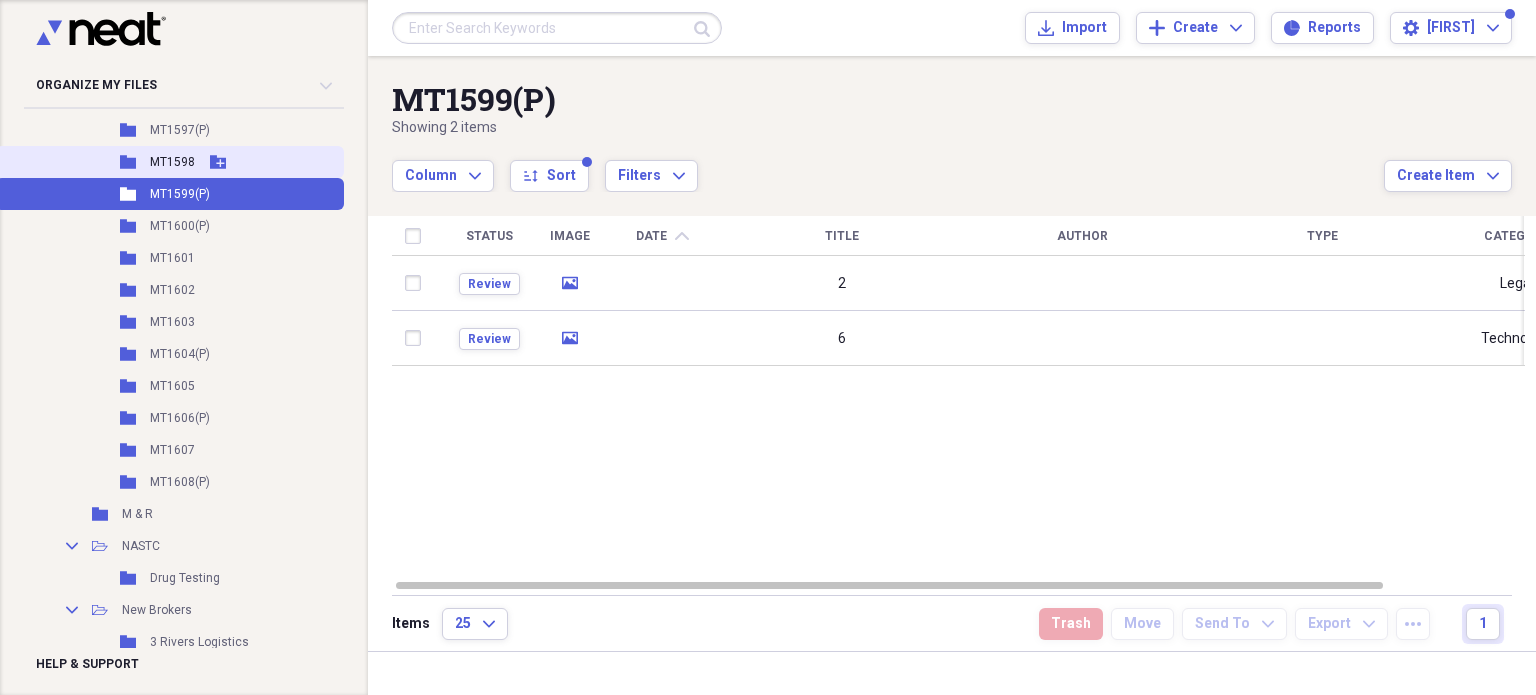 click on "MT1598" at bounding box center [172, 162] 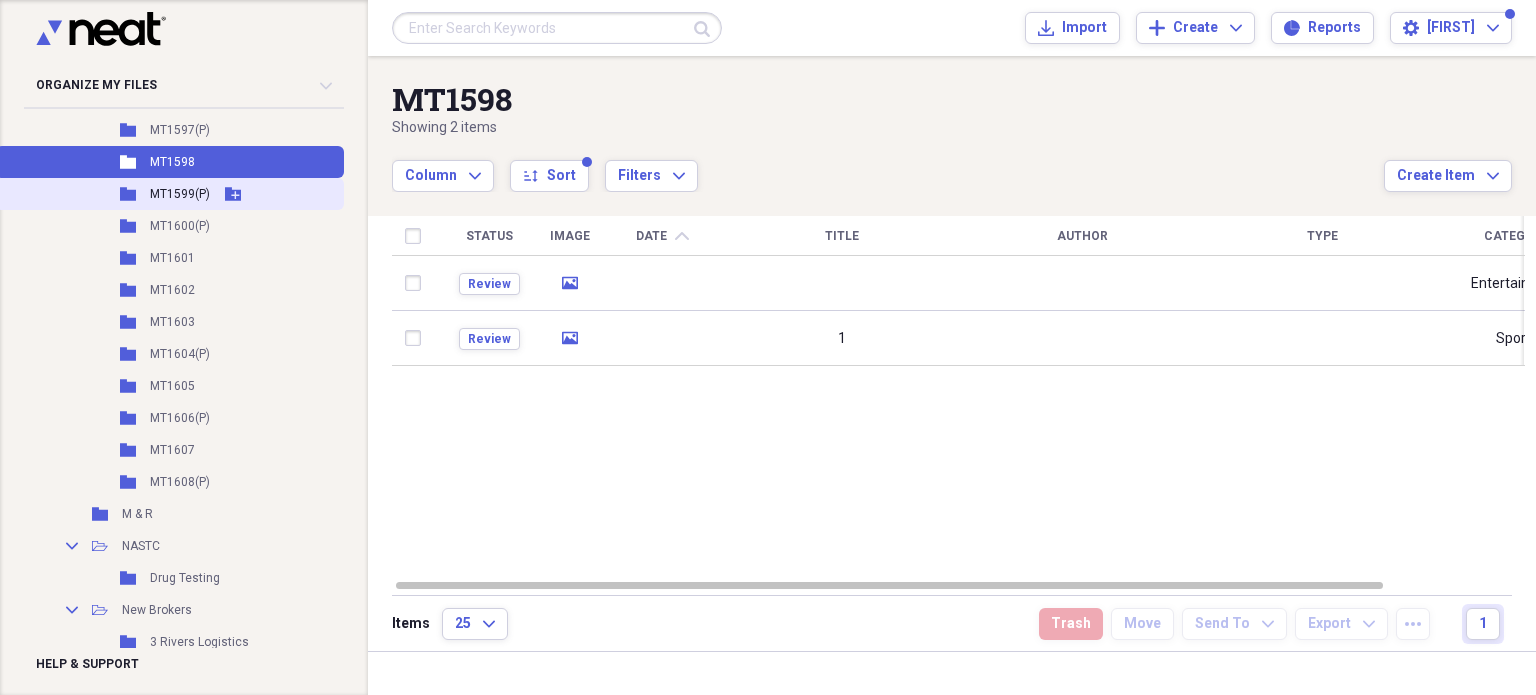 click on "MT1599(P)" at bounding box center (180, 194) 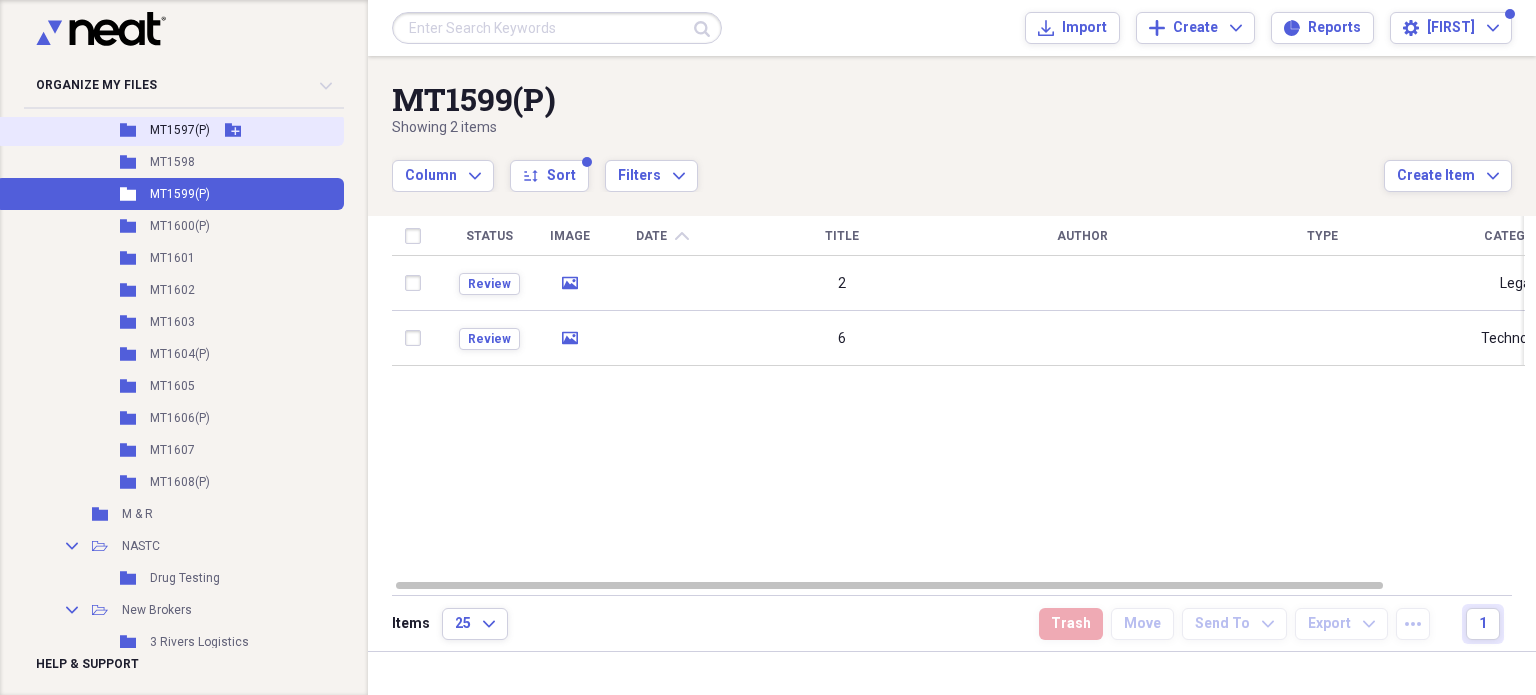click on "MT1597(P)" at bounding box center (180, 130) 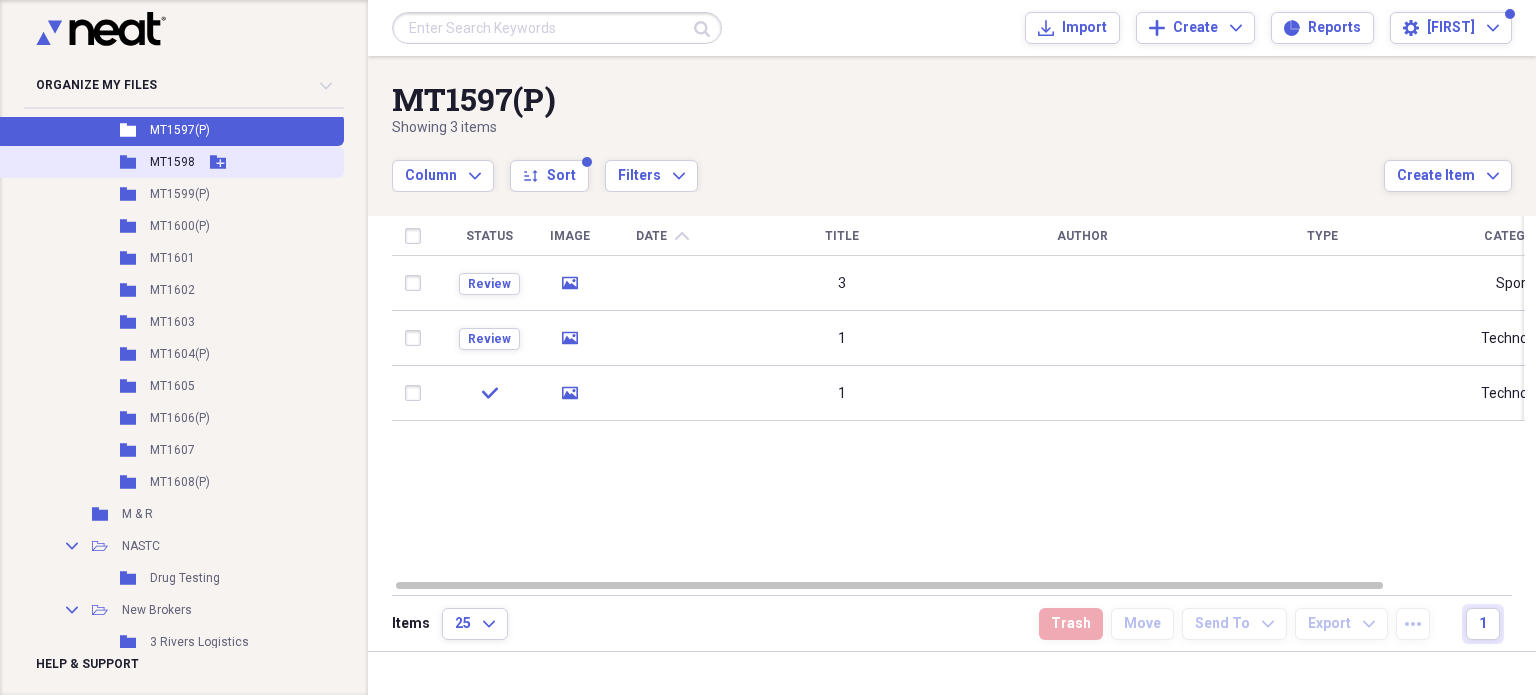 click on "MT1598" at bounding box center (172, 162) 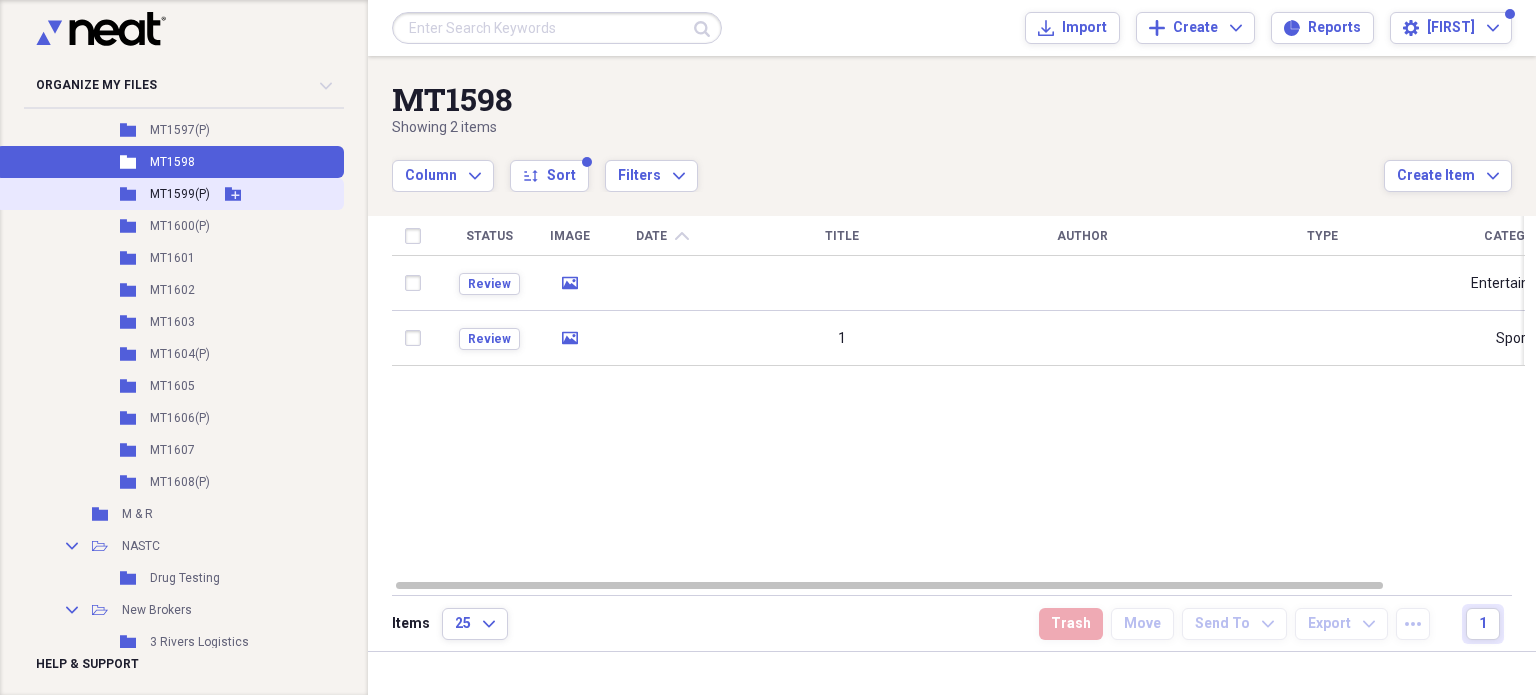 click on "MT1599(P)" at bounding box center (180, 194) 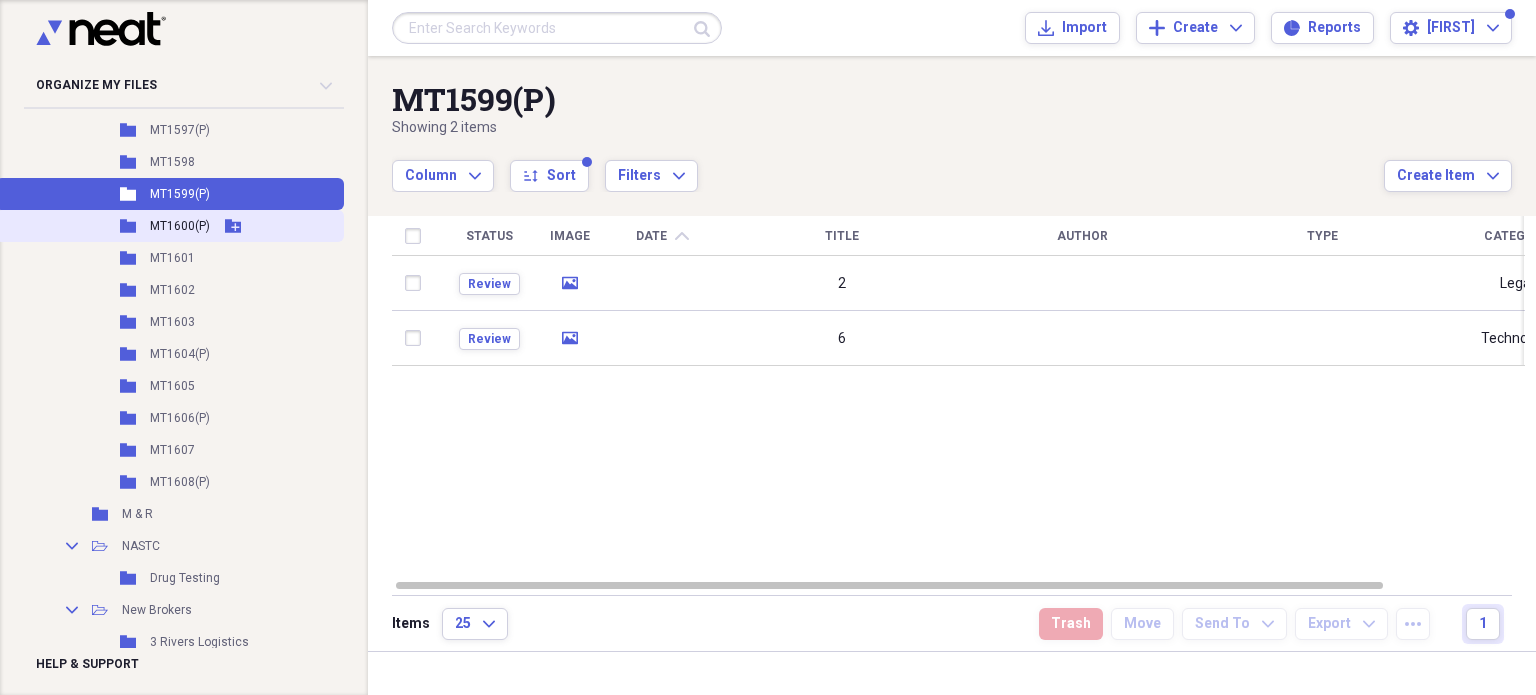 click on "MT1600(P)" at bounding box center (180, 226) 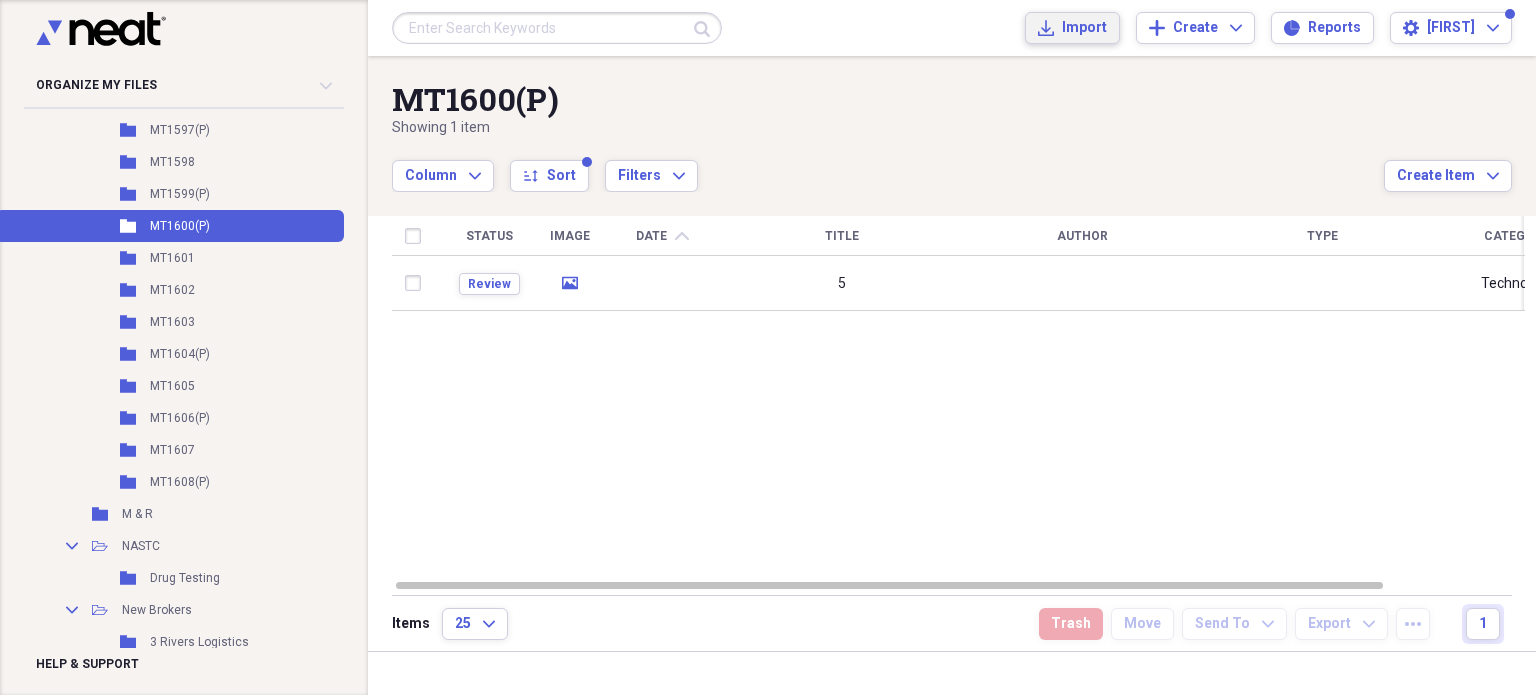 click 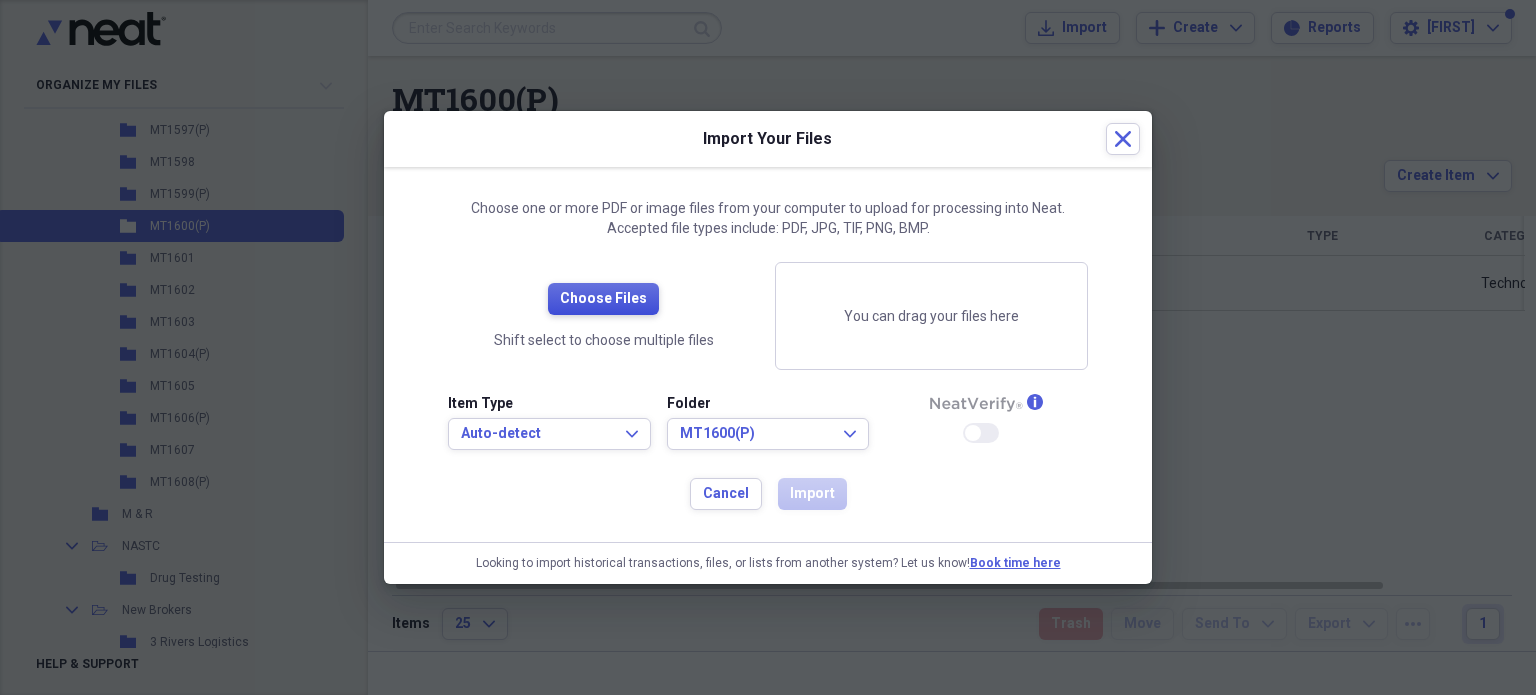 click on "Choose Files" at bounding box center [603, 299] 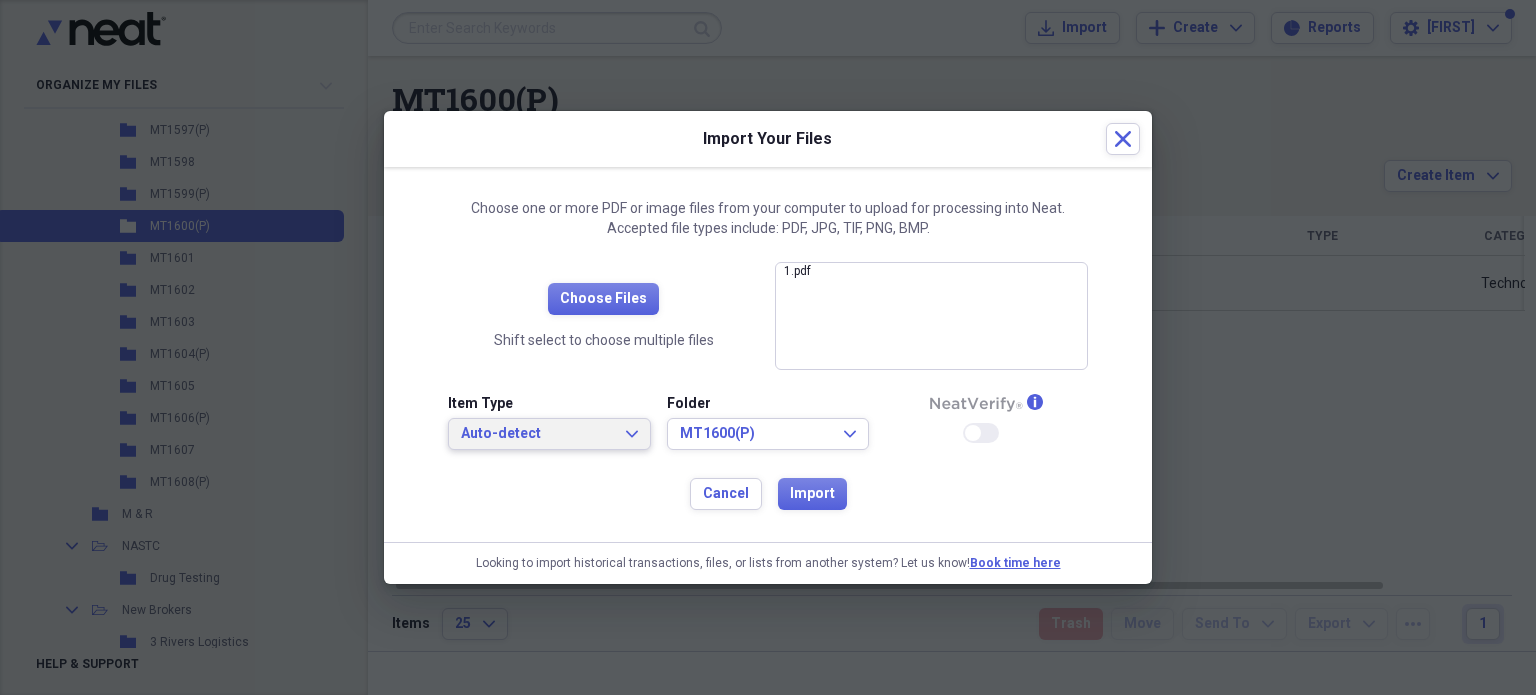 click on "Expand" 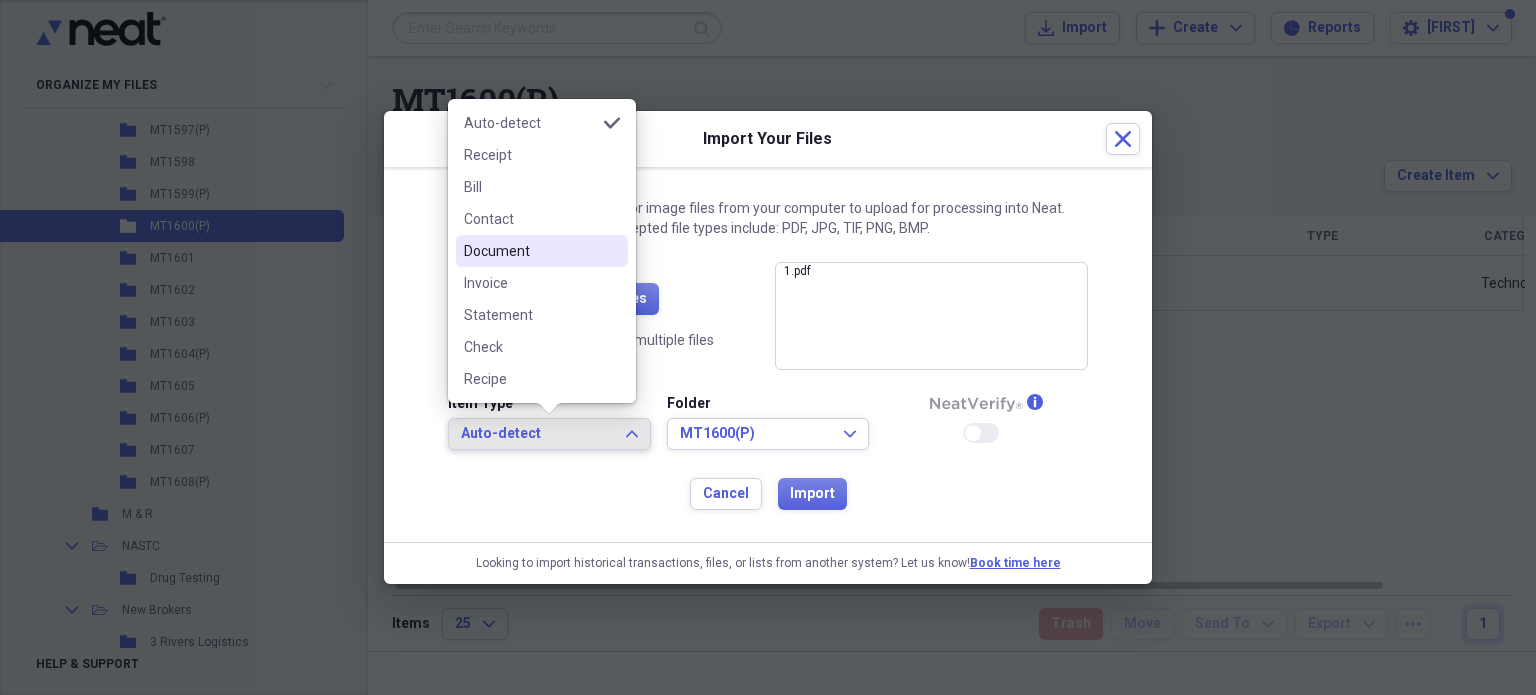 click on "Document" at bounding box center [530, 251] 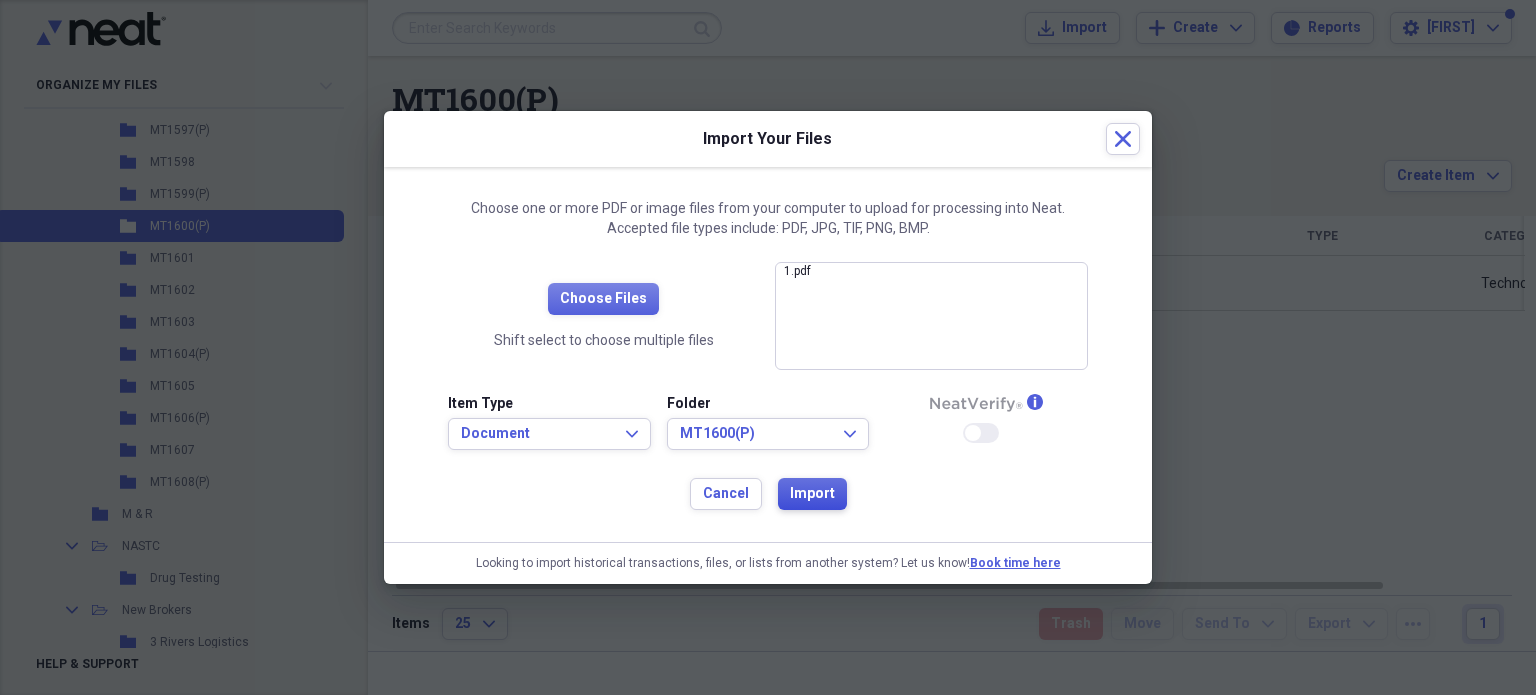 click on "Import" at bounding box center (812, 494) 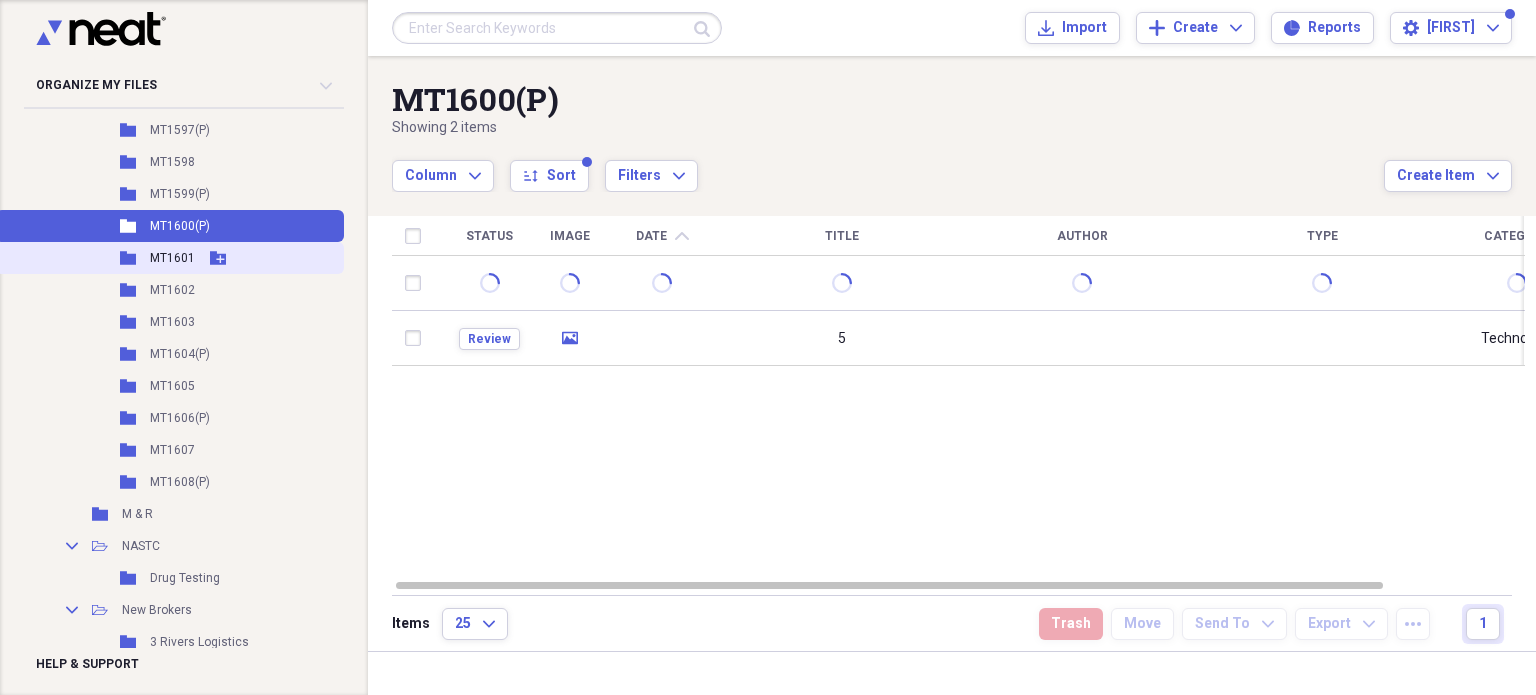click on "MT1601" at bounding box center (172, 258) 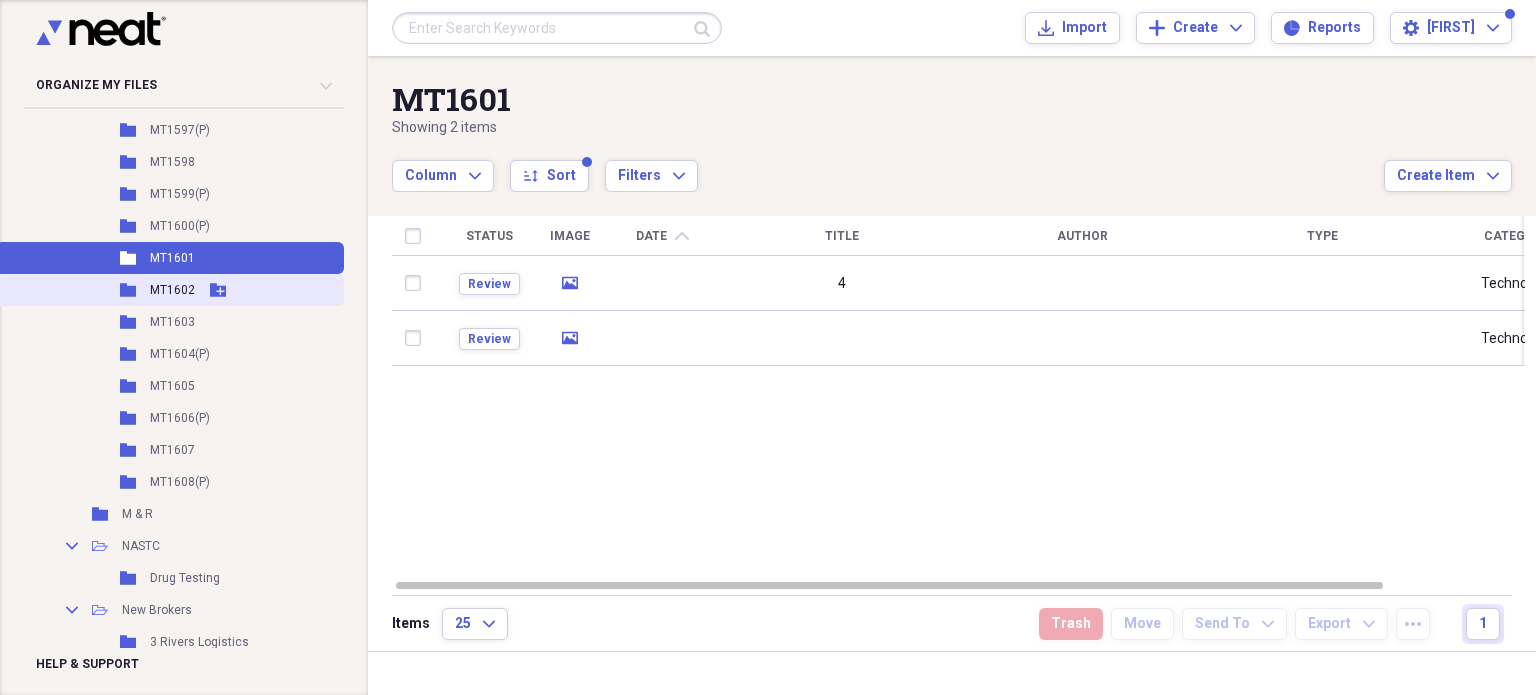 click on "MT1602" at bounding box center (172, 290) 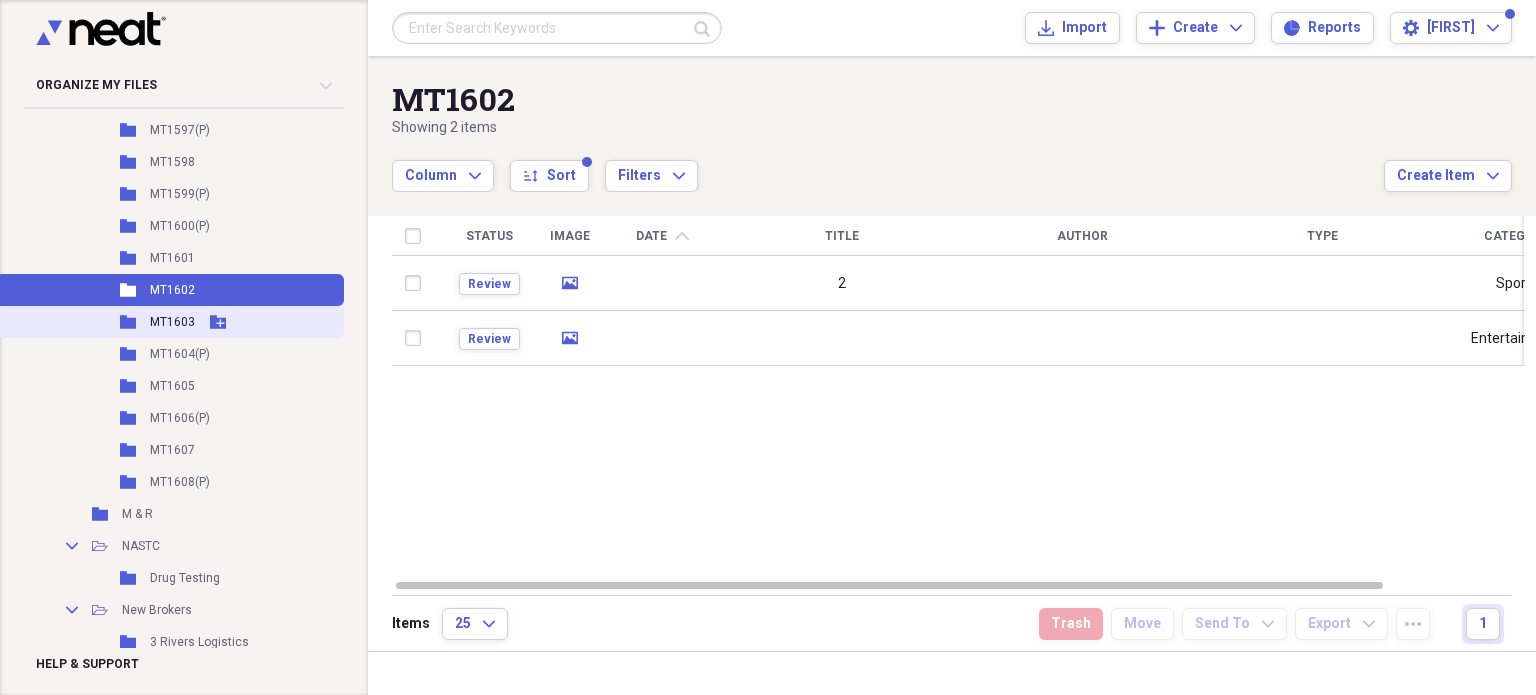 click on "MT1603" at bounding box center [172, 322] 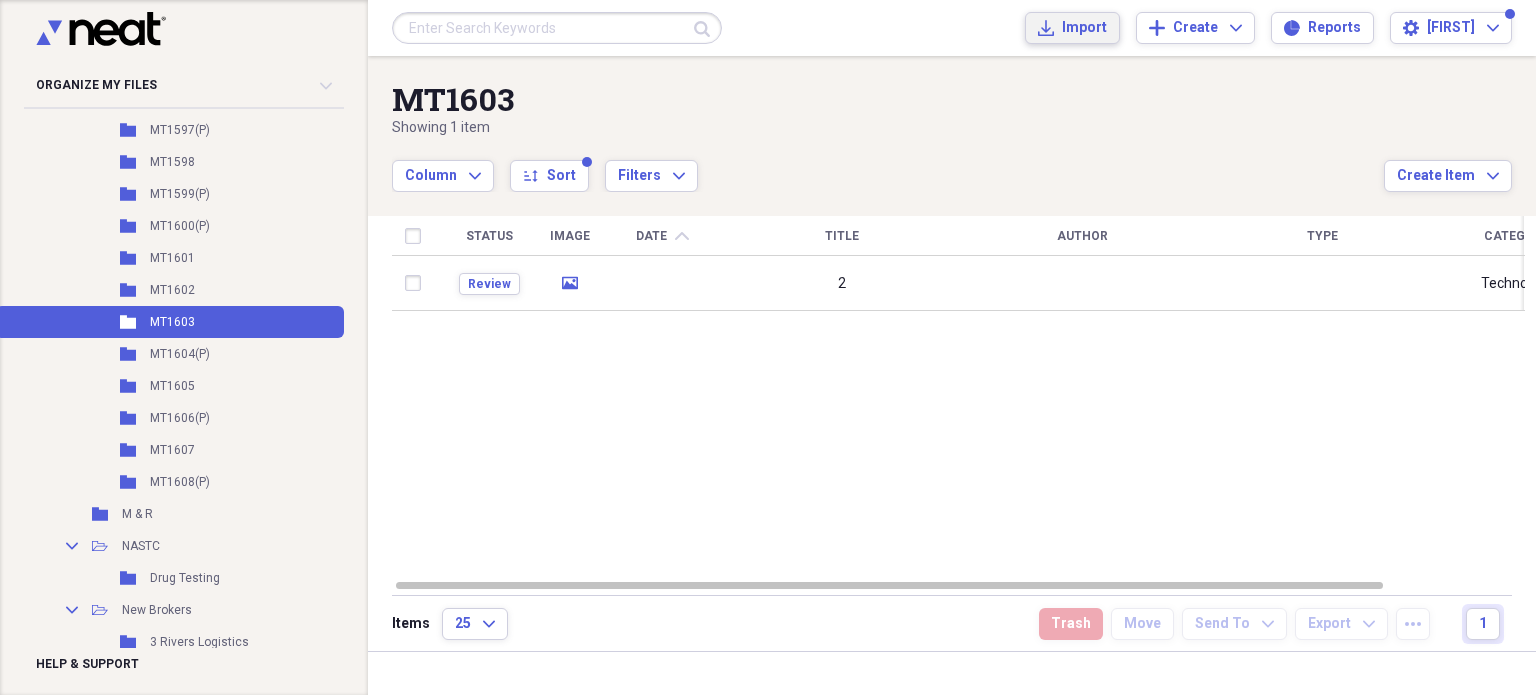click on "Import" at bounding box center (1084, 28) 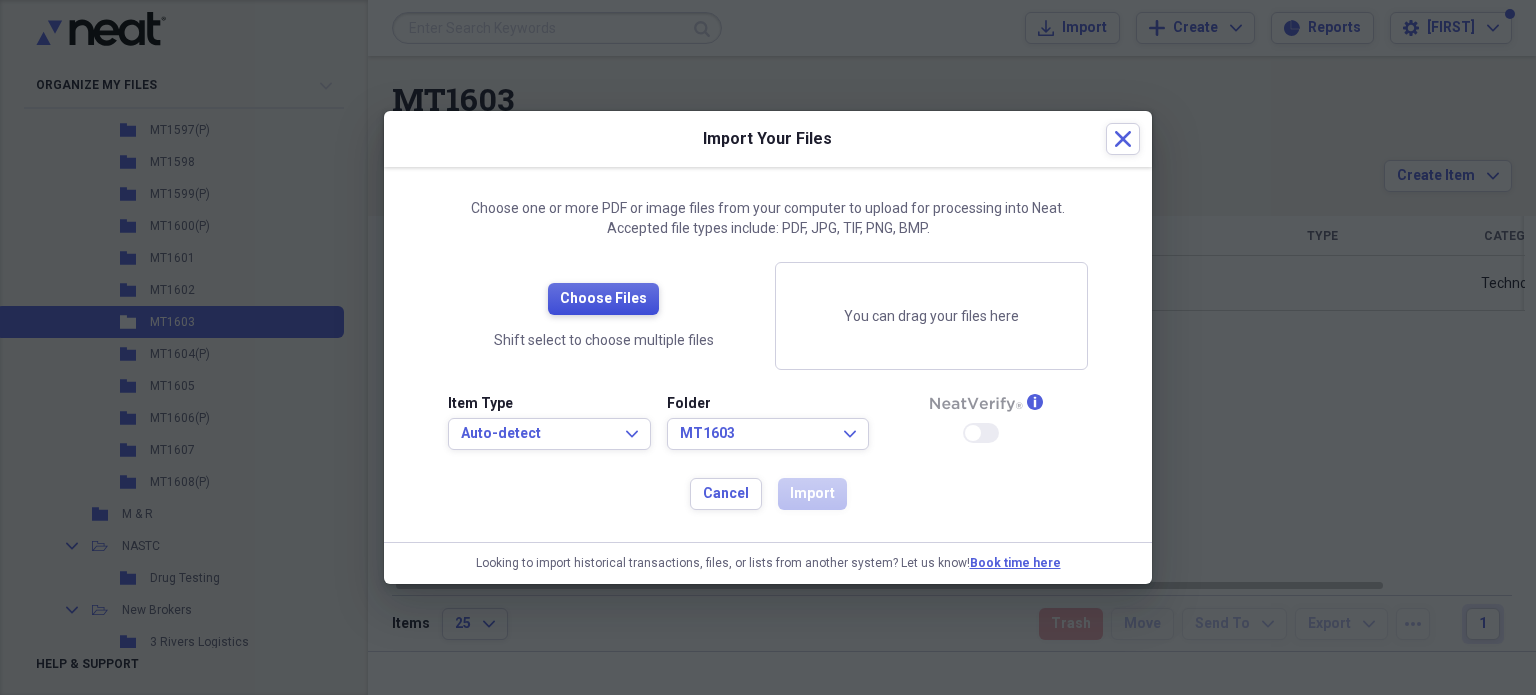 click on "Choose Files" at bounding box center (603, 299) 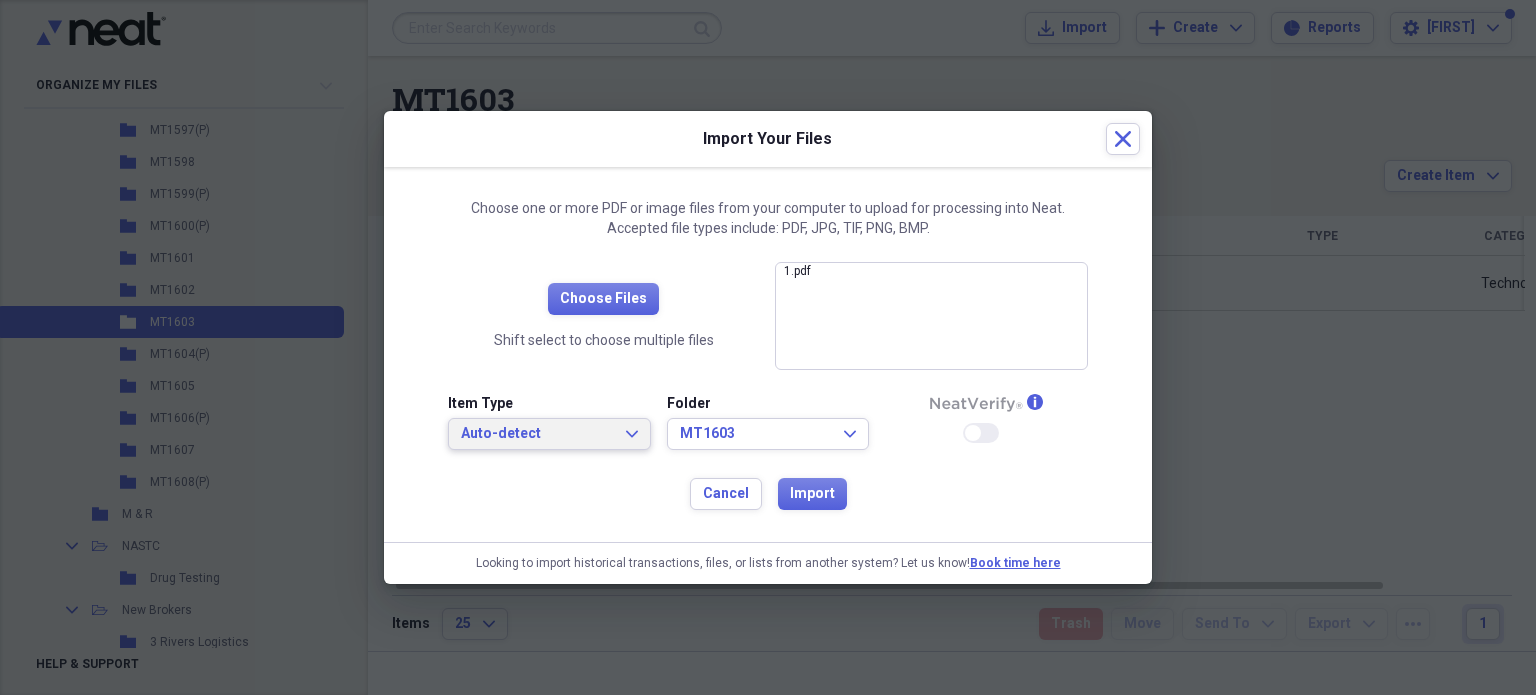 click on "Auto-detect Expand" at bounding box center [549, 434] 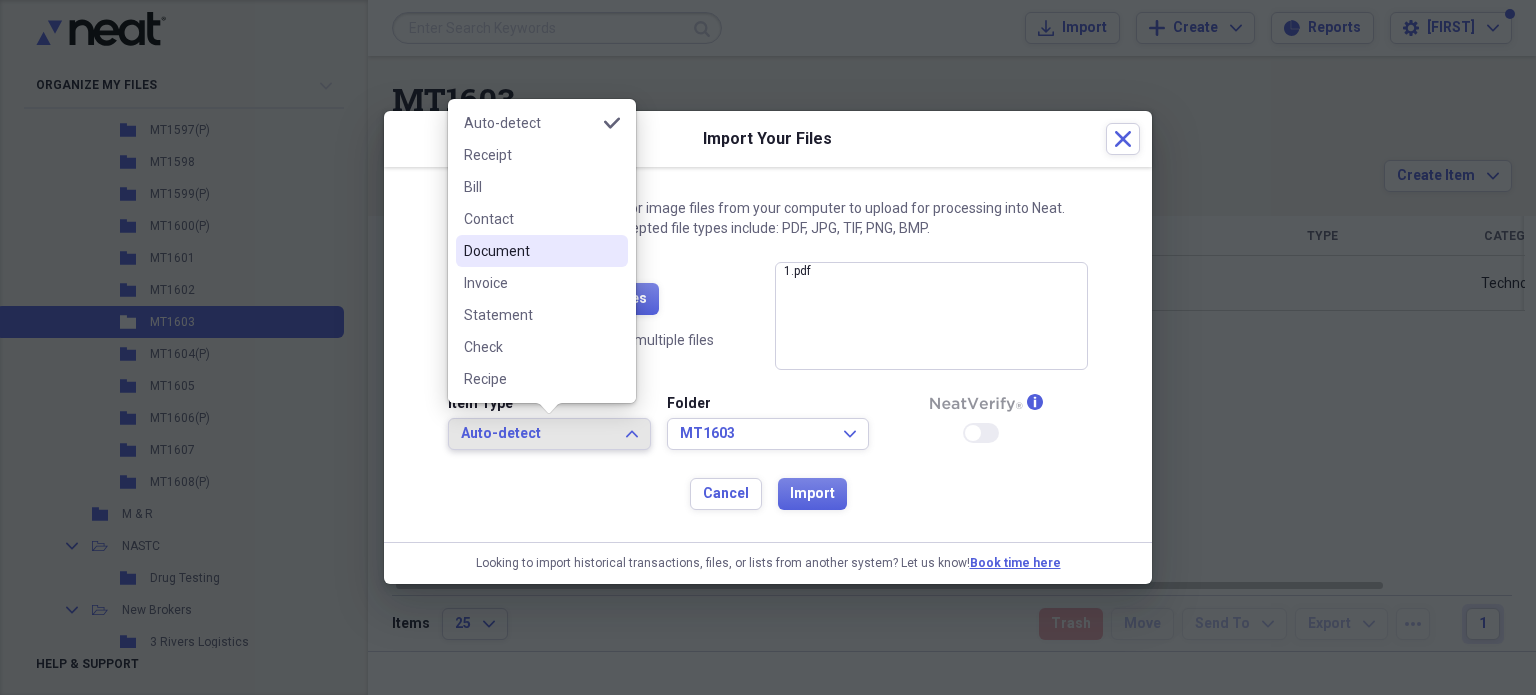 click on "Document" at bounding box center (530, 251) 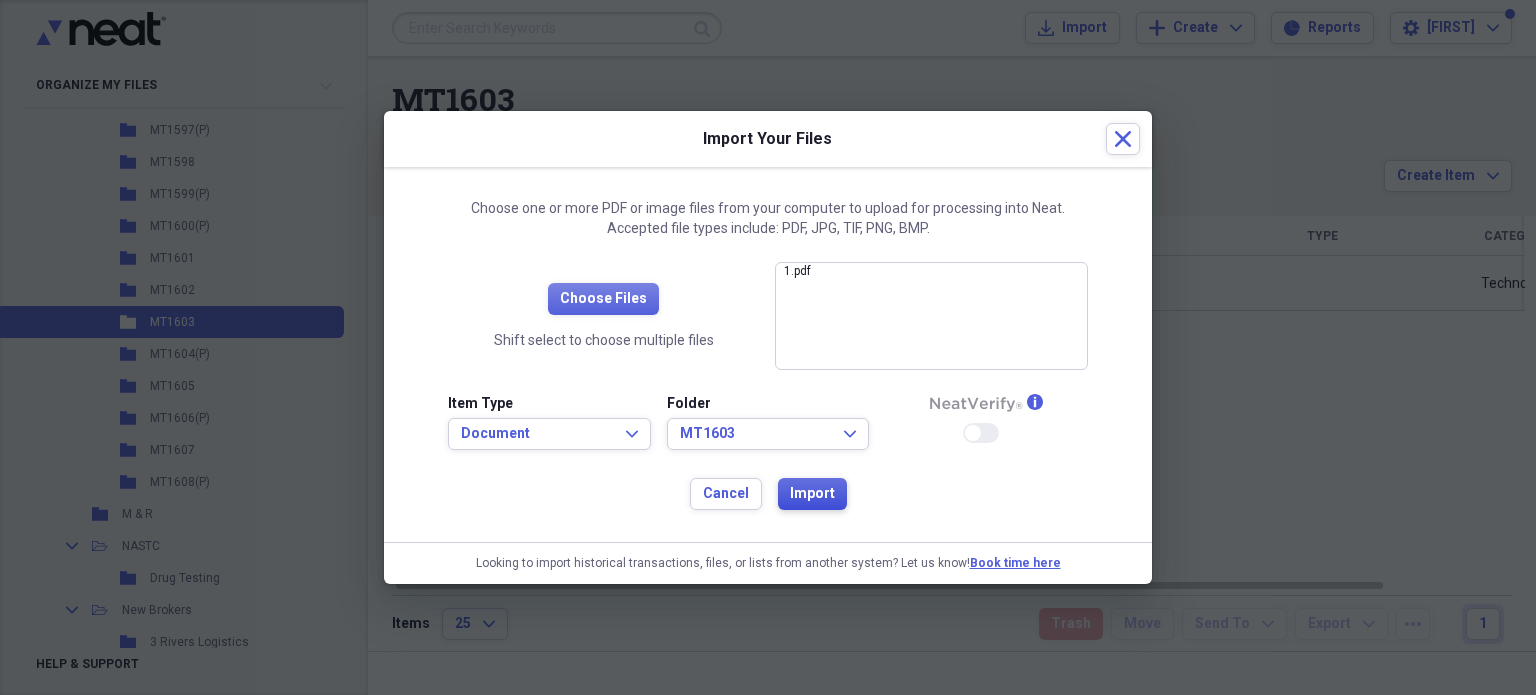 click on "Import" at bounding box center [812, 494] 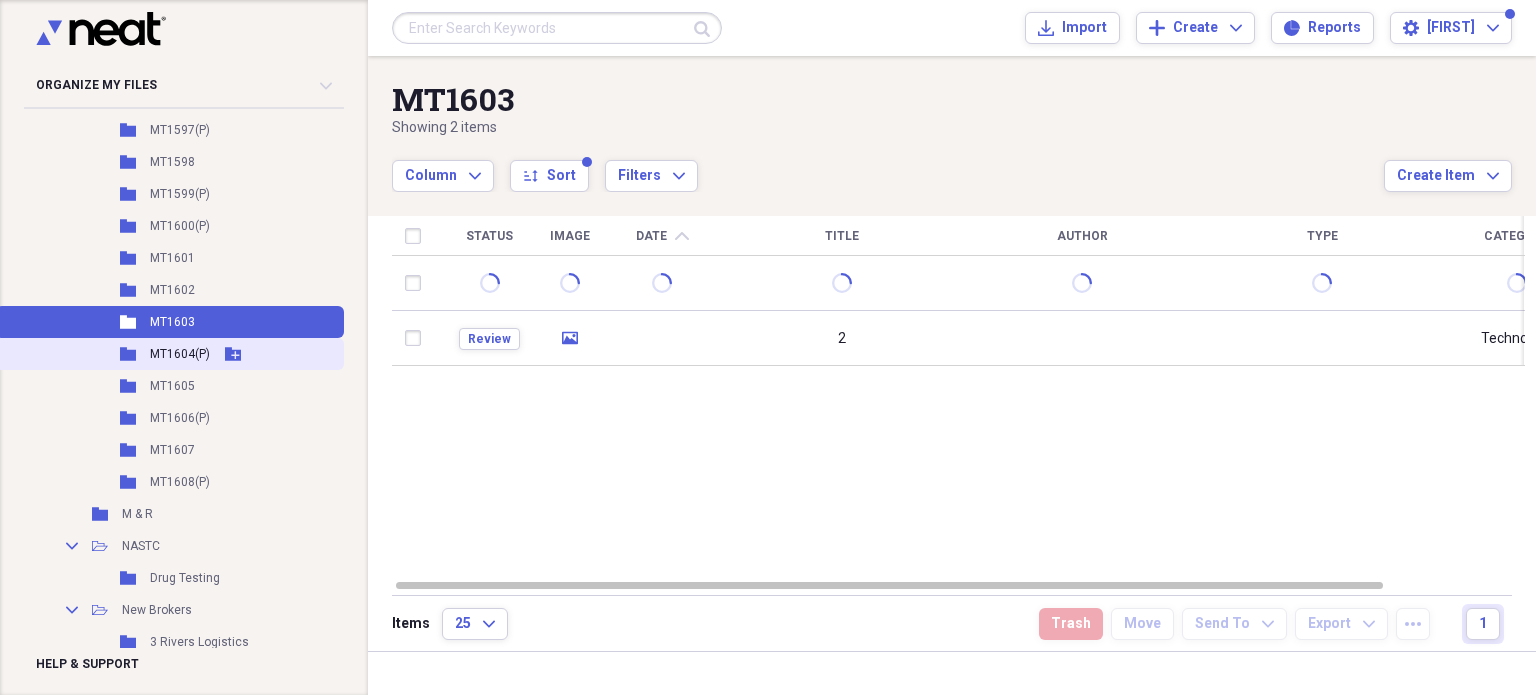 click on "MT1604(P)" at bounding box center [180, 354] 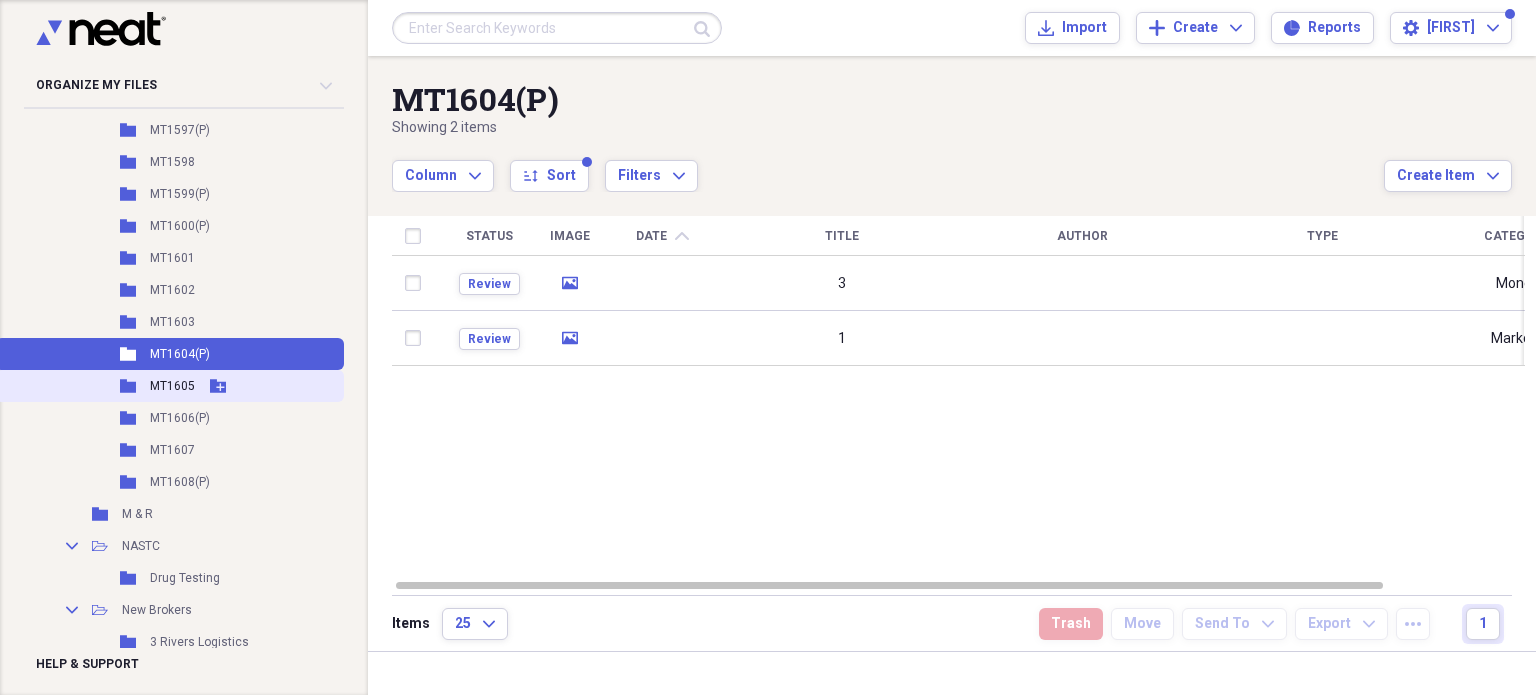 click on "MT1605" at bounding box center [172, 386] 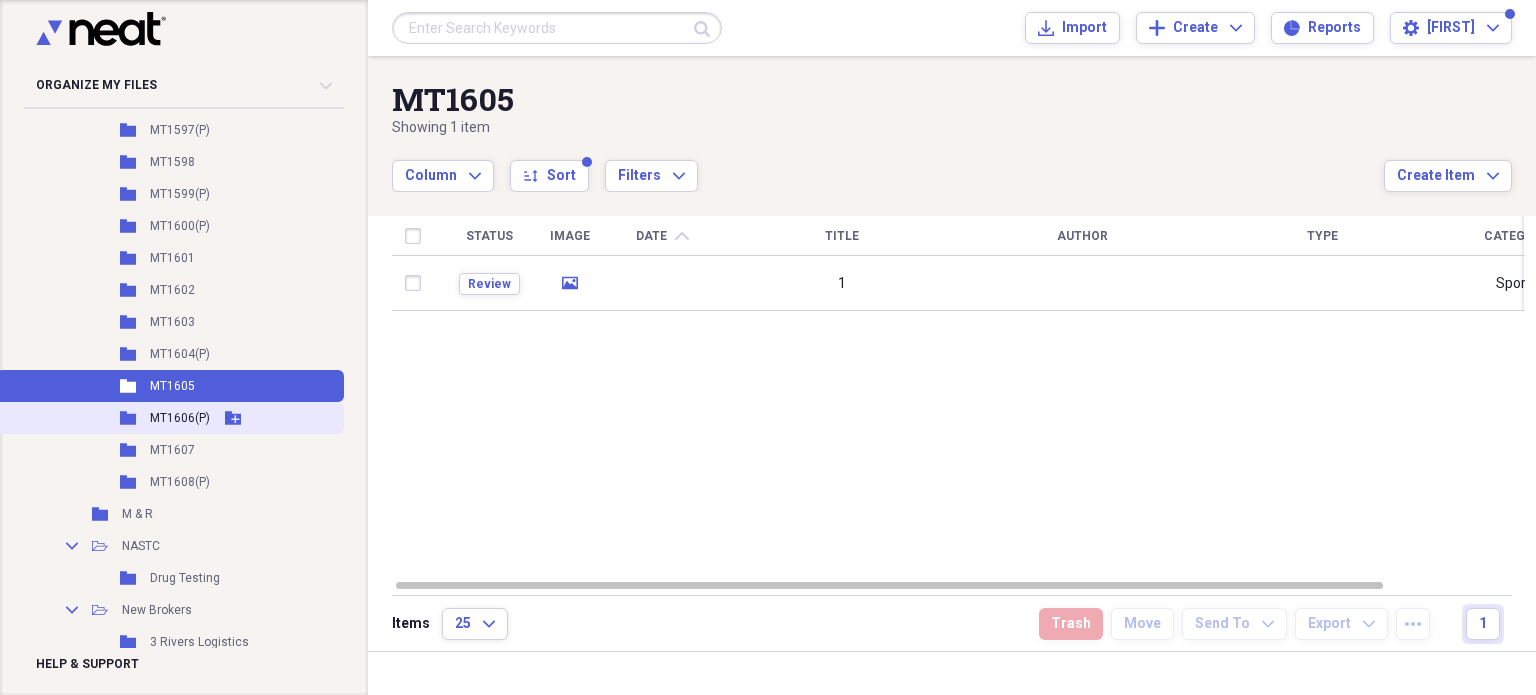 click on "MT1606(P)" at bounding box center (180, 418) 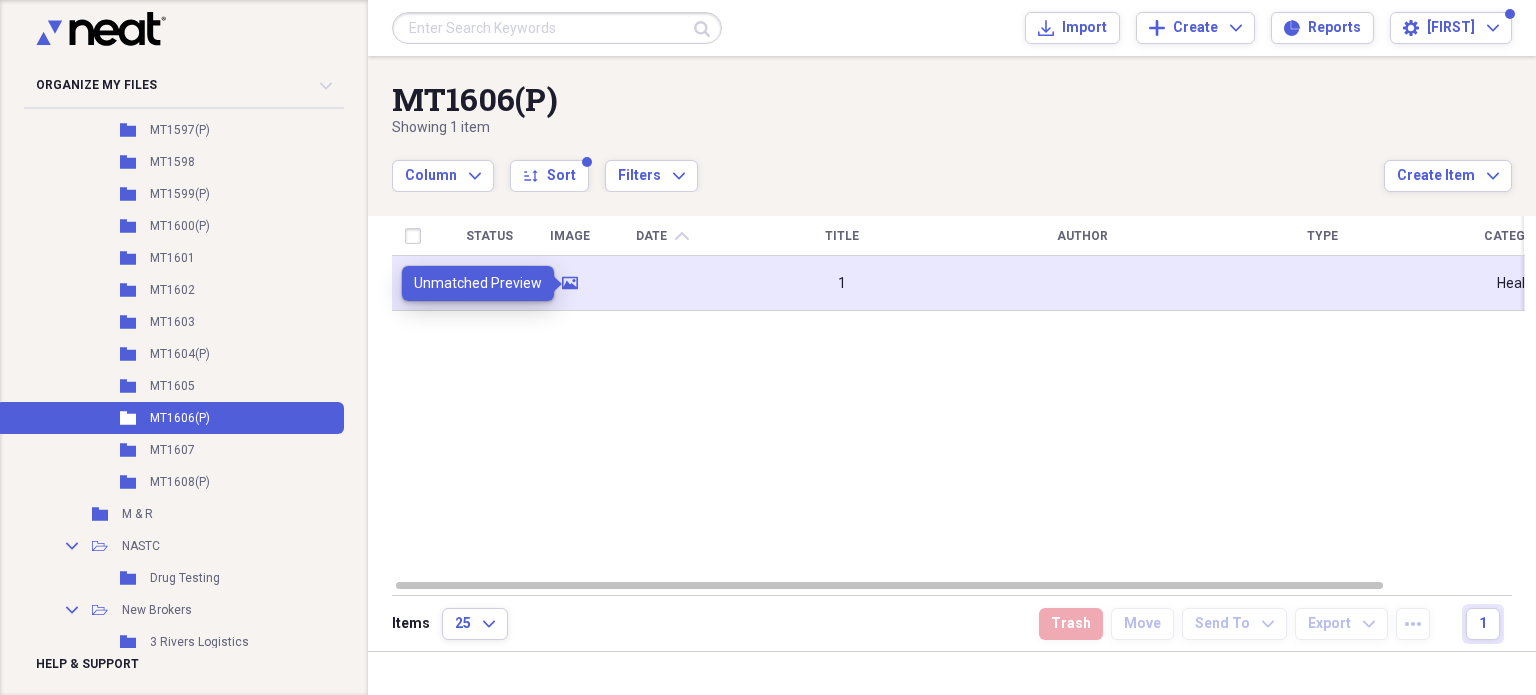 click 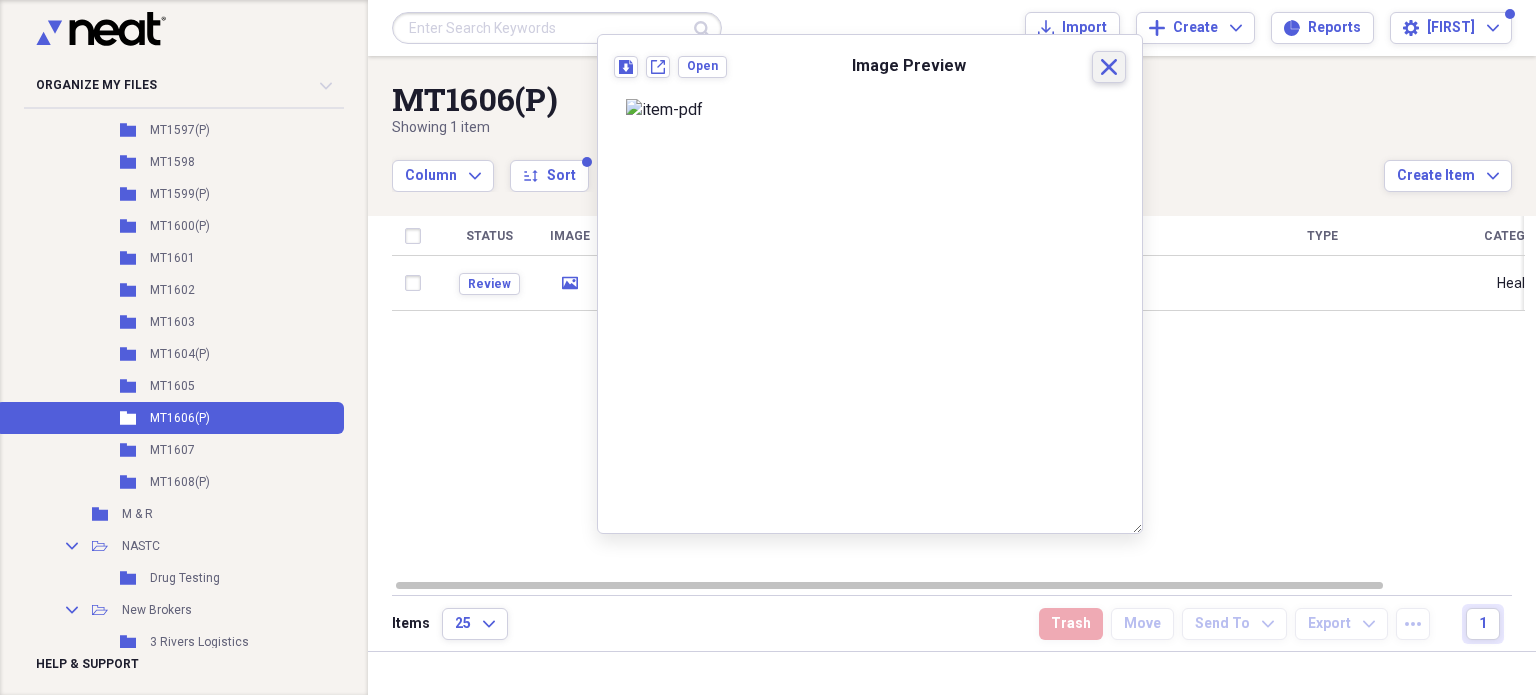 click 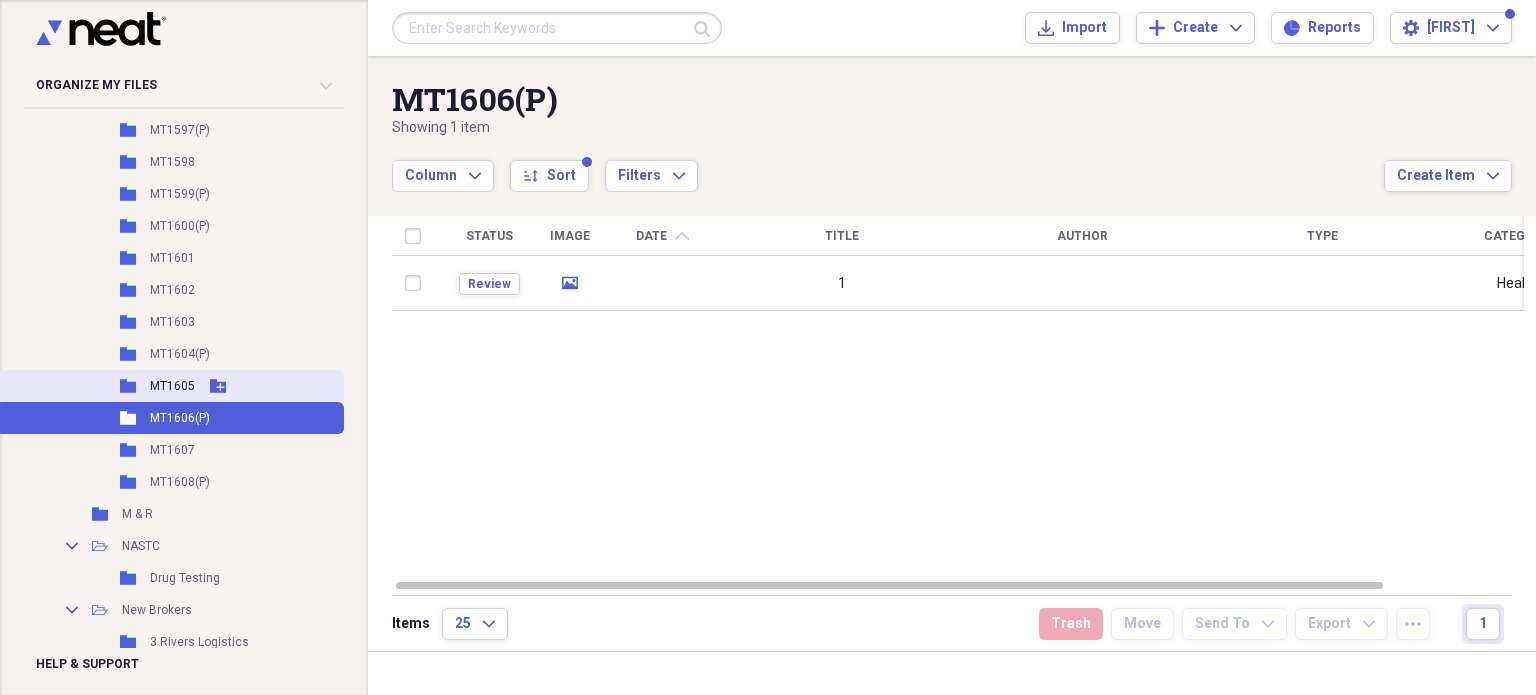 click on "MT1605" at bounding box center [172, 386] 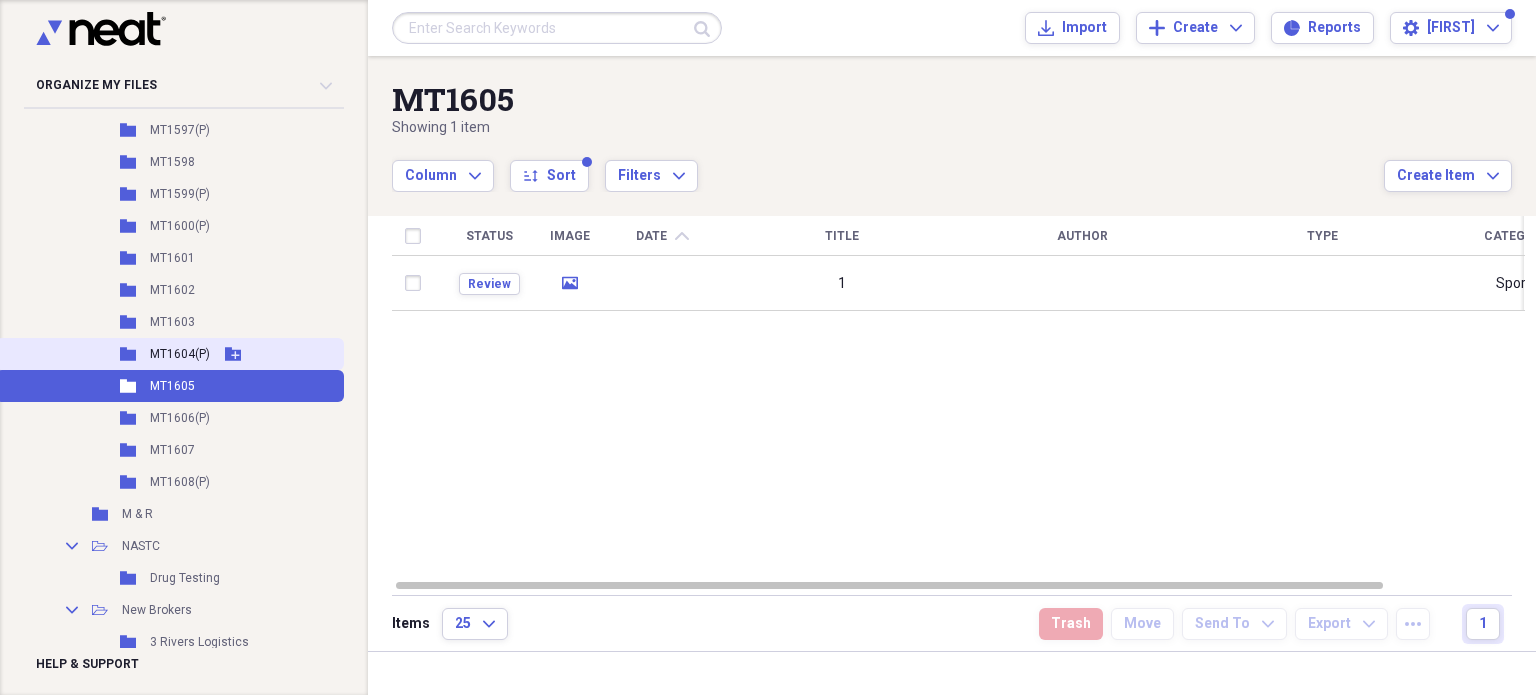 click on "MT1604(P)" at bounding box center (180, 354) 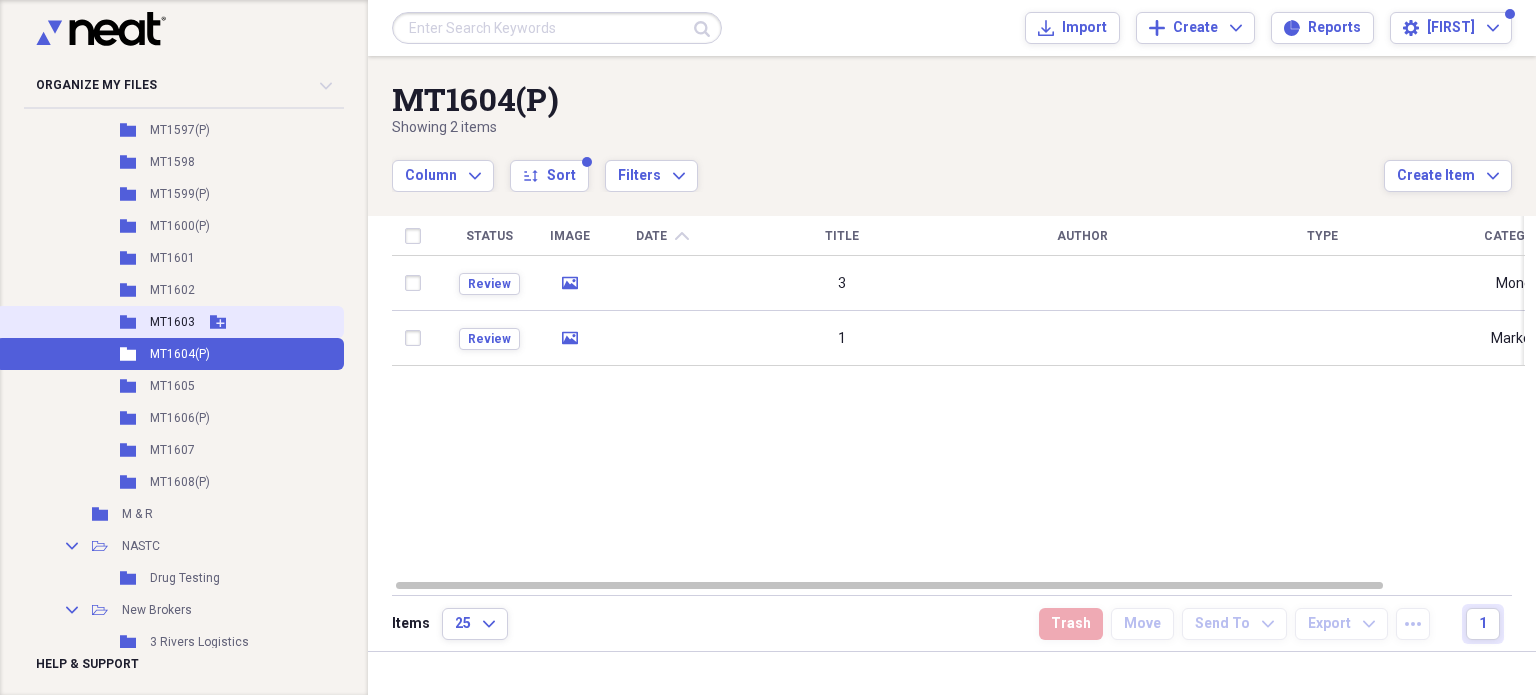 click on "Folder MT1603 Add Folder" at bounding box center [170, 322] 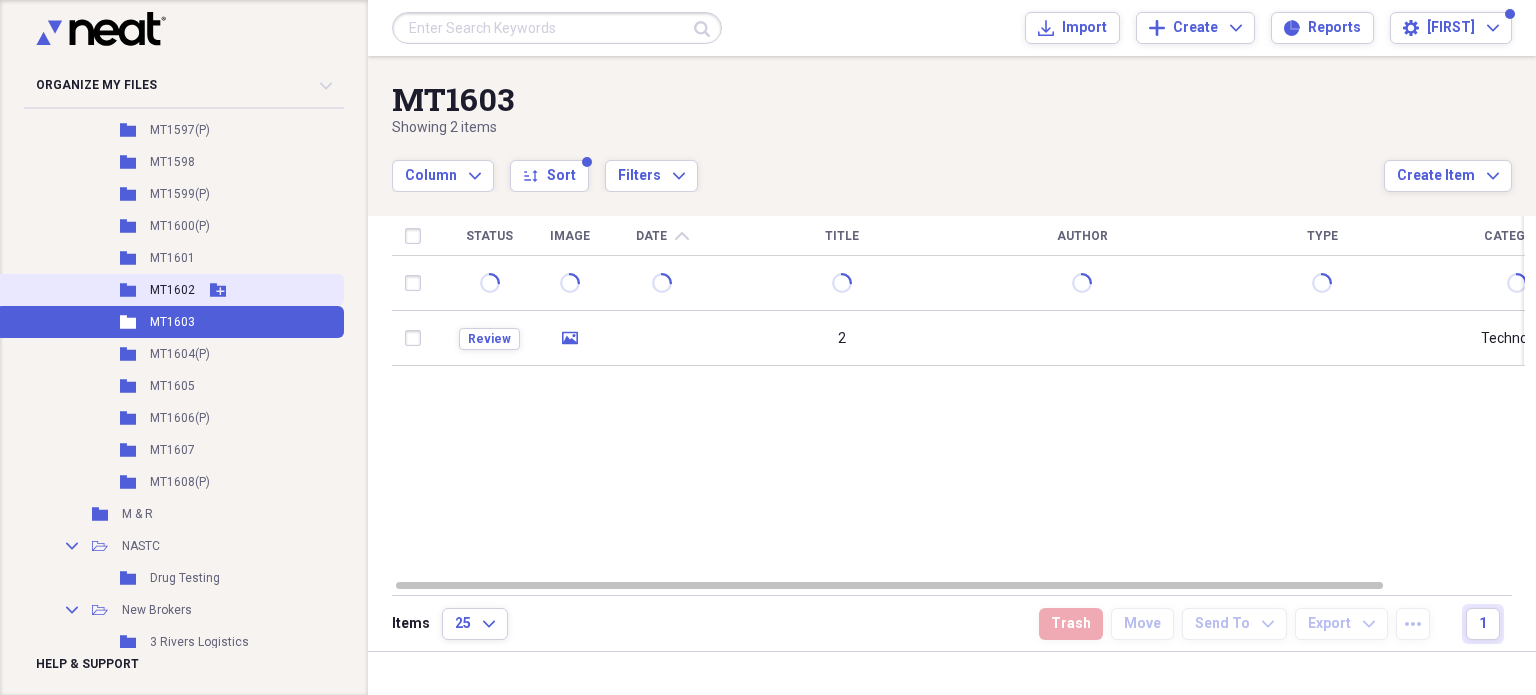 click on "MT1602" at bounding box center [172, 290] 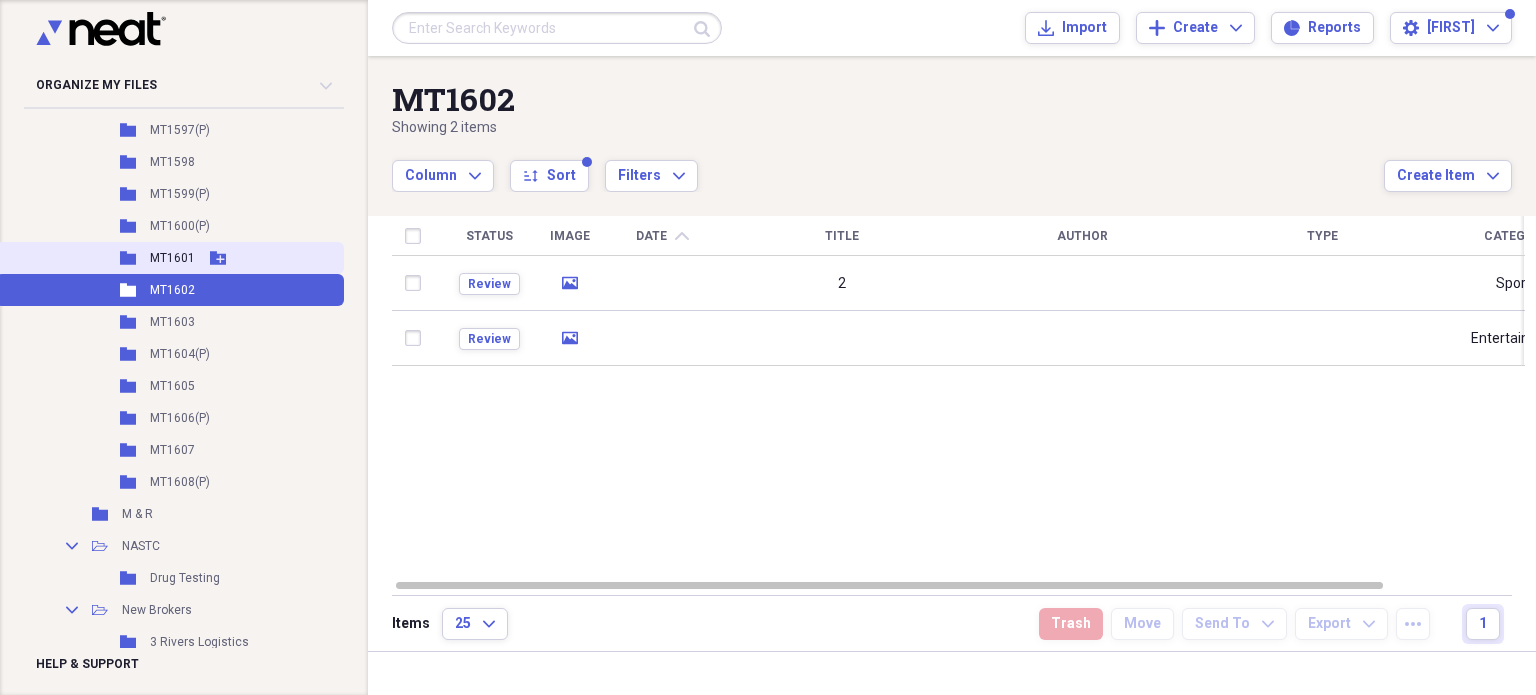 click on "MT1601" at bounding box center [172, 258] 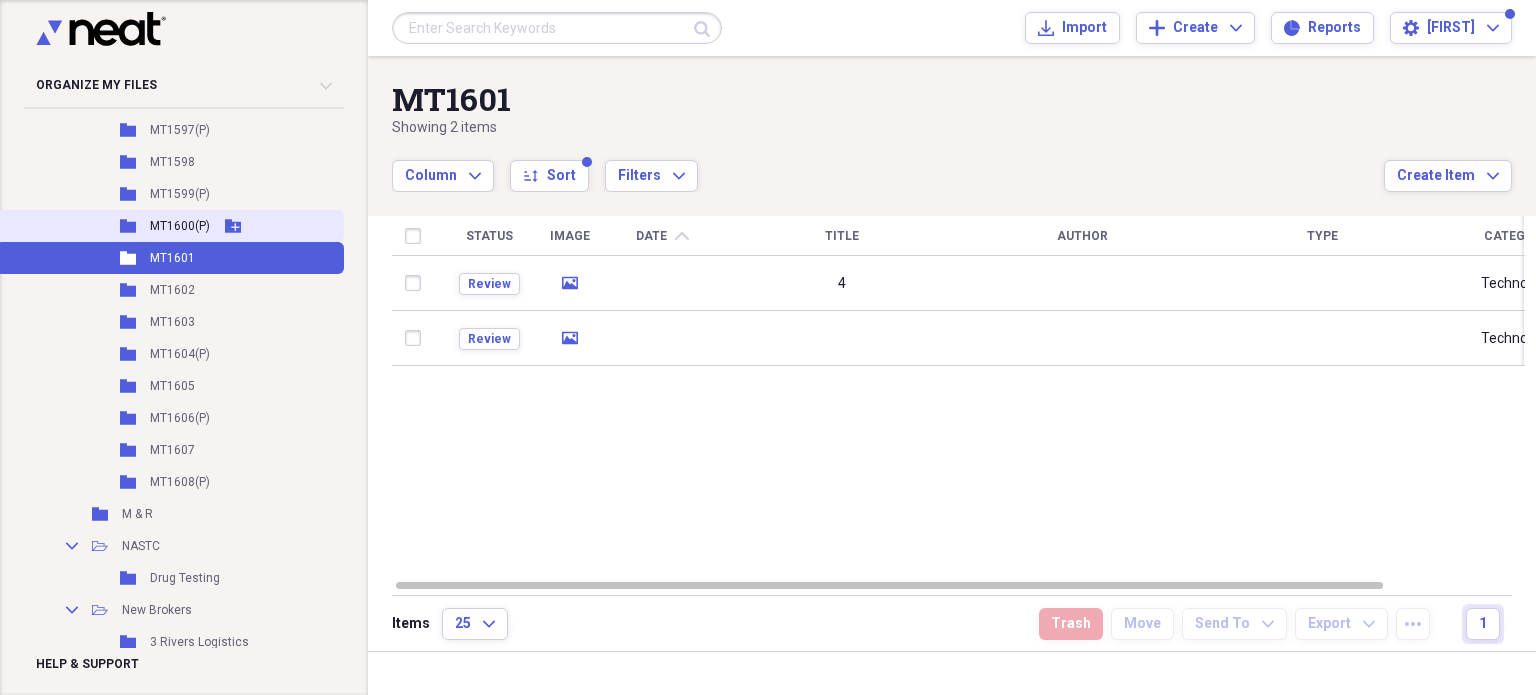 click on "MT1600(P)" at bounding box center (180, 226) 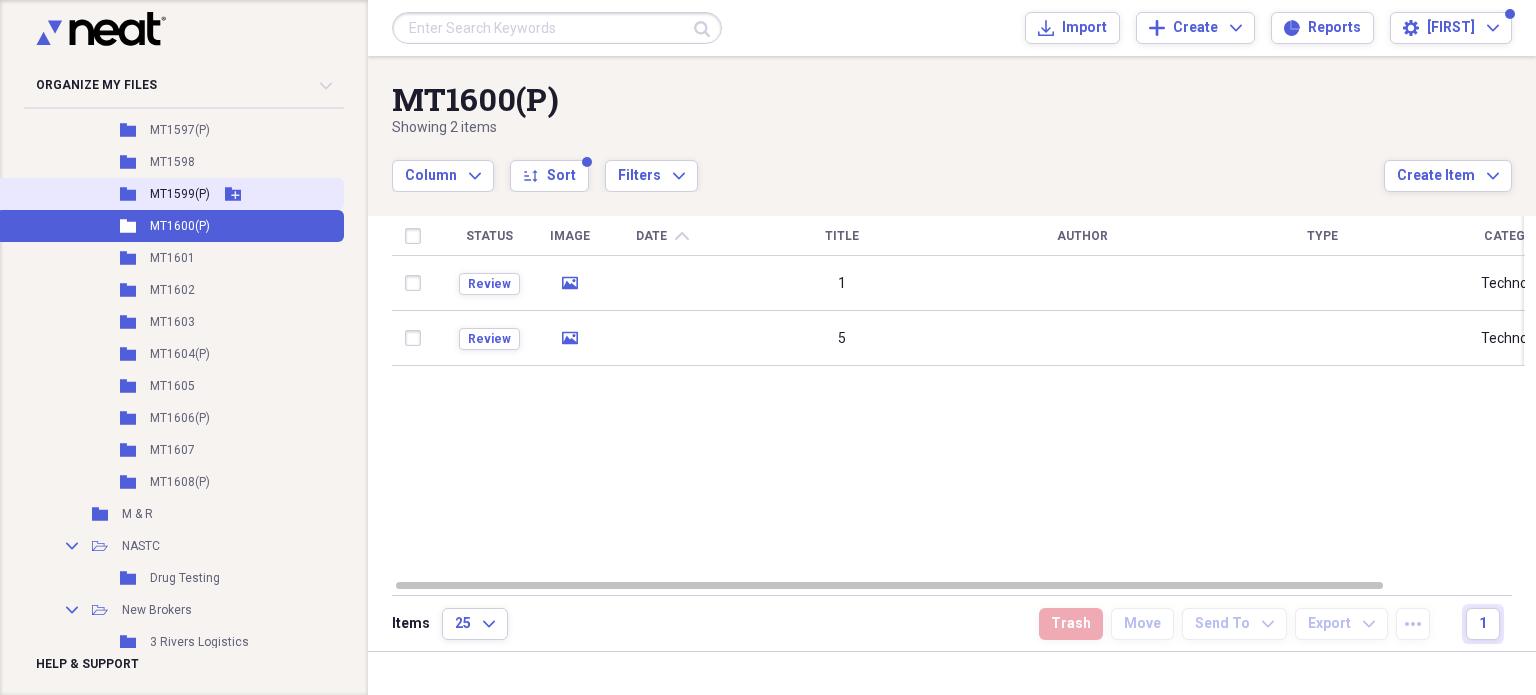 click on "MT1599(P)" at bounding box center [180, 194] 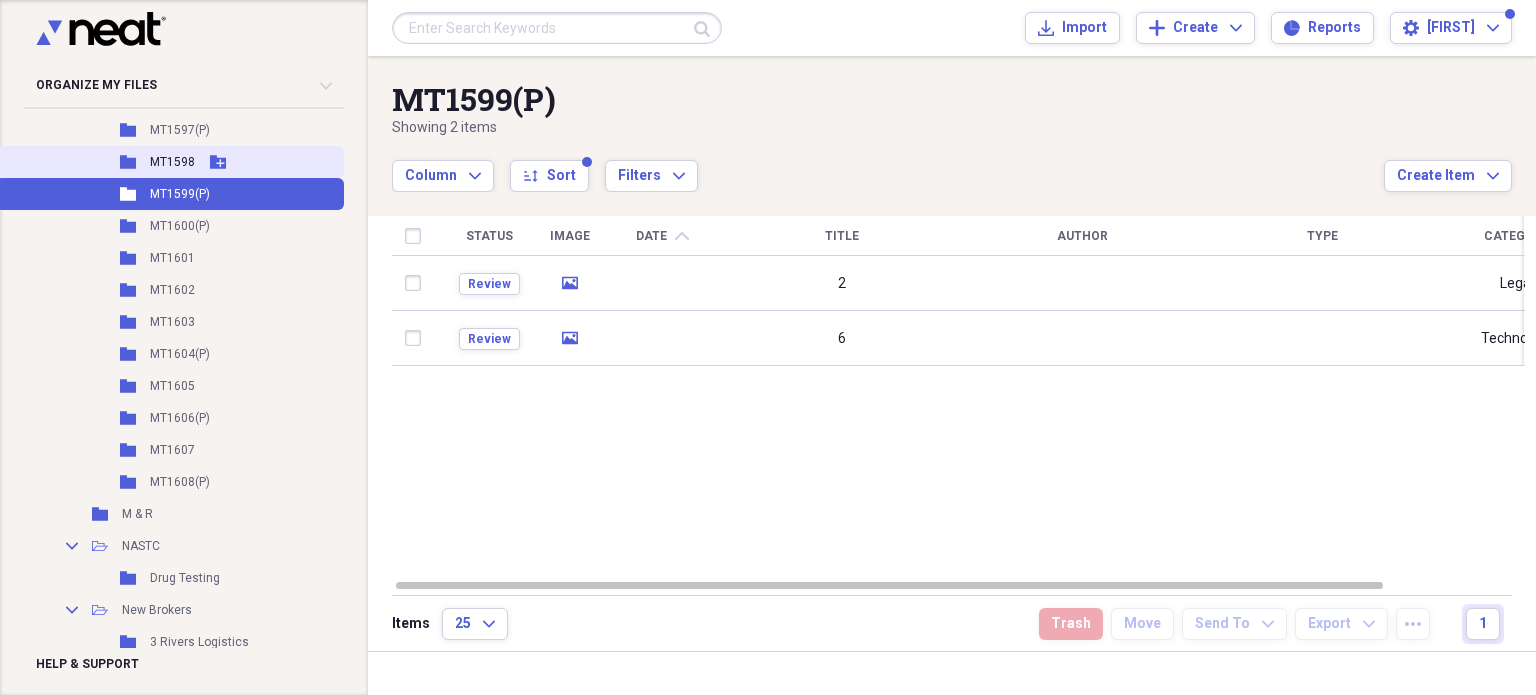 click on "MT1598" at bounding box center [172, 162] 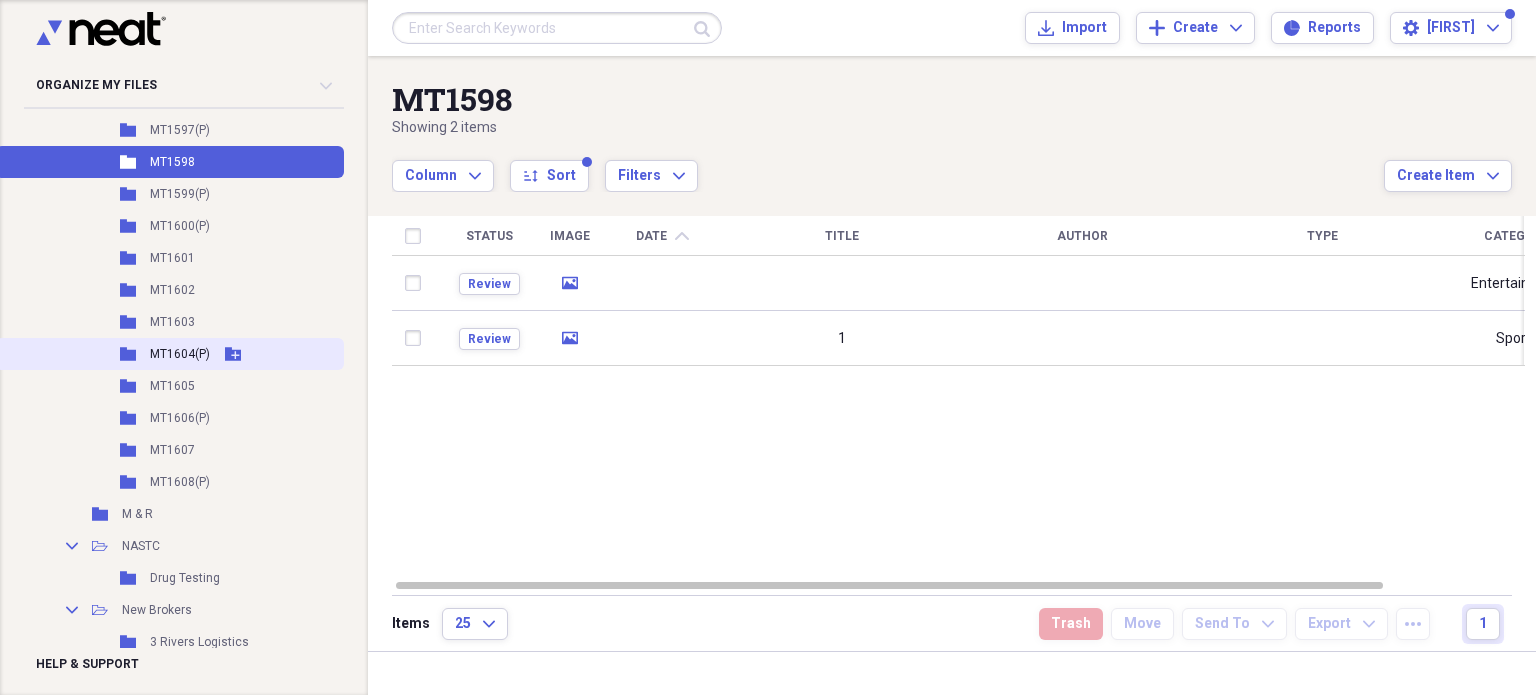 click on "MT1604(P)" at bounding box center (180, 354) 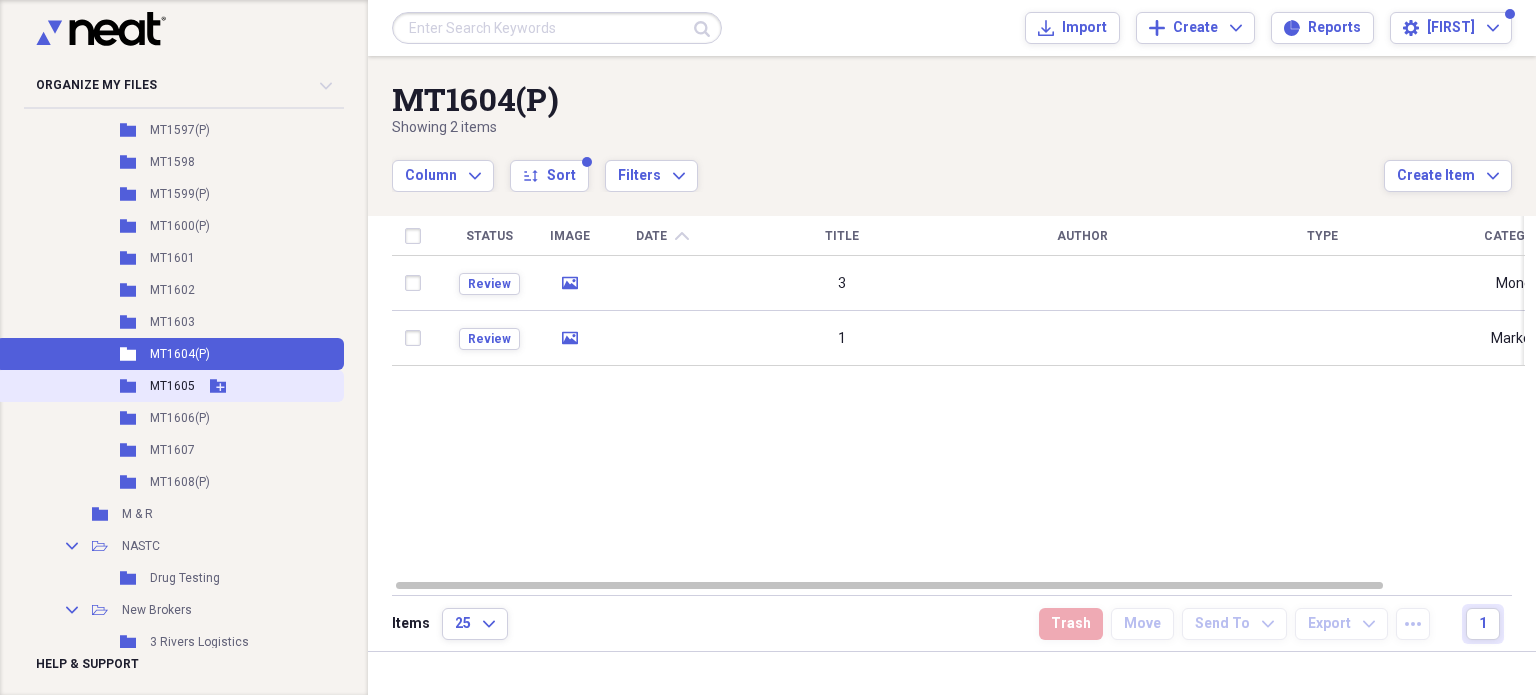 click on "MT1605" at bounding box center [172, 386] 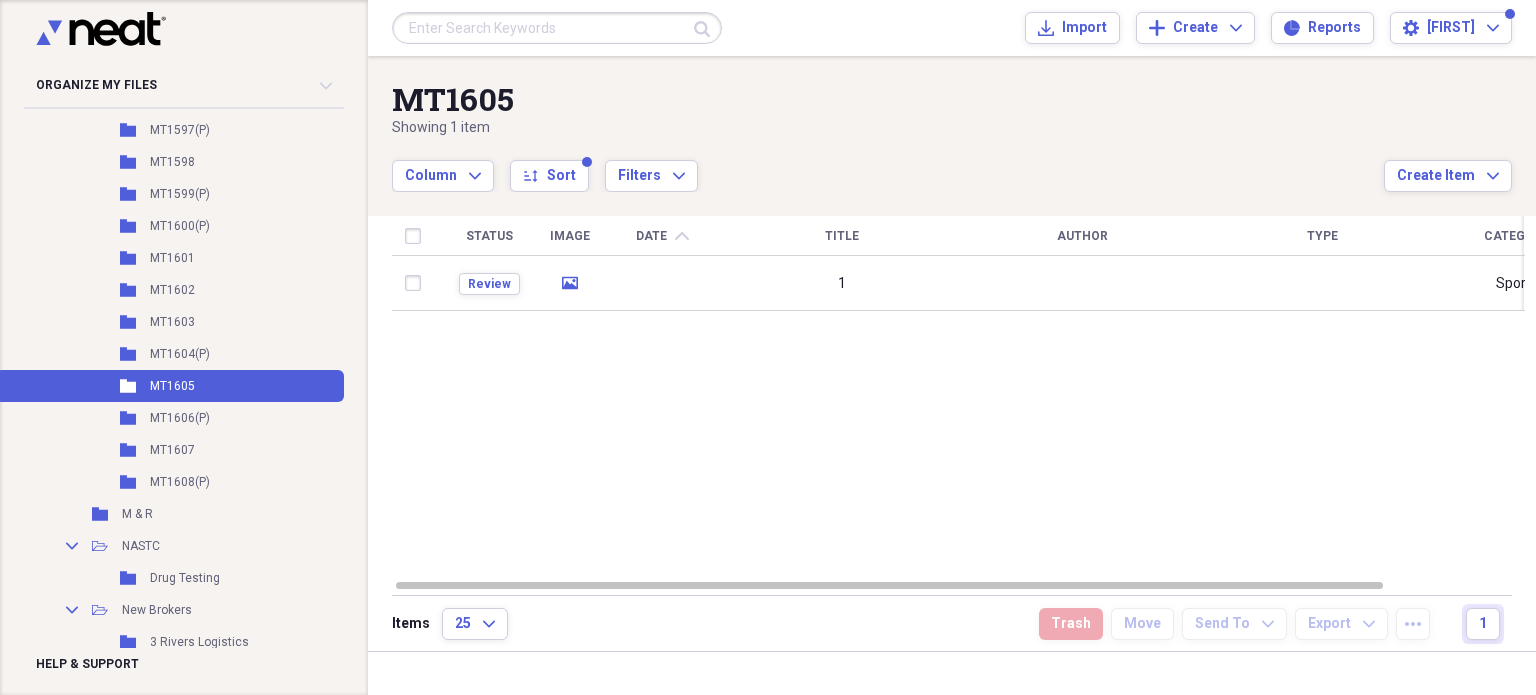 click on "Showing 1 item" at bounding box center [888, 128] 